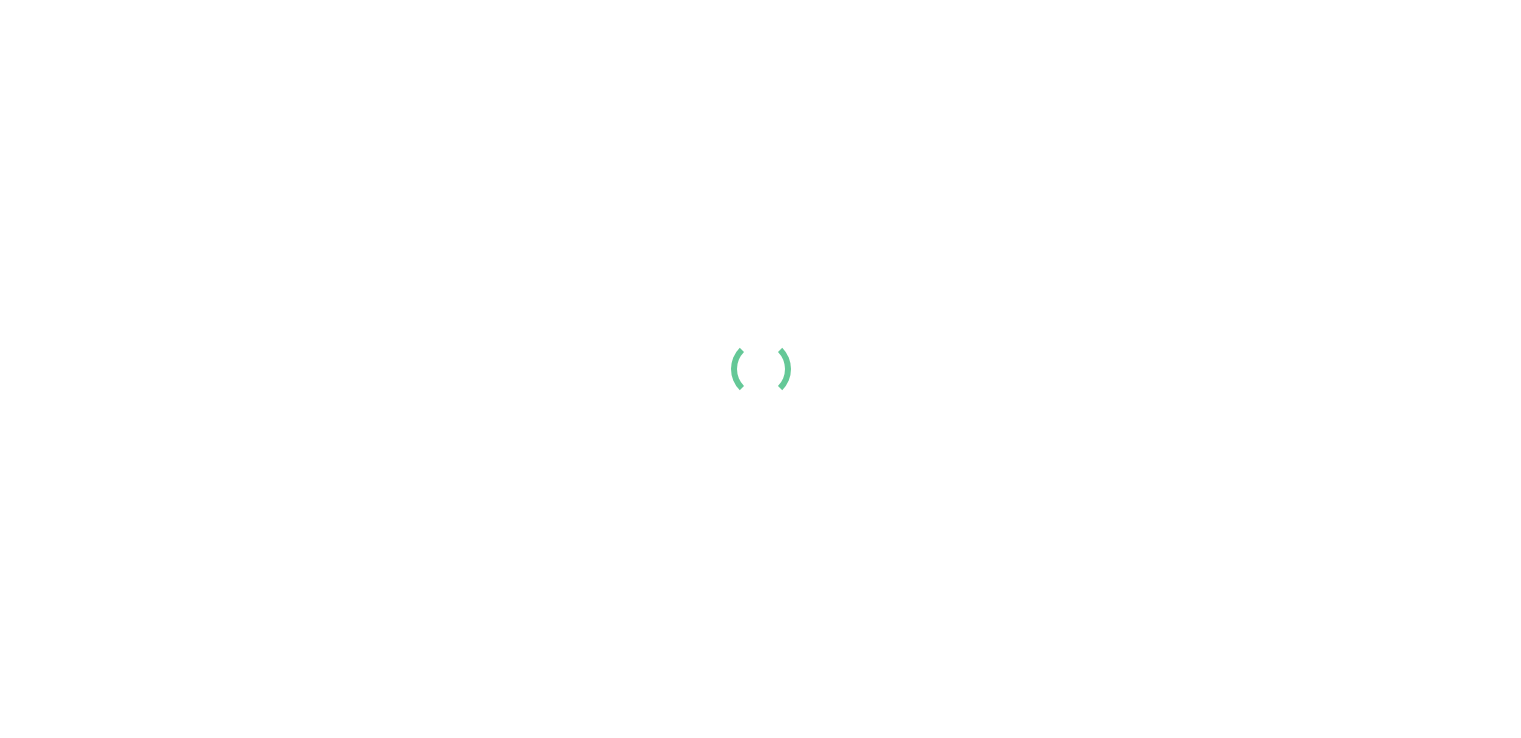 scroll, scrollTop: 0, scrollLeft: 0, axis: both 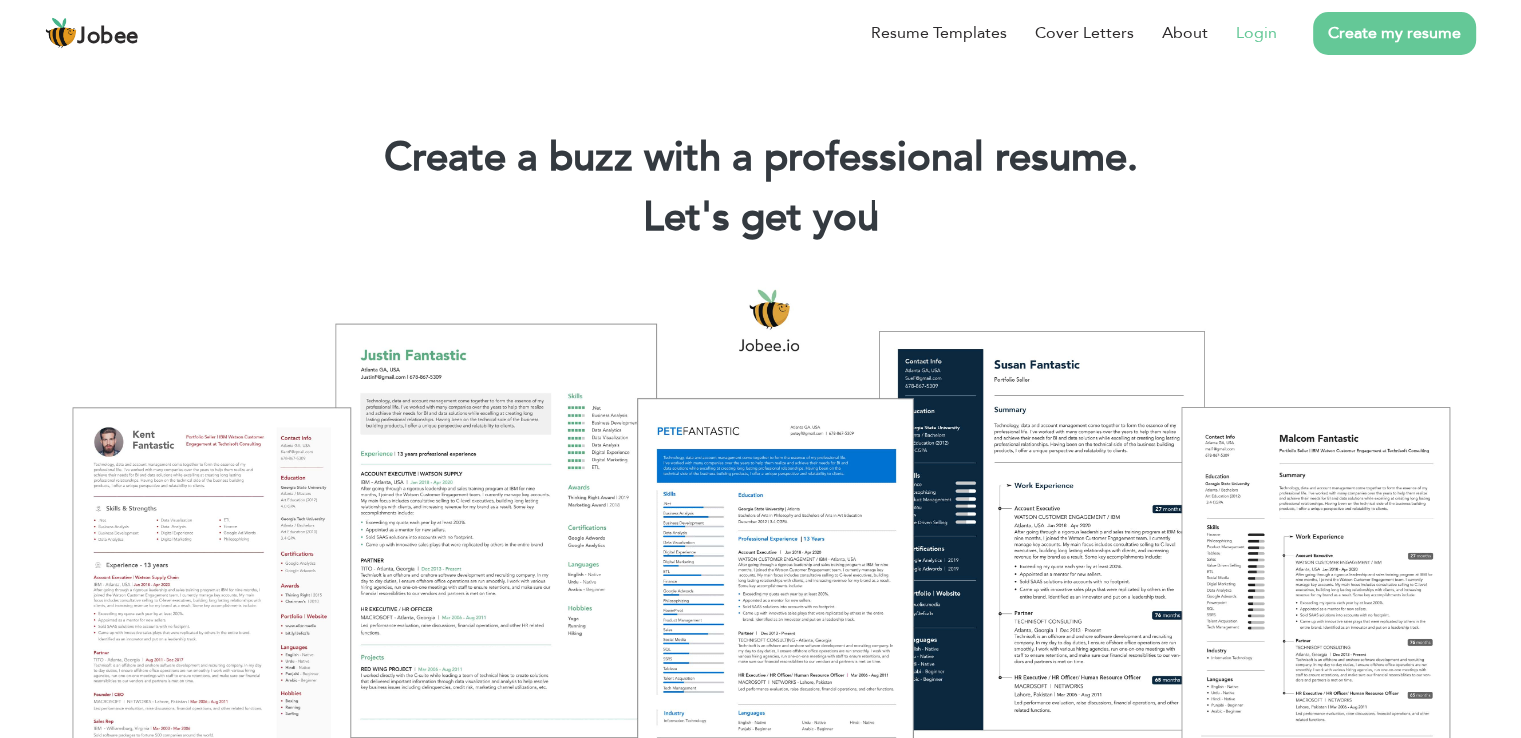 click on "Login" at bounding box center [1256, 33] 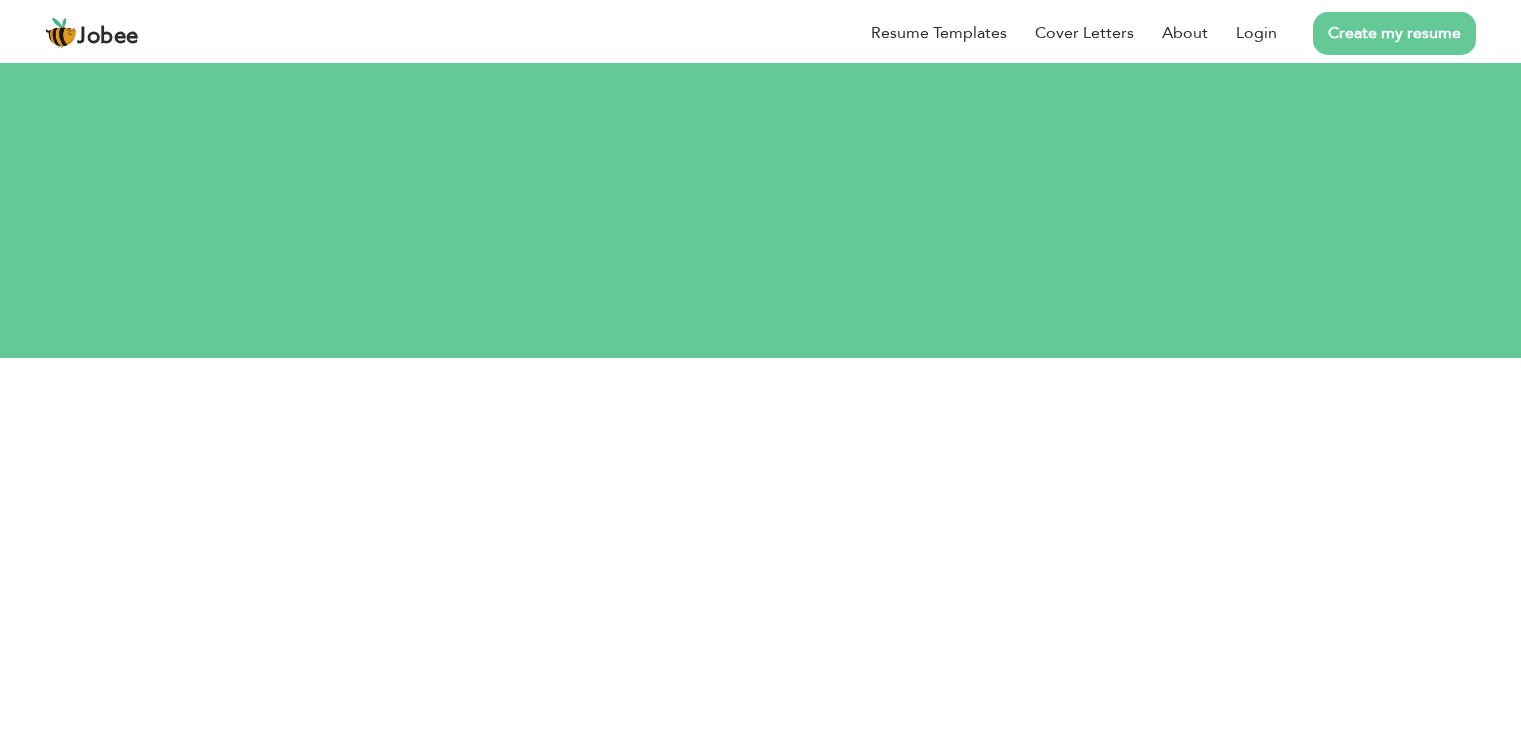 scroll, scrollTop: 0, scrollLeft: 0, axis: both 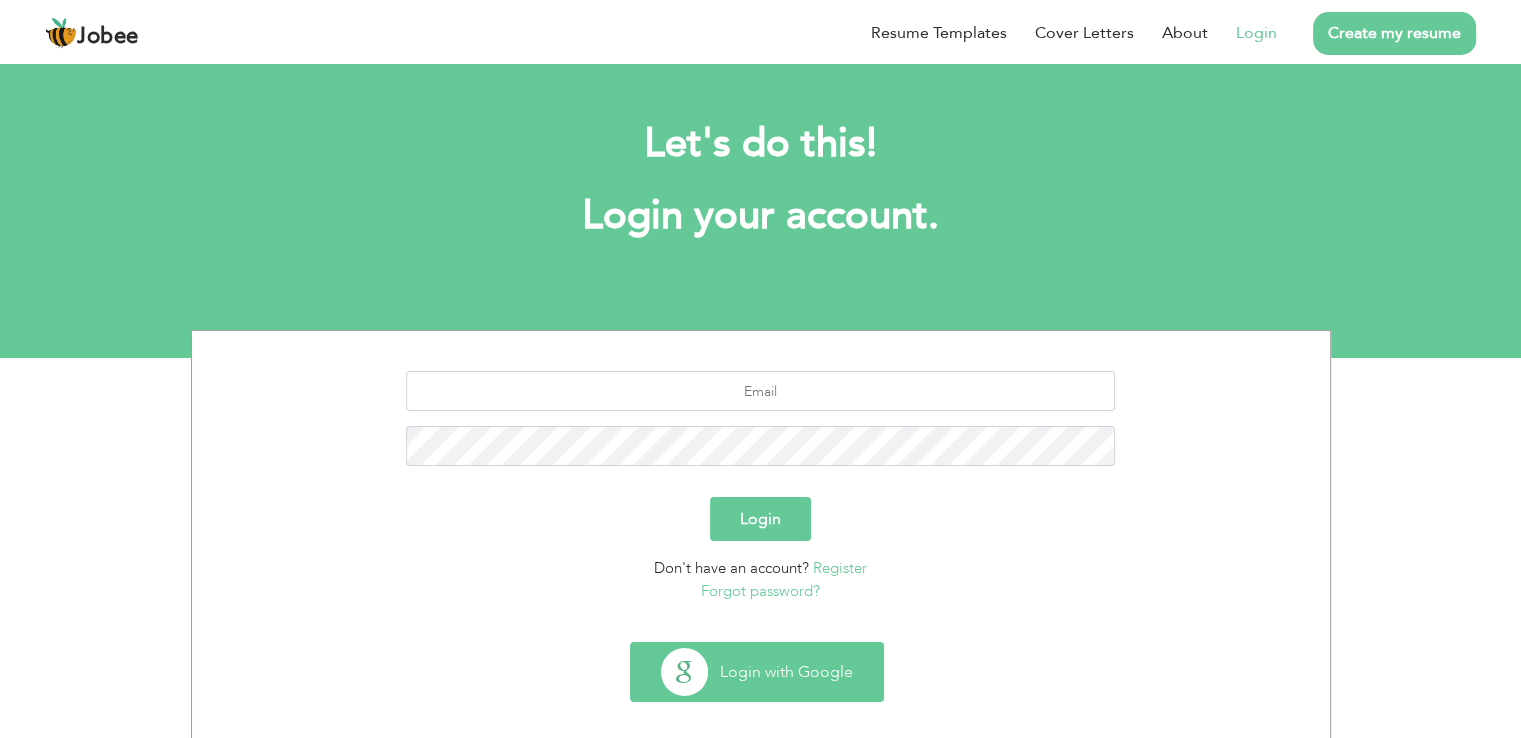 click on "Login with Google" at bounding box center (757, 672) 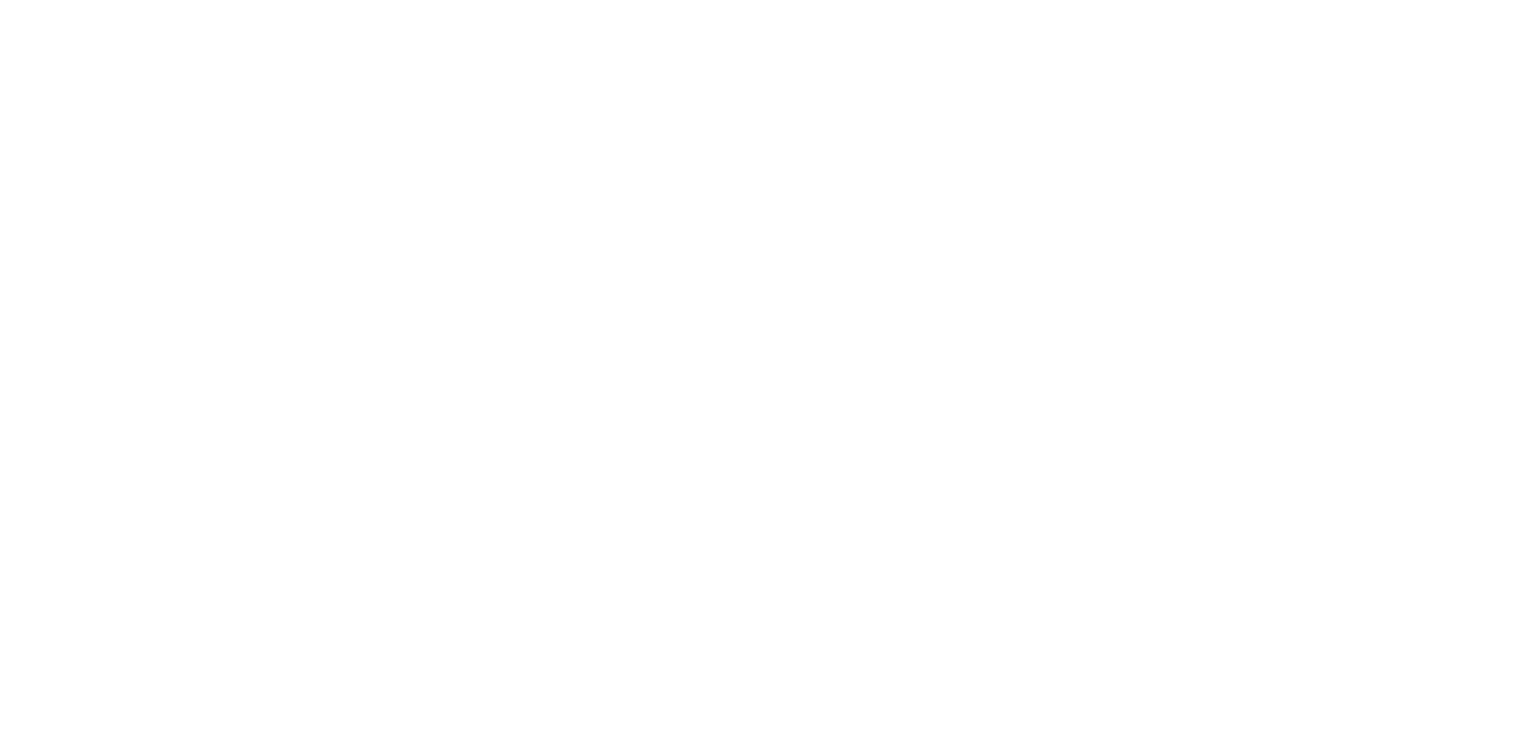 scroll, scrollTop: 0, scrollLeft: 0, axis: both 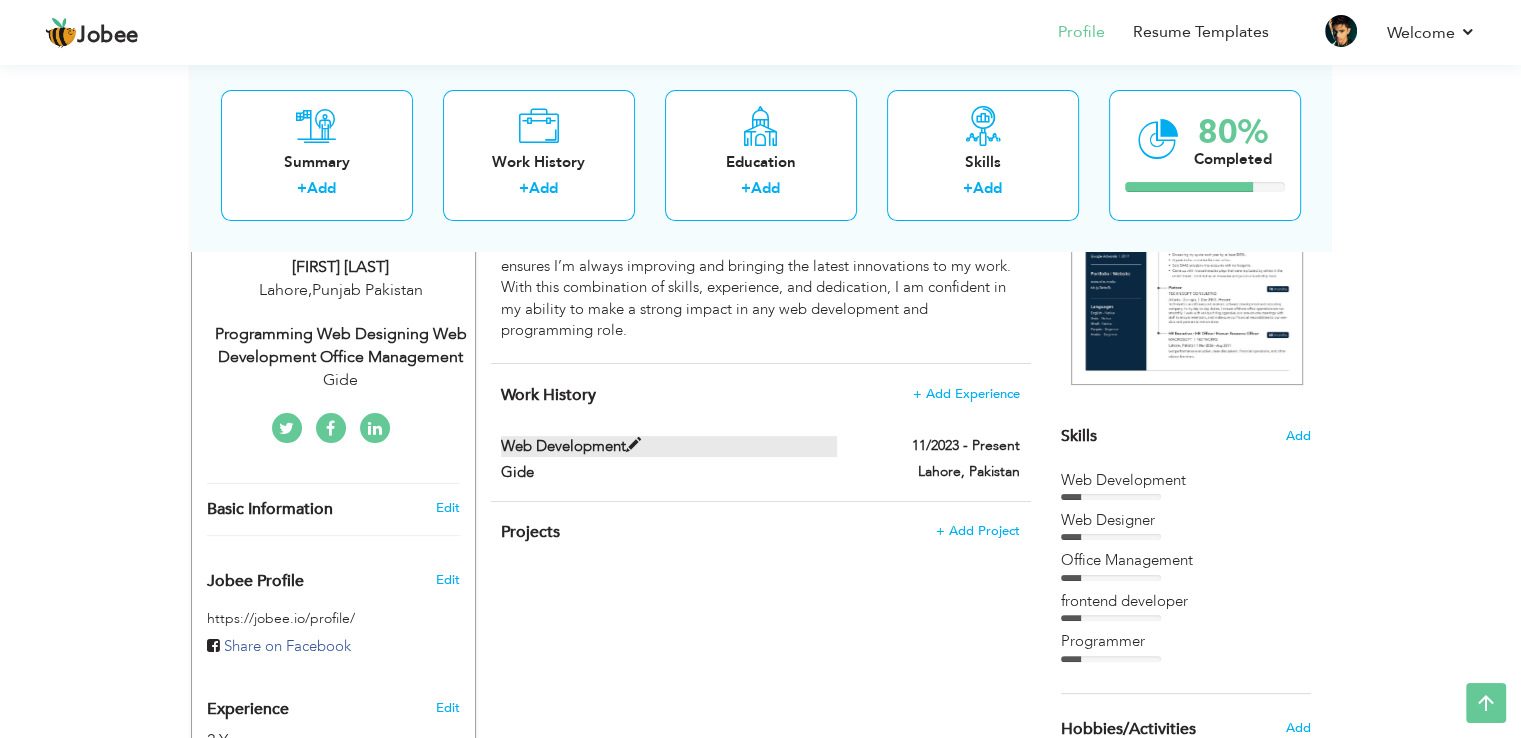 click on "Web development" at bounding box center [669, 446] 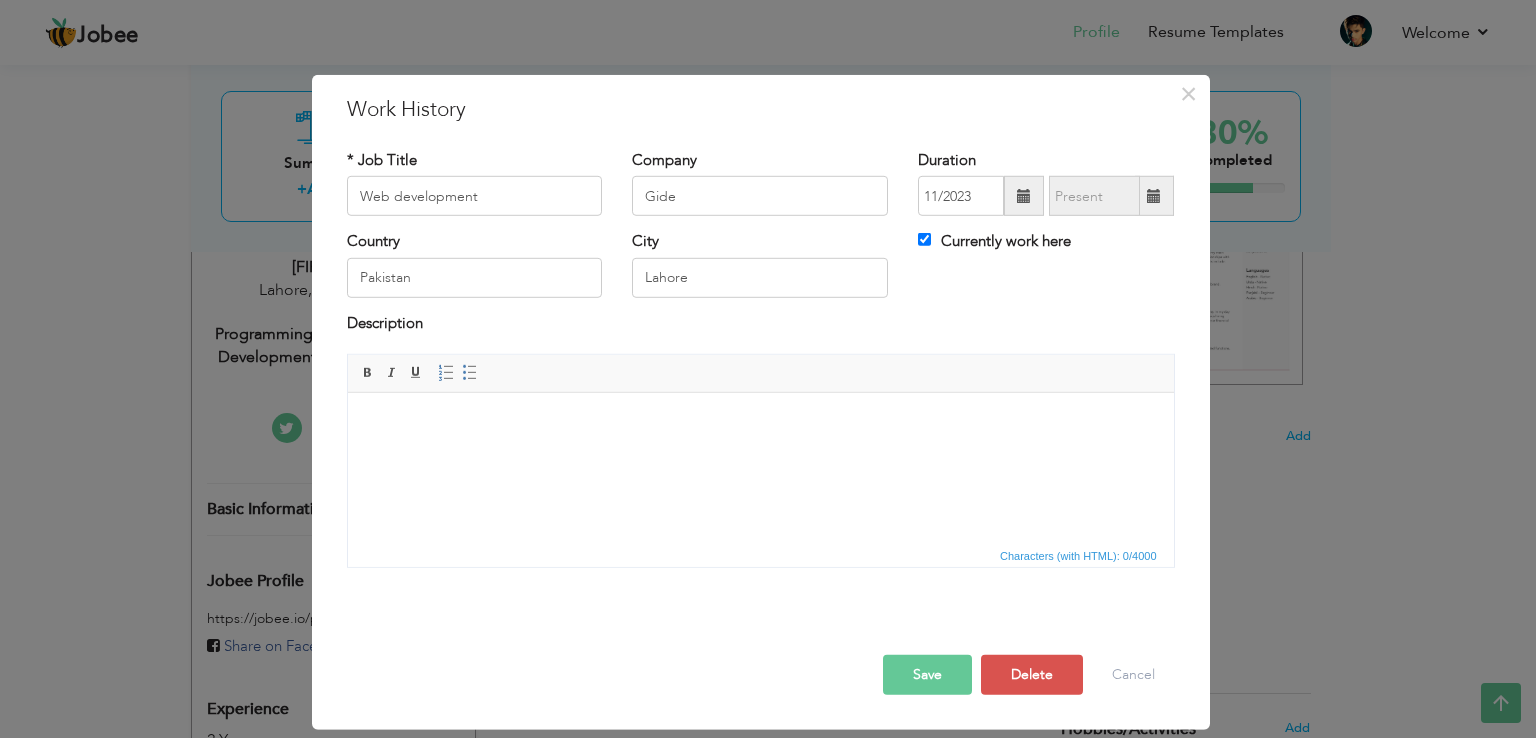 click at bounding box center (760, 423) 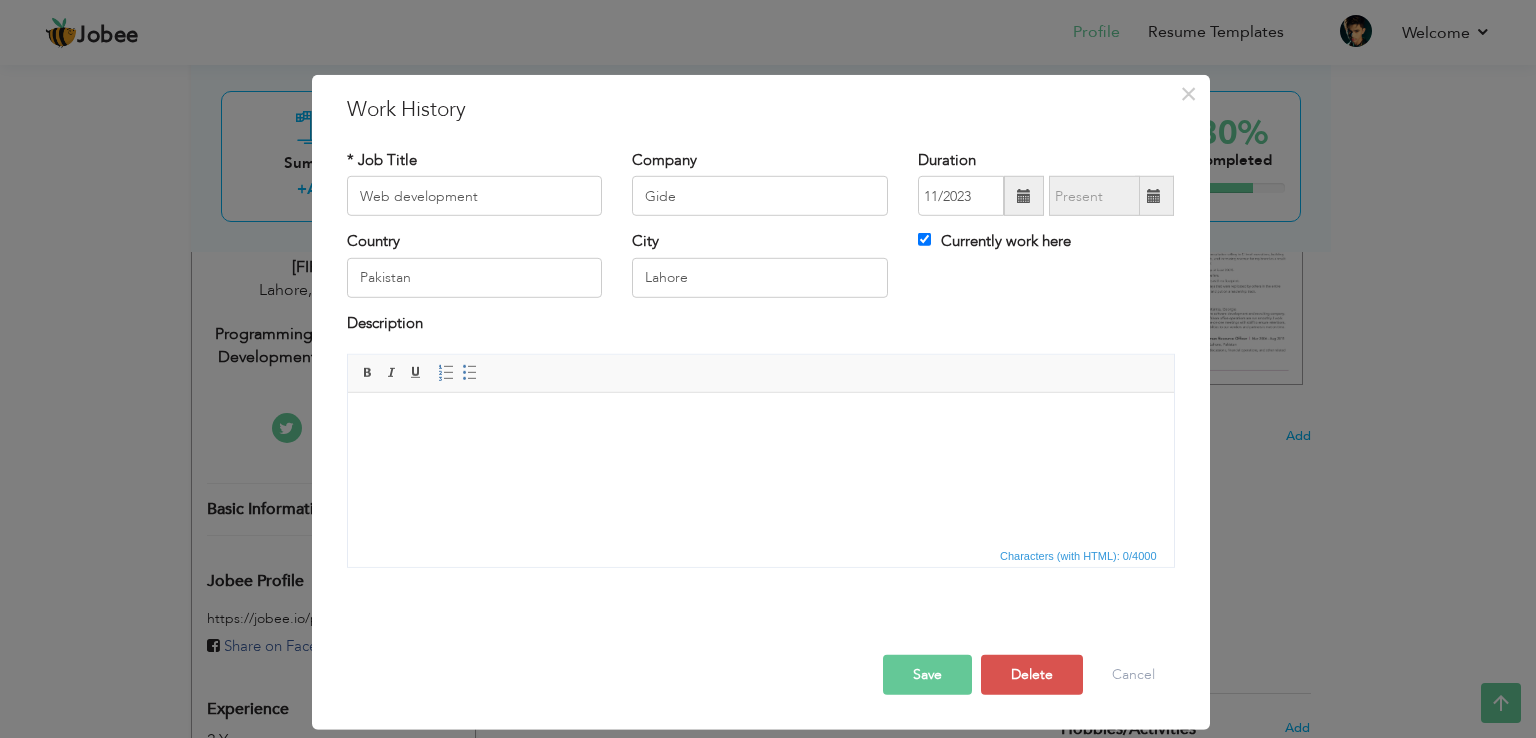 drag, startPoint x: 638, startPoint y: 462, endPoint x: 531, endPoint y: 410, distance: 118.966385 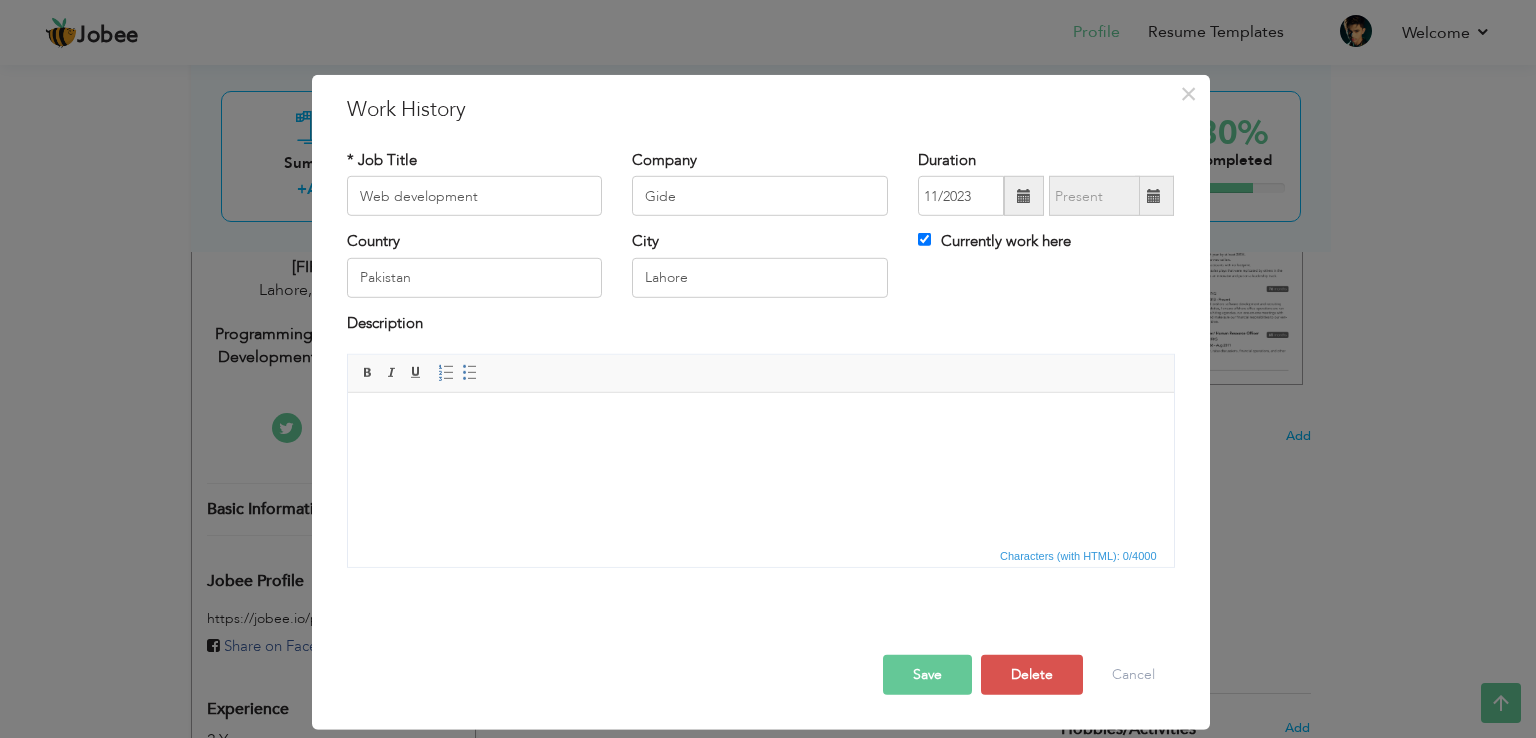 click at bounding box center (760, 423) 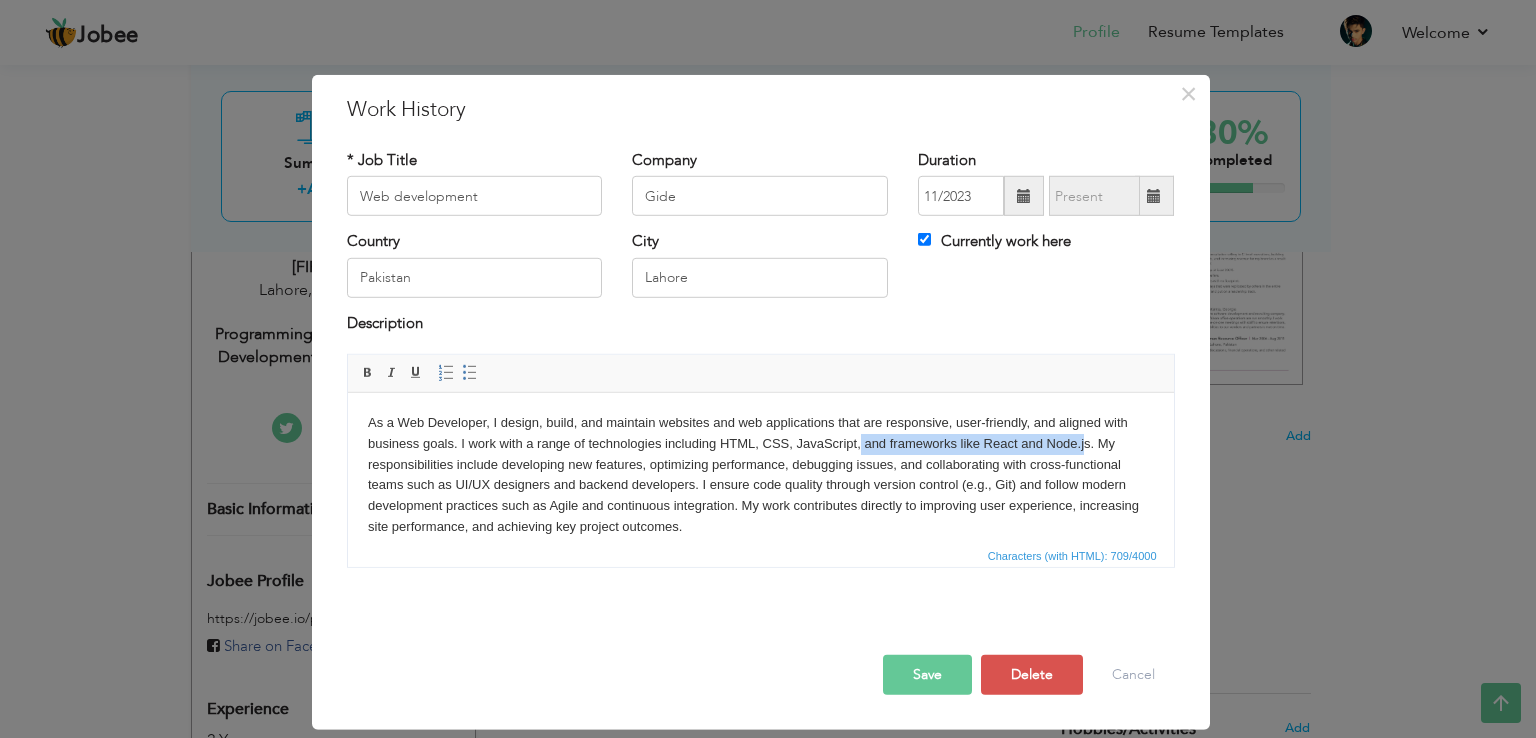 drag, startPoint x: 860, startPoint y: 446, endPoint x: 1085, endPoint y: 447, distance: 225.00223 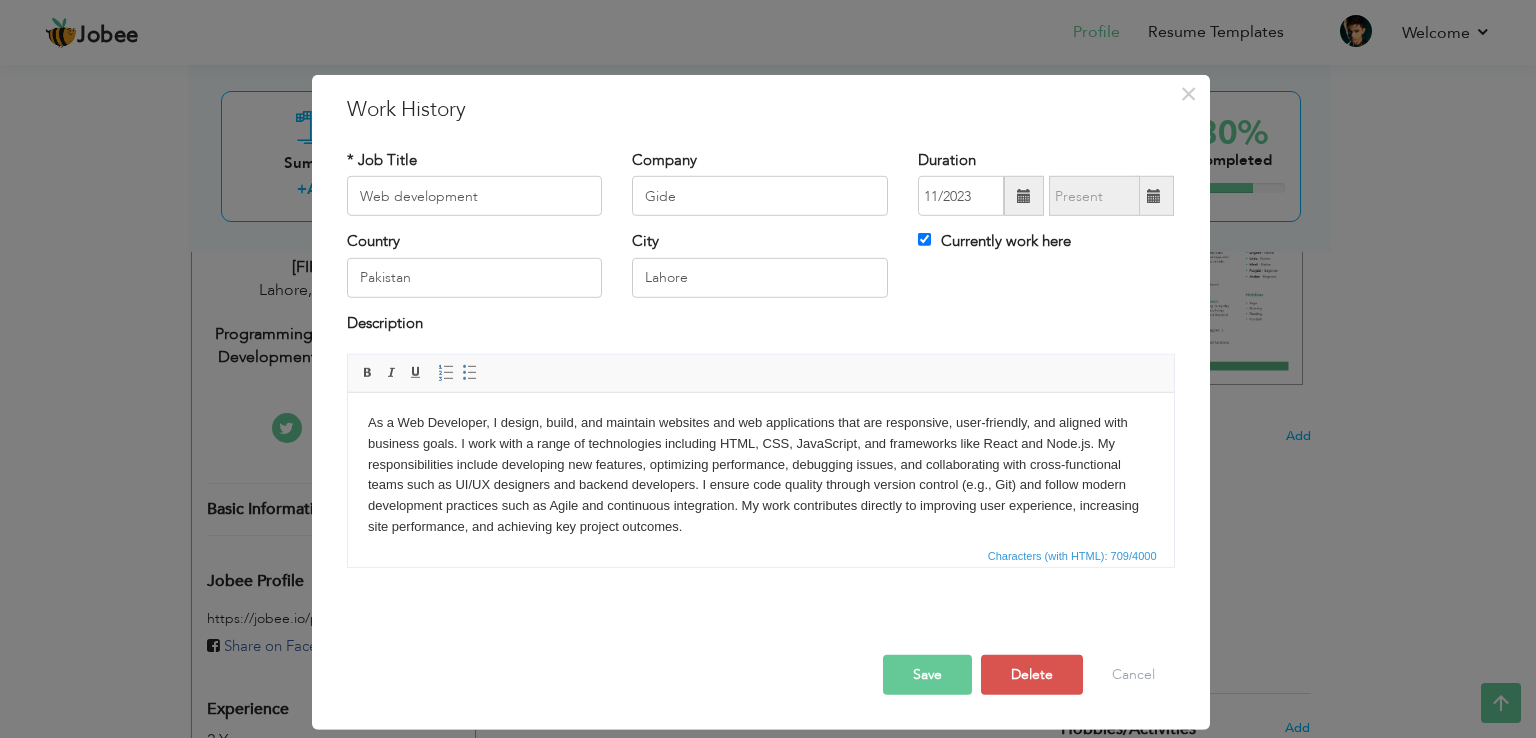 click on "As a Web Developer, I design, build, and maintain websites and web applications that are responsive, user-friendly, and aligned with business goals. I work with a range of technologies including HTML, CSS, JavaScript, and frameworks like React and Node.js. My responsibilities include developing new features, optimizing performance, debugging issues, and collaborating with cross-functional teams such as UI/UX designers and backend developers. I ensure code quality through version control (e.g., Git) and follow modern development practices such as Agile and continuous integration. My work contributes directly to improving user experience, increasing site performance, and achieving key project outcomes." at bounding box center (760, 475) 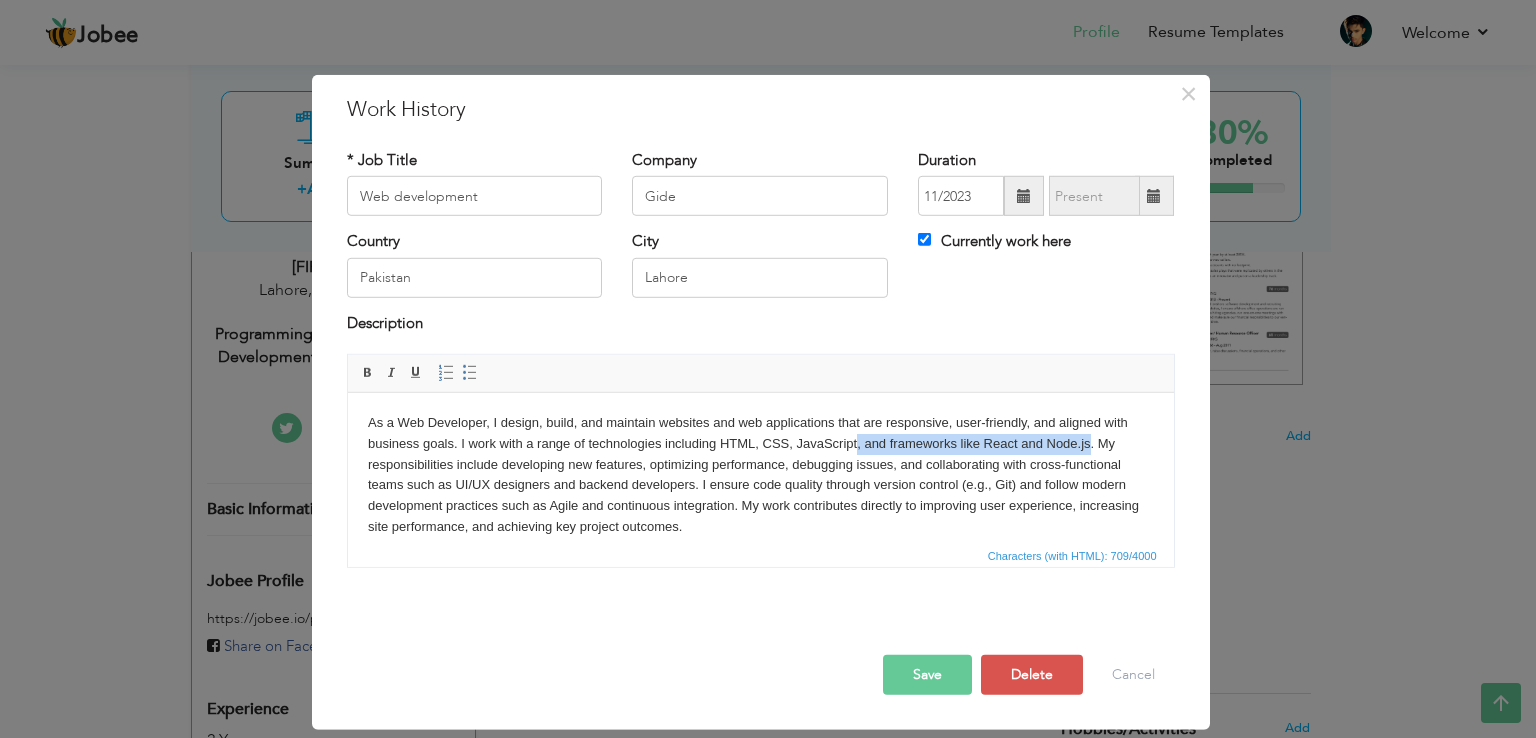 drag, startPoint x: 856, startPoint y: 446, endPoint x: 1091, endPoint y: 445, distance: 235.00212 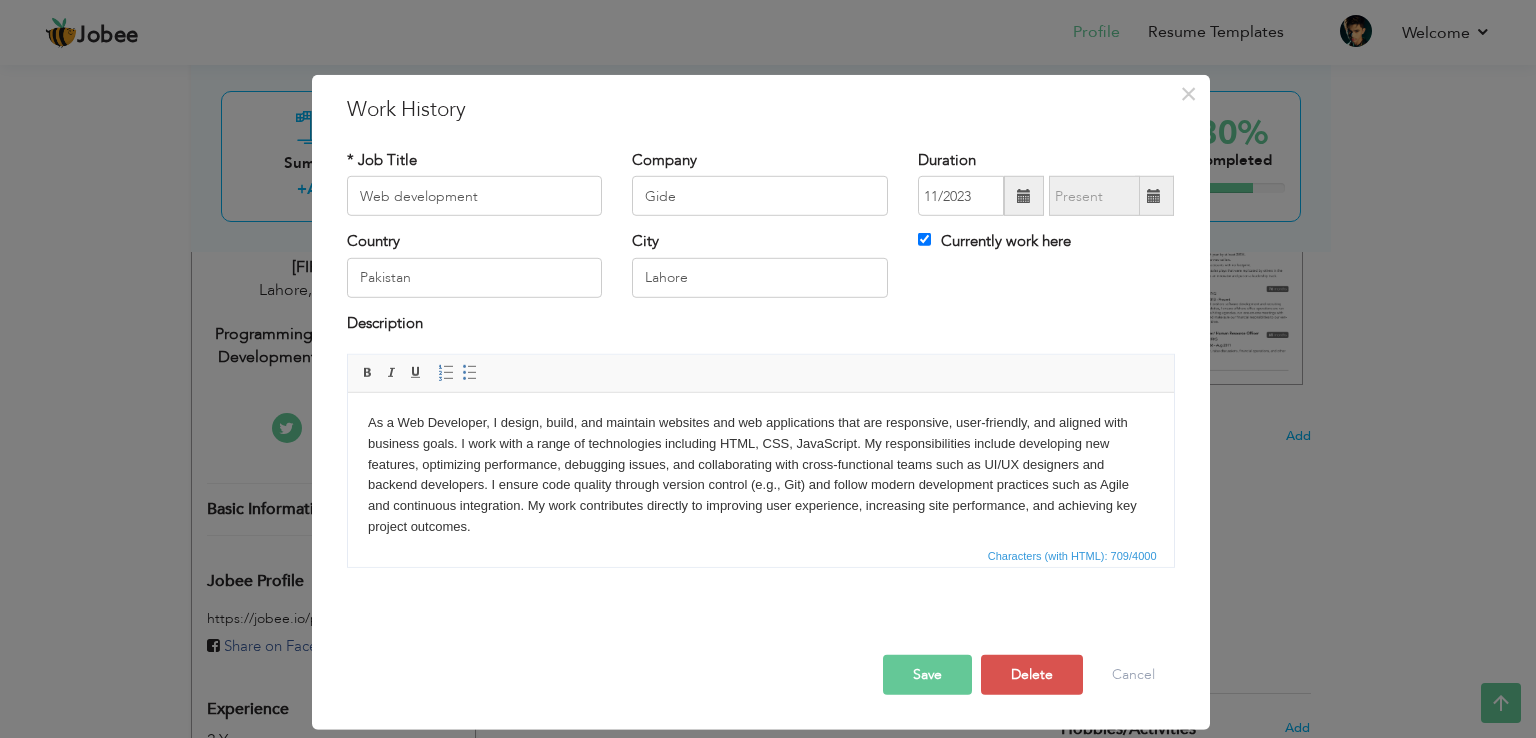click on "As a Web Developer, I design, build, and maintain websites and web applications that are responsive, user-friendly, and aligned with business goals. I work with a range of technologies including HTML, CSS, JavaScript. My responsibilities include developing new features, optimizing performance, debugging issues, and collaborating with cross-functional teams such as UI/UX designers and backend developers. I ensure code quality through version control (e.g., Git) and follow modern development practices such as Agile and continuous integration. My work contributes directly to improving user experience, increasing site performance, and achieving key project outcomes." at bounding box center [760, 475] 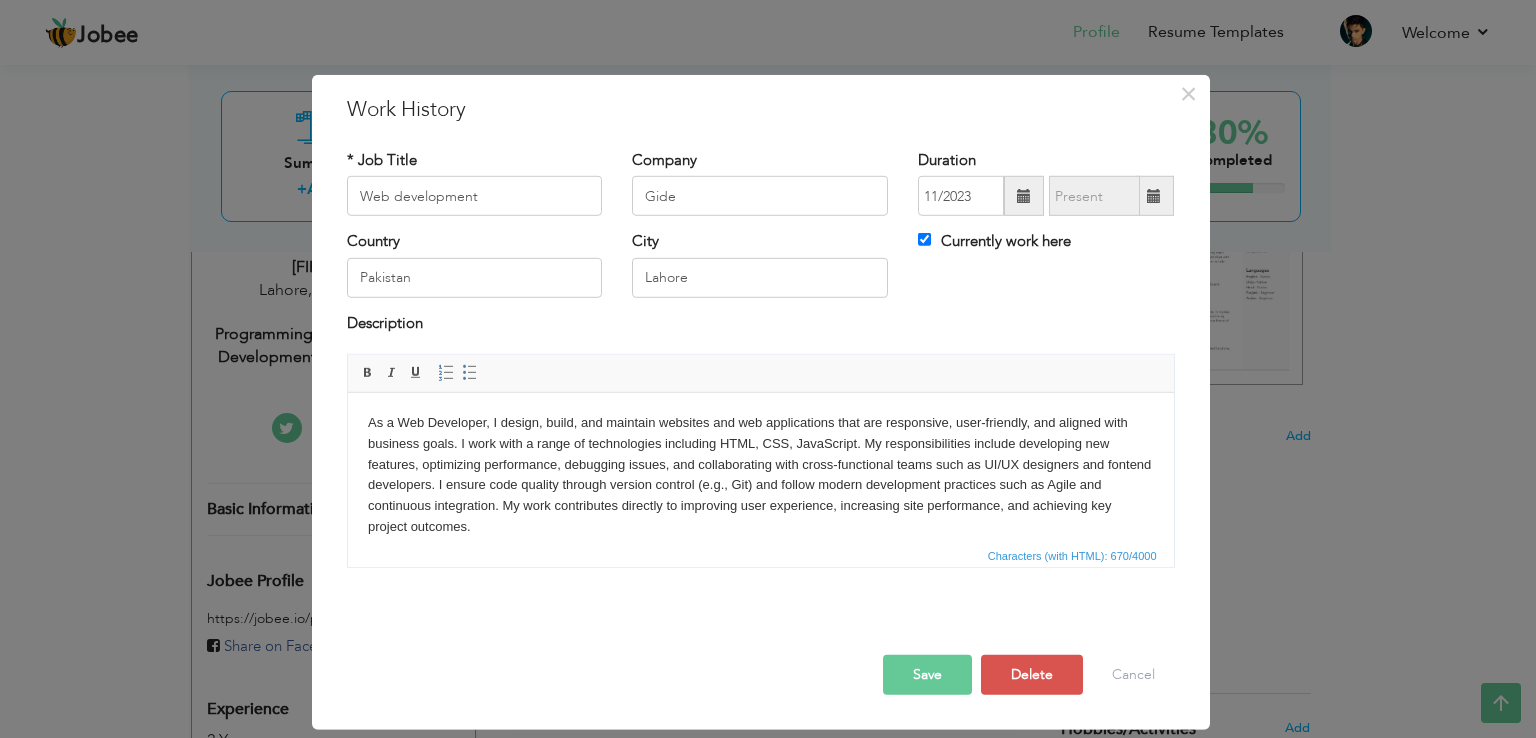 click on "As a Web Developer, I design, build, and maintain websites and web applications that are responsive, user-friendly, and aligned with business goals. I work with a range of technologies including HTML, CSS, JavaScript. My responsibilities include developing new features, optimizing performance, debugging issues, and collaborating with cross-functional teams such as UI/UX designers and fontend developers. I ensure code quality through version control (e.g., Git) and follow modern development practices such as Agile and continuous integration. My work contributes directly to improving user experience, increasing site performance, and achieving key project outcomes." at bounding box center (760, 475) 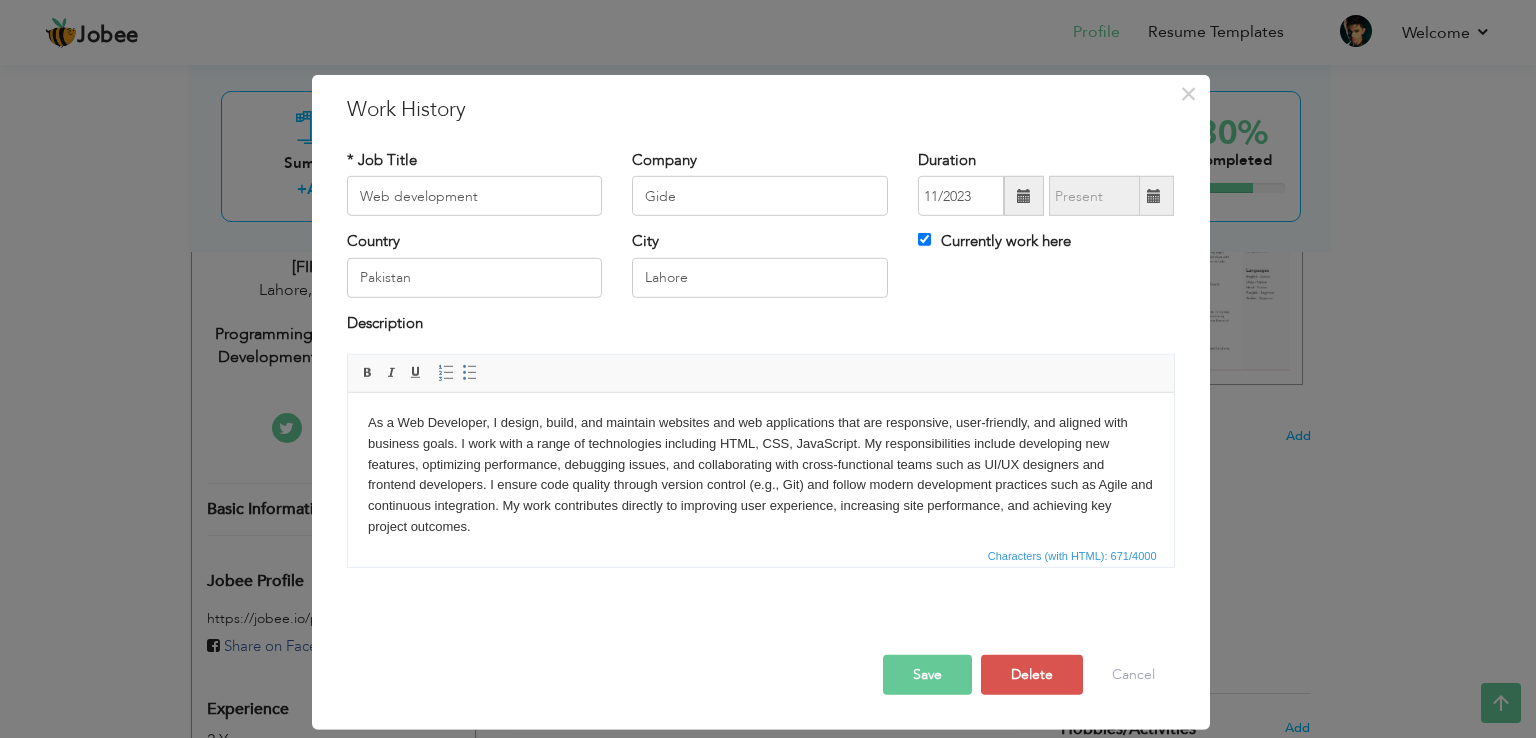 click at bounding box center [761, 619] 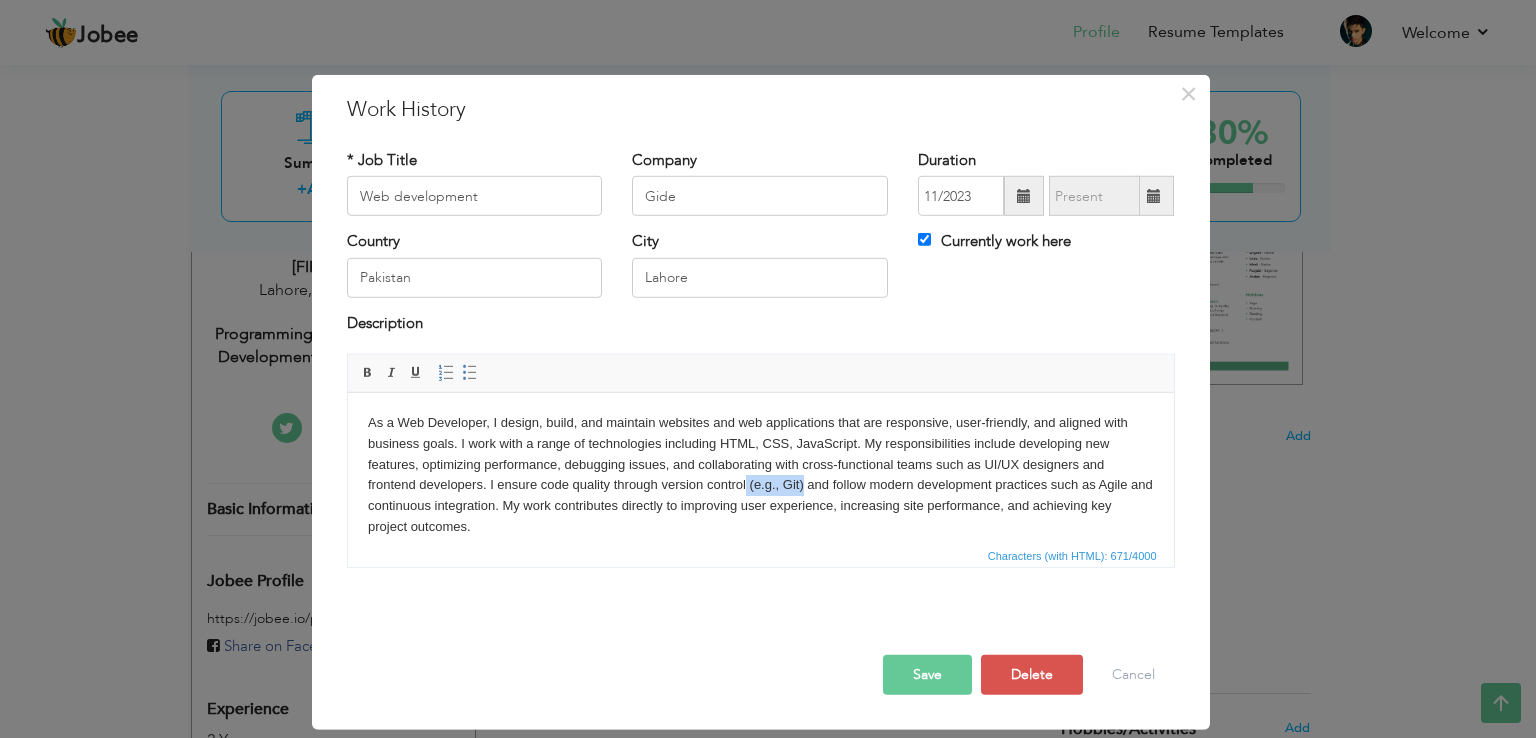drag, startPoint x: 745, startPoint y: 485, endPoint x: 803, endPoint y: 486, distance: 58.00862 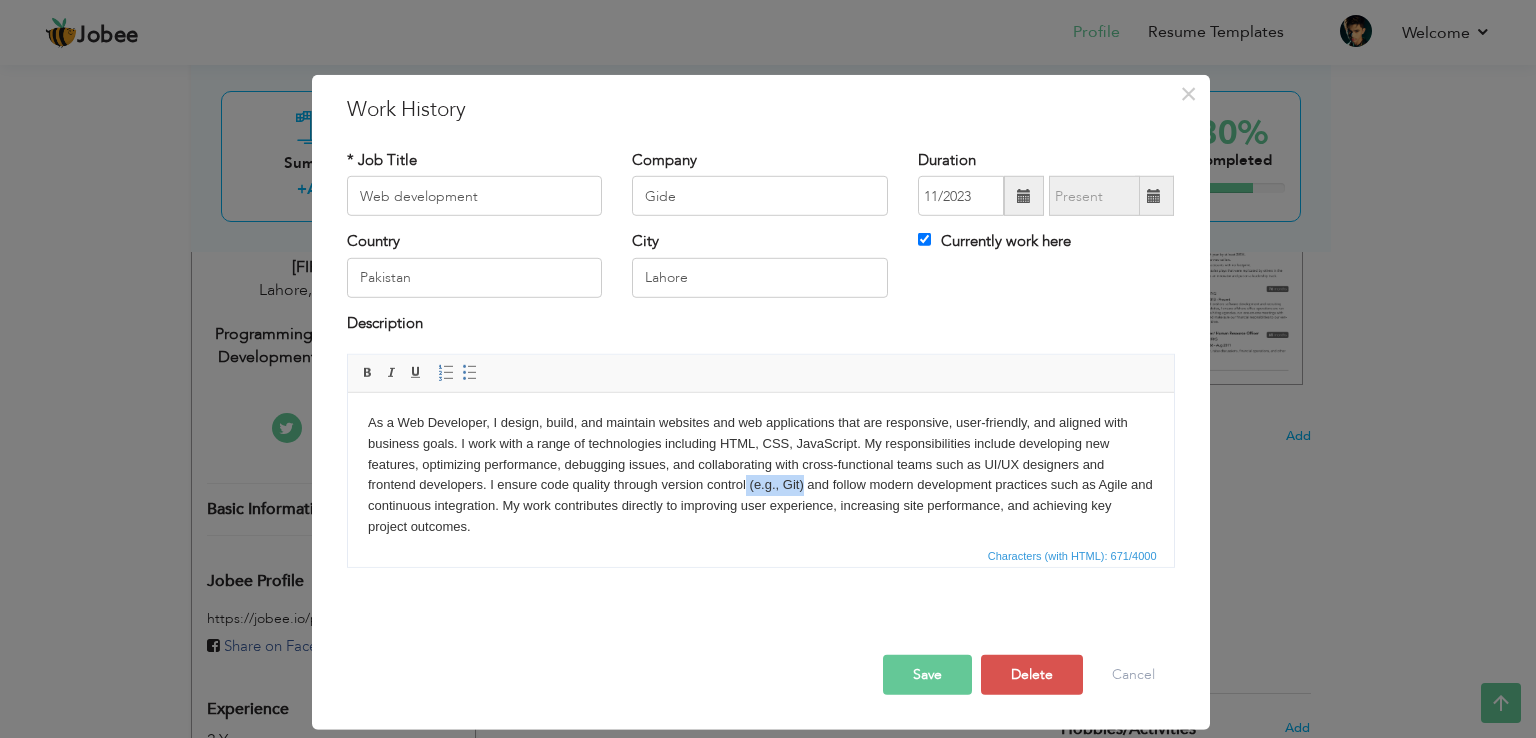 click on "As a Web Developer, I design, build, and maintain websites and web applications that are responsive, user-friendly, and aligned with business goals. I work with a range of technologies including HTML, CSS, JavaScript. My responsibilities include developing new features, optimizing performance, debugging issues, and collaborating with cross-functional teams such as UI/UX designers and frontend developers. I ensure code quality through version control (e.g., Git) and follow modern development practices such as Agile and continuous integration. My work contributes directly to improving user experience, increasing site performance, and achieving key project outcomes." at bounding box center [760, 475] 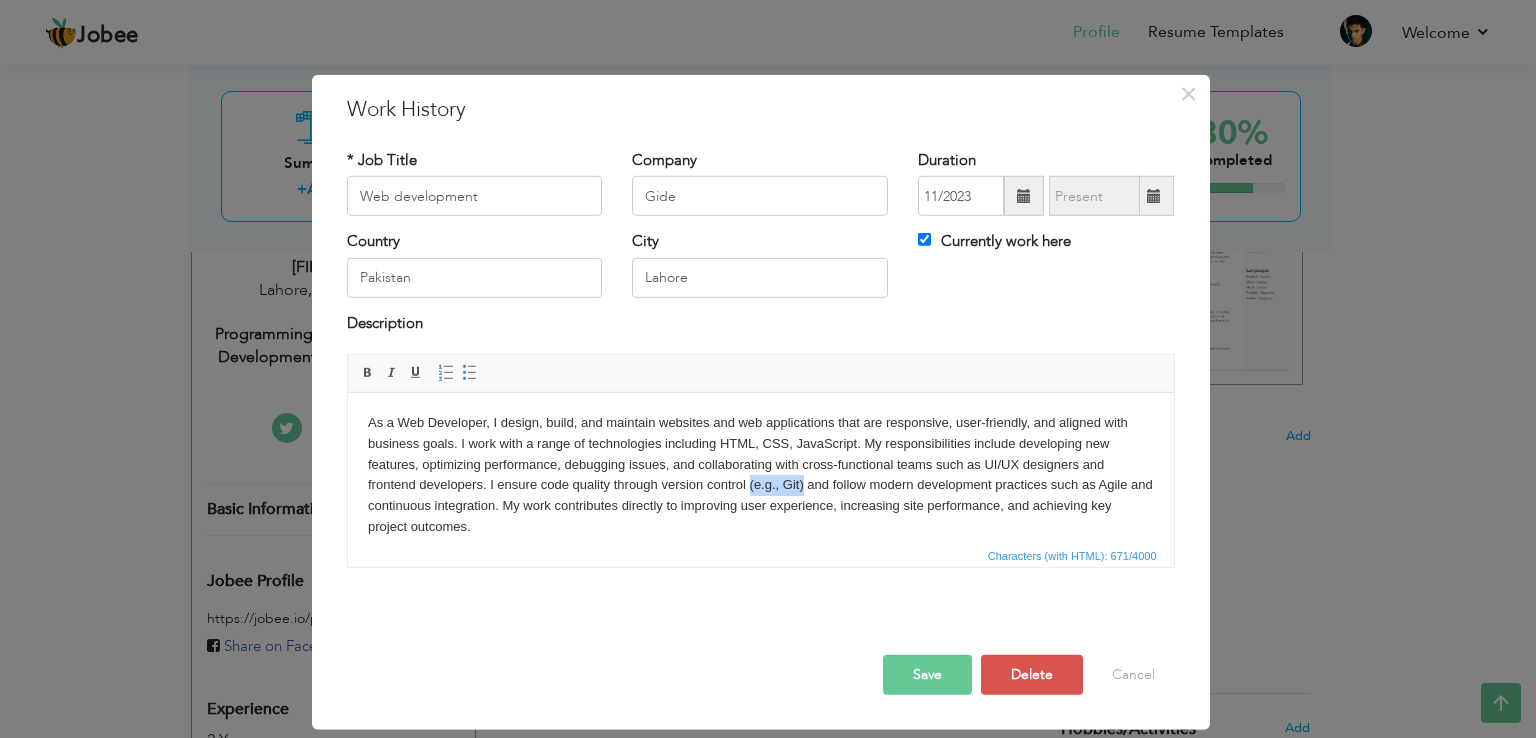 drag, startPoint x: 801, startPoint y: 488, endPoint x: 747, endPoint y: 493, distance: 54.230988 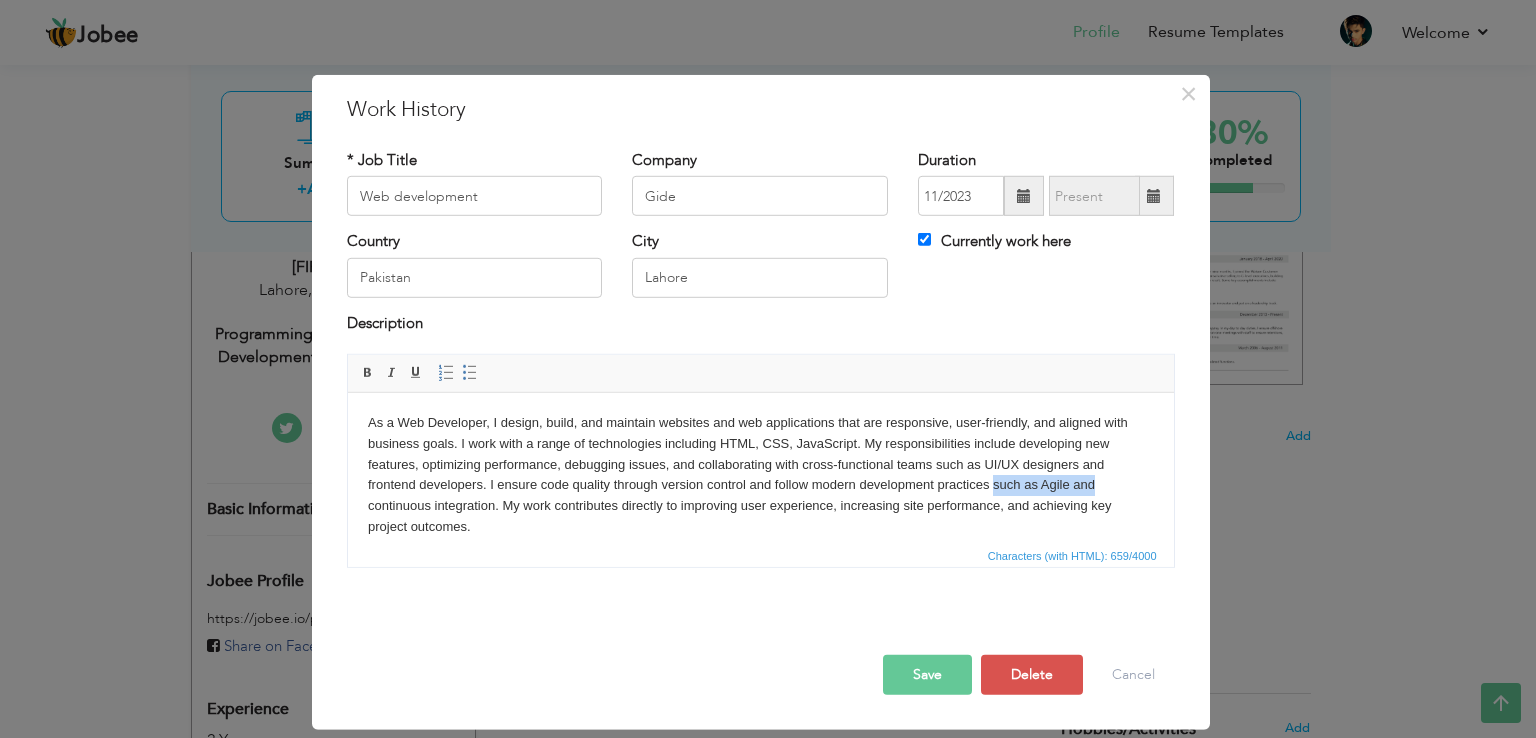drag, startPoint x: 992, startPoint y: 485, endPoint x: 1095, endPoint y: 486, distance: 103.00485 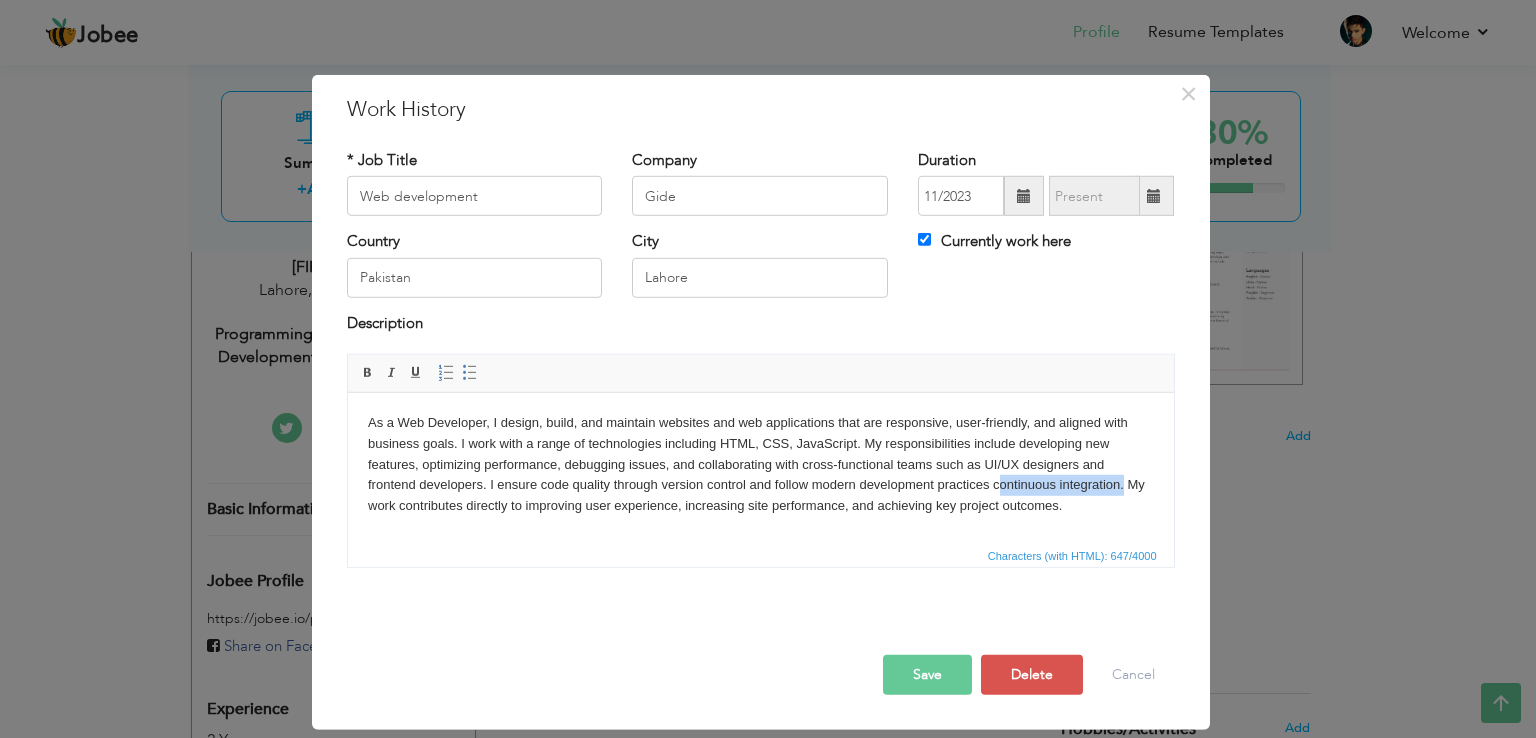 drag, startPoint x: 995, startPoint y: 483, endPoint x: 1123, endPoint y: 493, distance: 128.39003 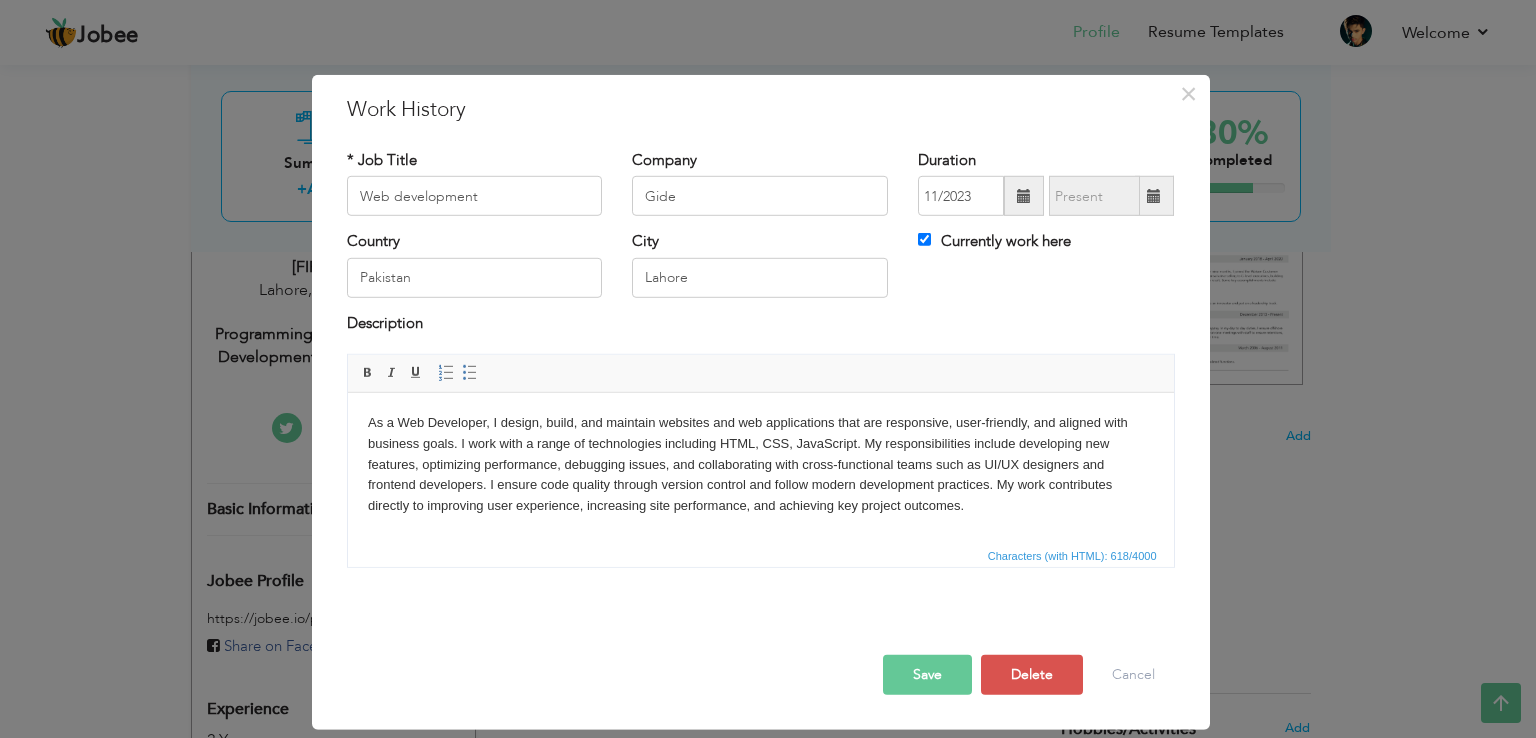 click on "Save" at bounding box center (927, 675) 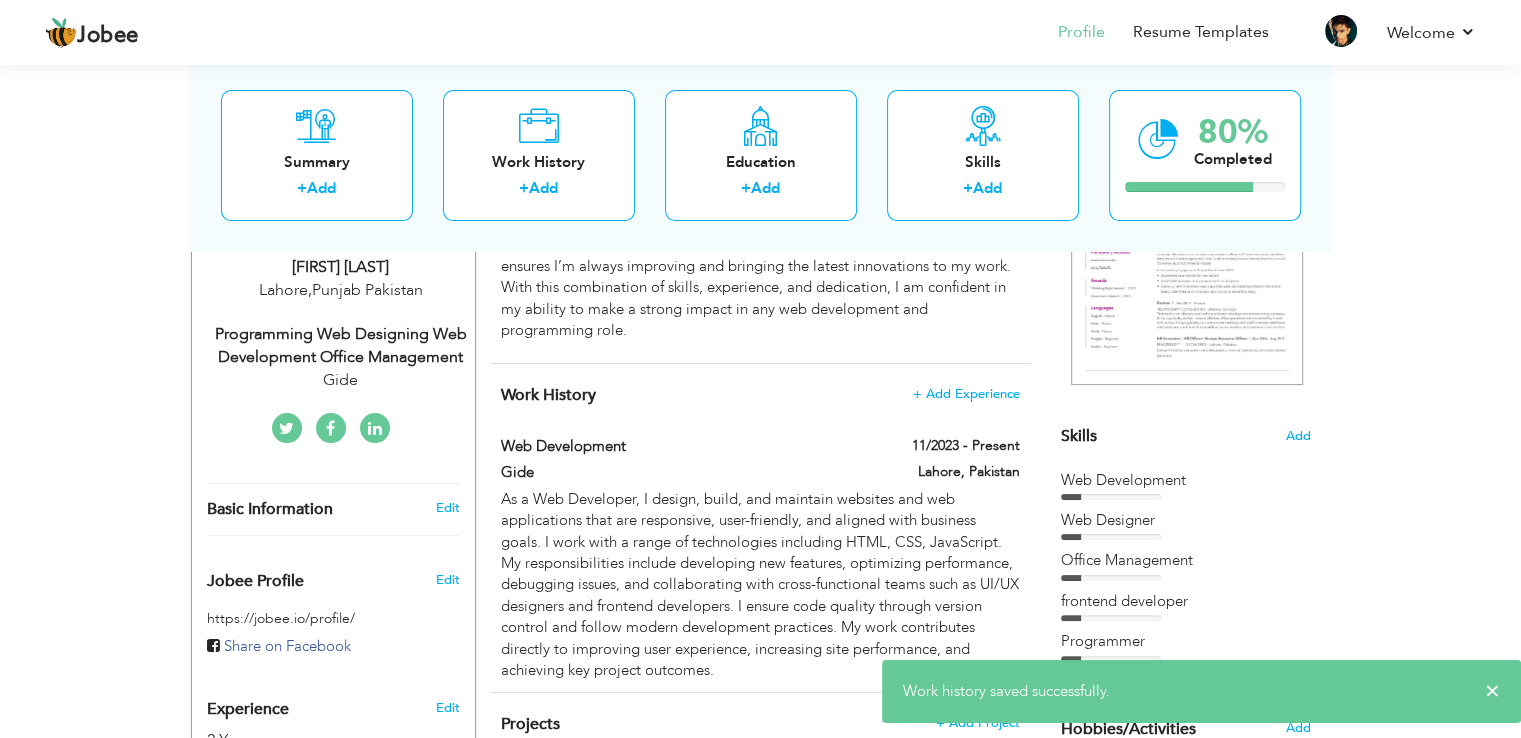 click on "Choose a Template
‹" at bounding box center [1188, 718] 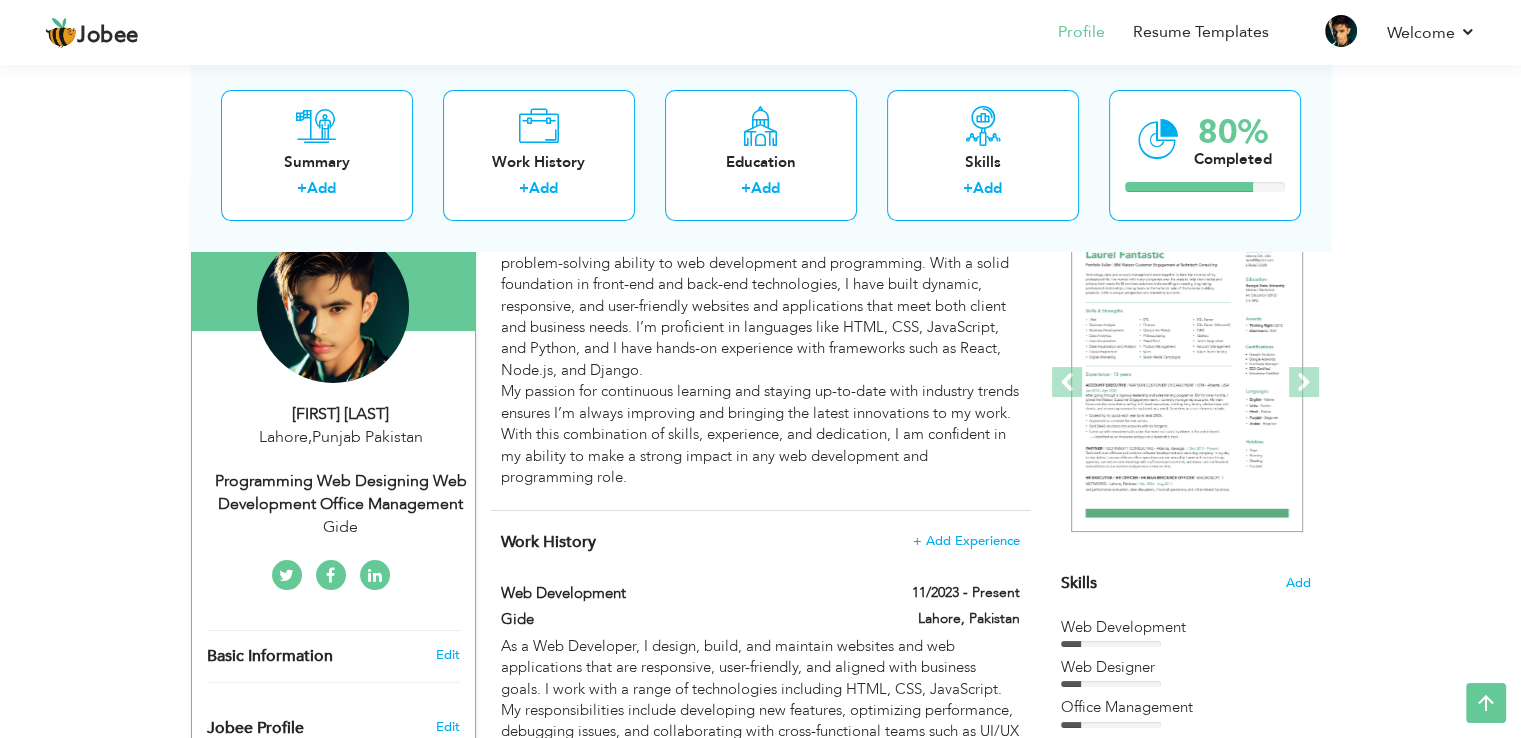 scroll, scrollTop: 184, scrollLeft: 0, axis: vertical 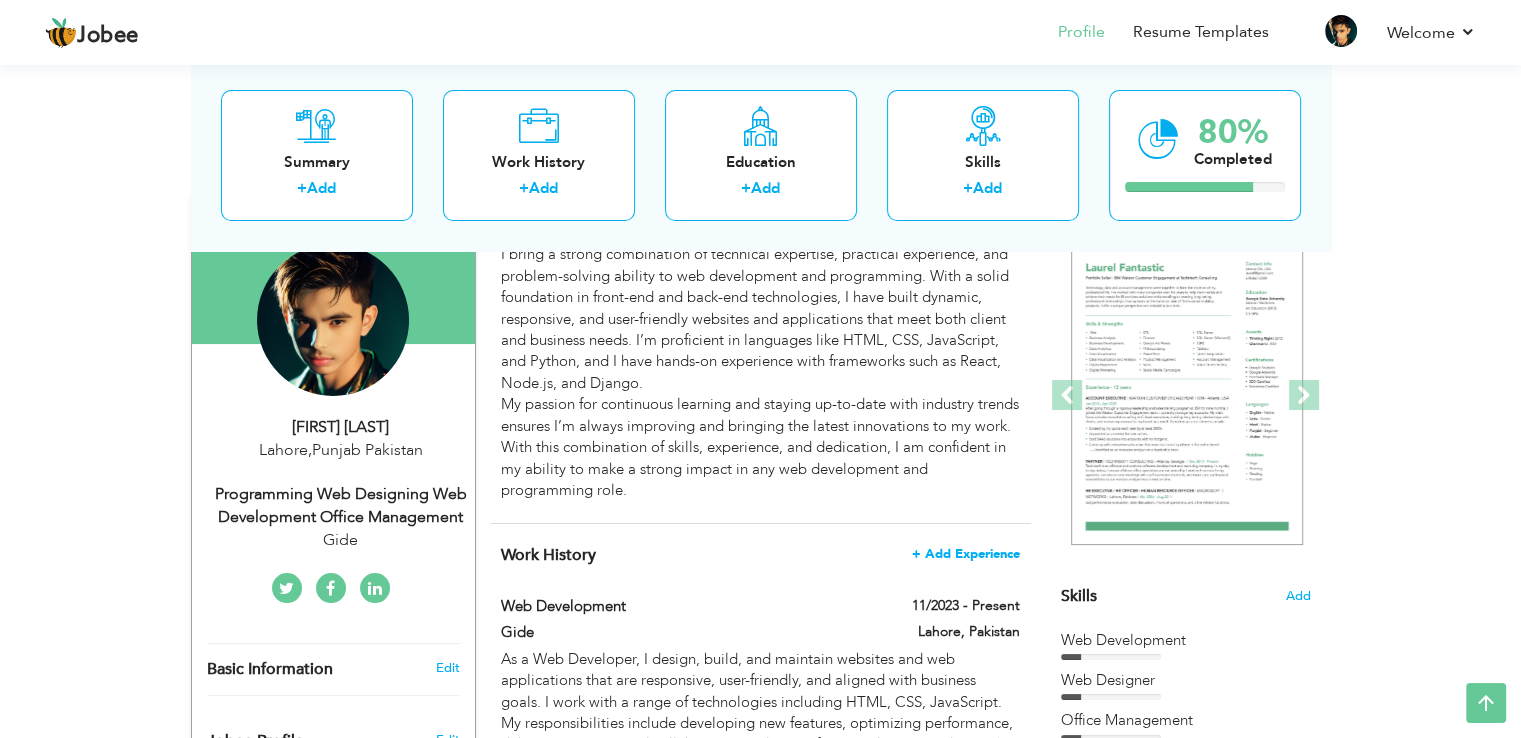 click on "+ Add Experience" at bounding box center (966, 554) 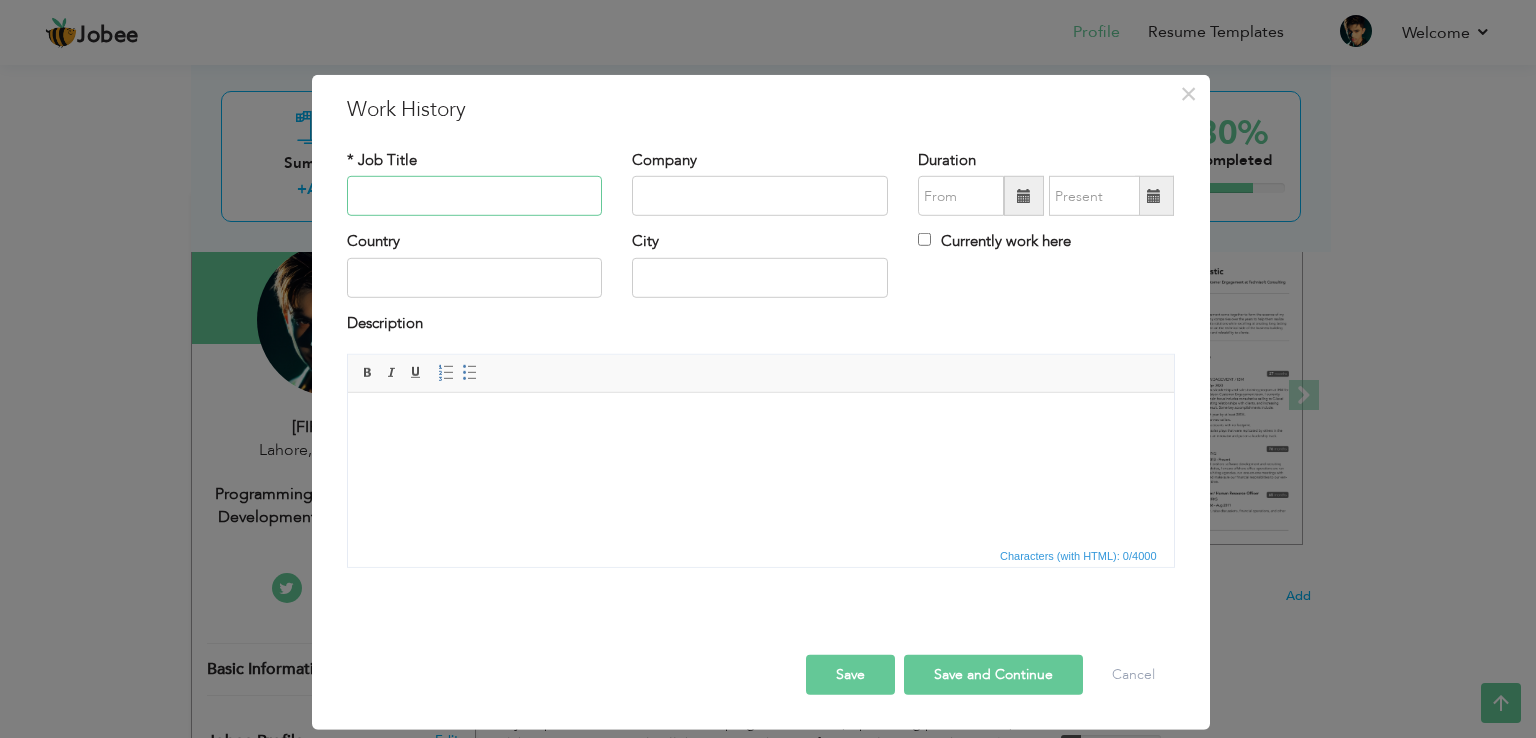 click at bounding box center [475, 196] 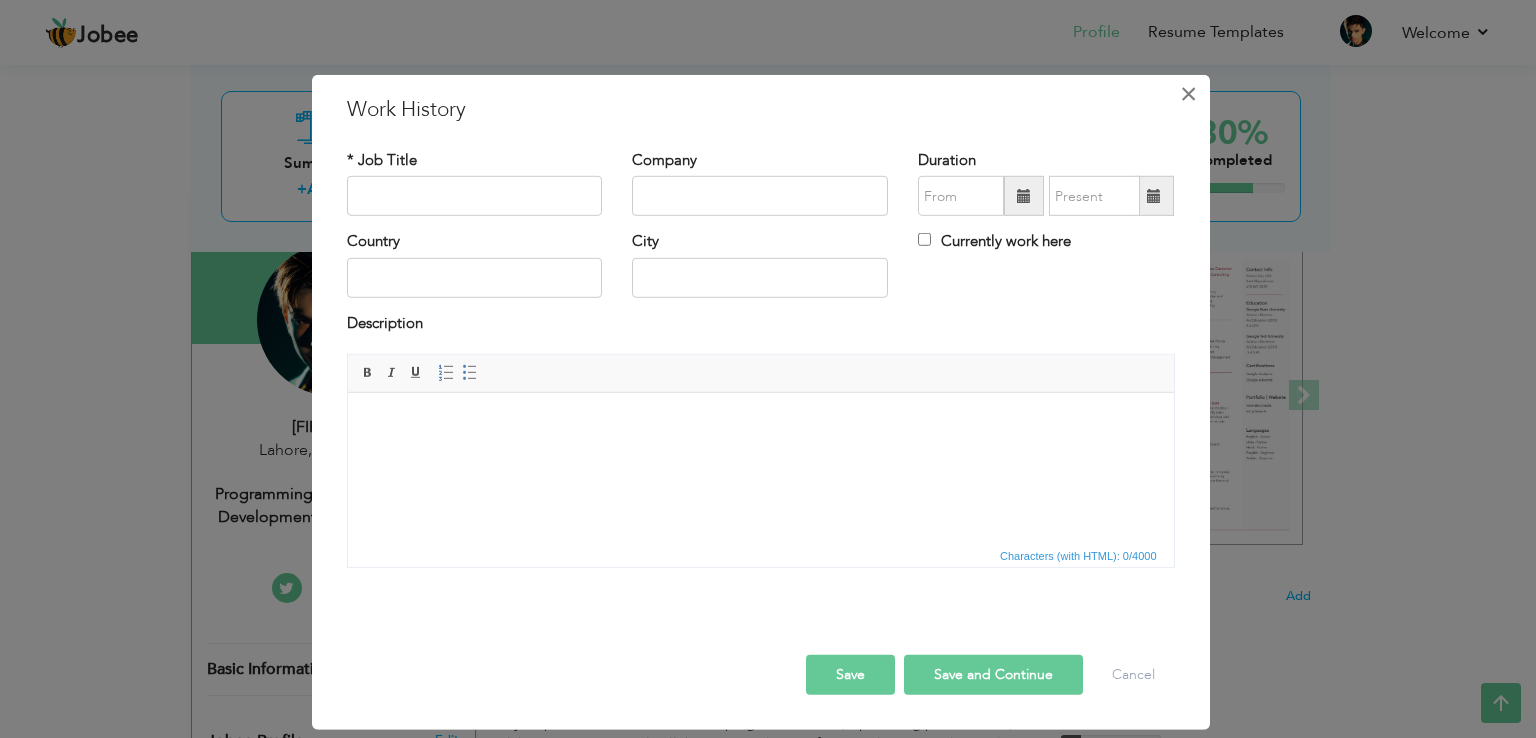 click on "×" at bounding box center (1189, 94) 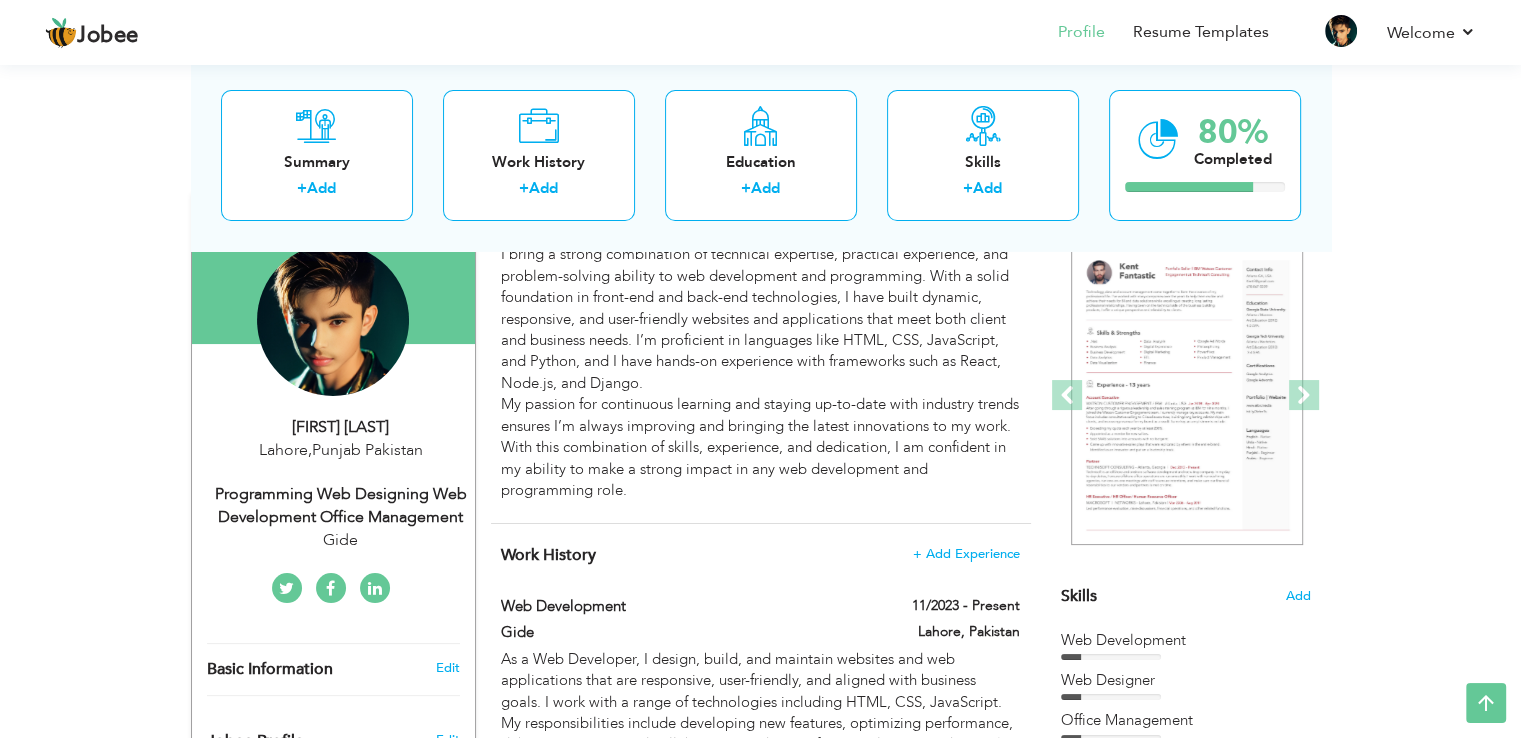 click on "View Resume
Export PDF
Profile
Summary
Public Link
Experience
Education
Awards
Work Histroy
Projects
Certifications
Skills
Preferred Job City" at bounding box center [760, 747] 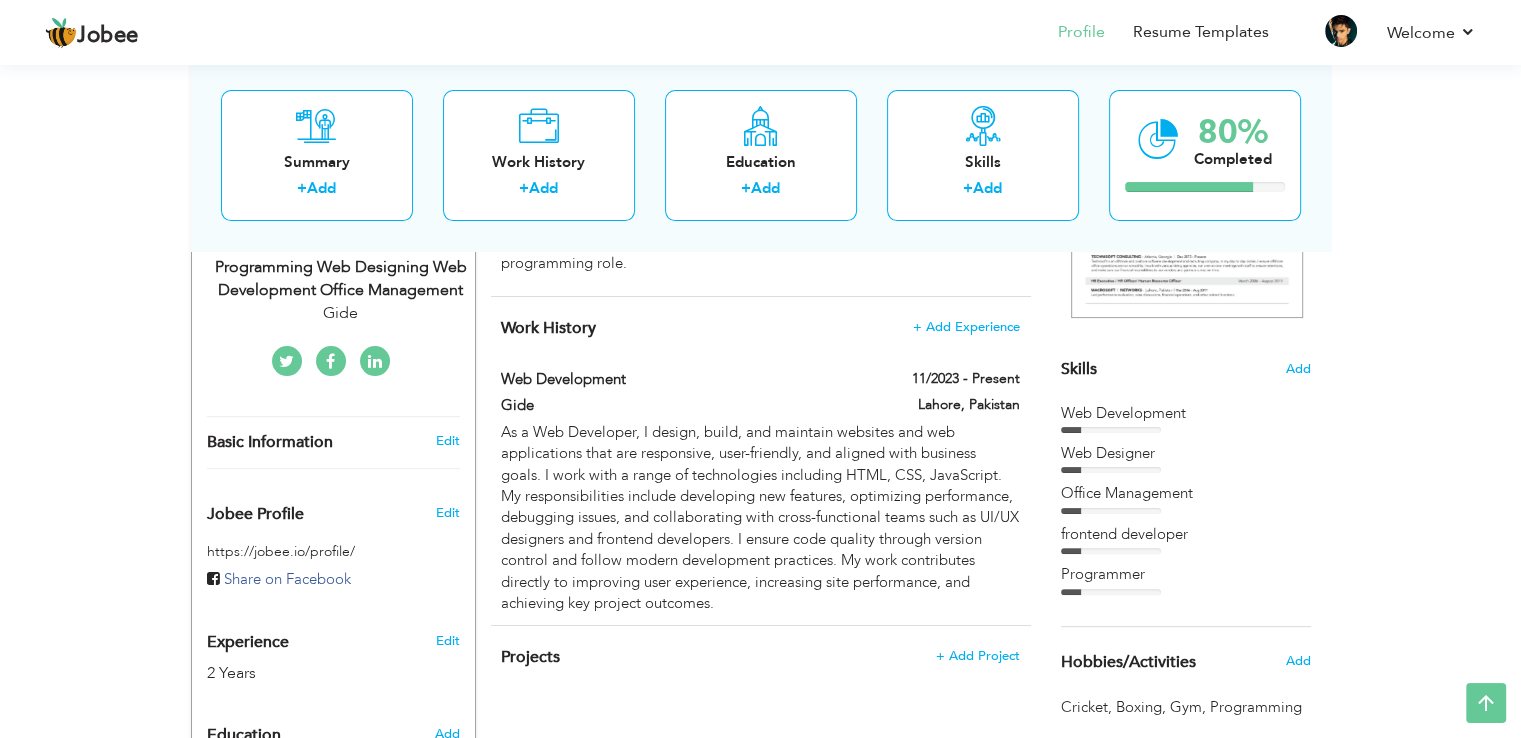 scroll, scrollTop: 440, scrollLeft: 0, axis: vertical 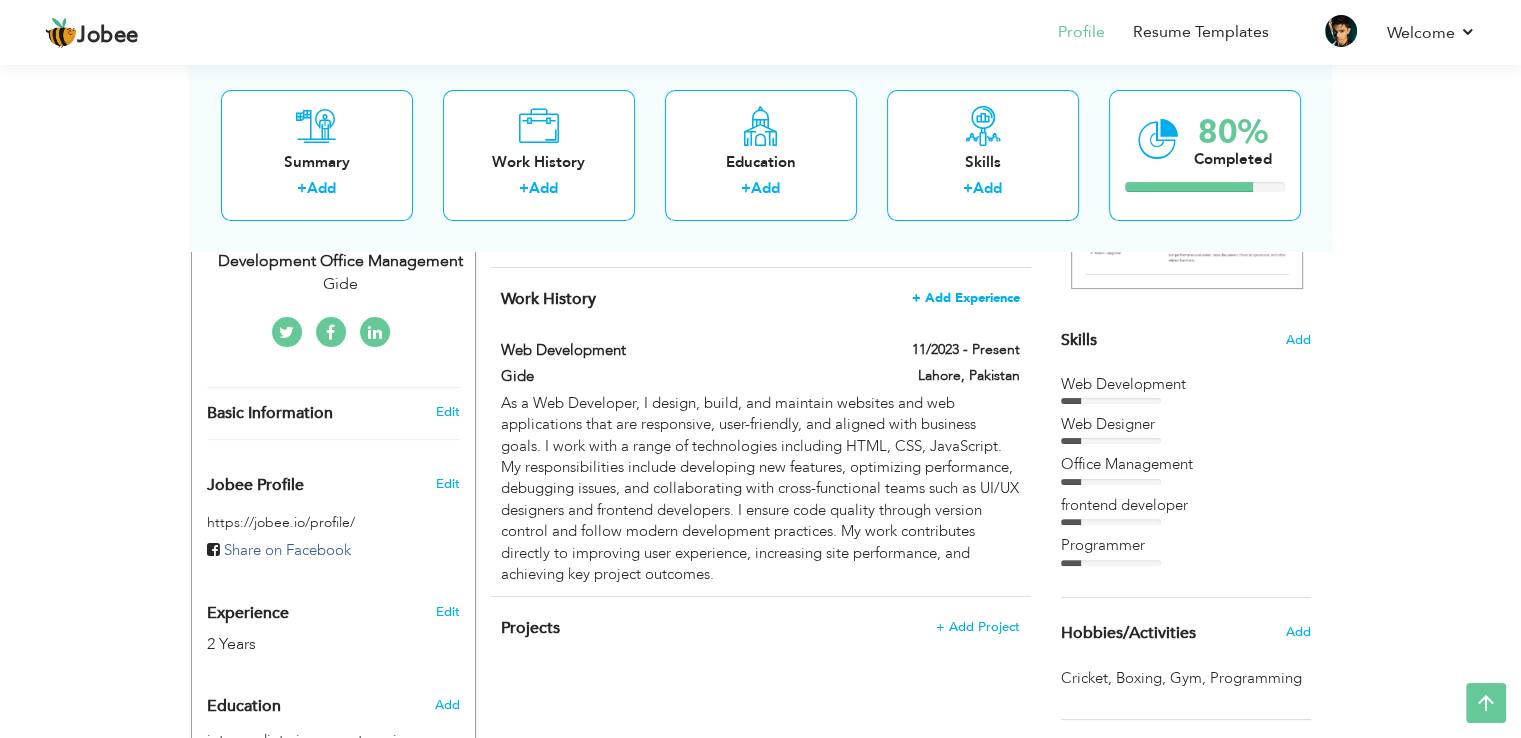 click on "+ Add Experience" at bounding box center [966, 298] 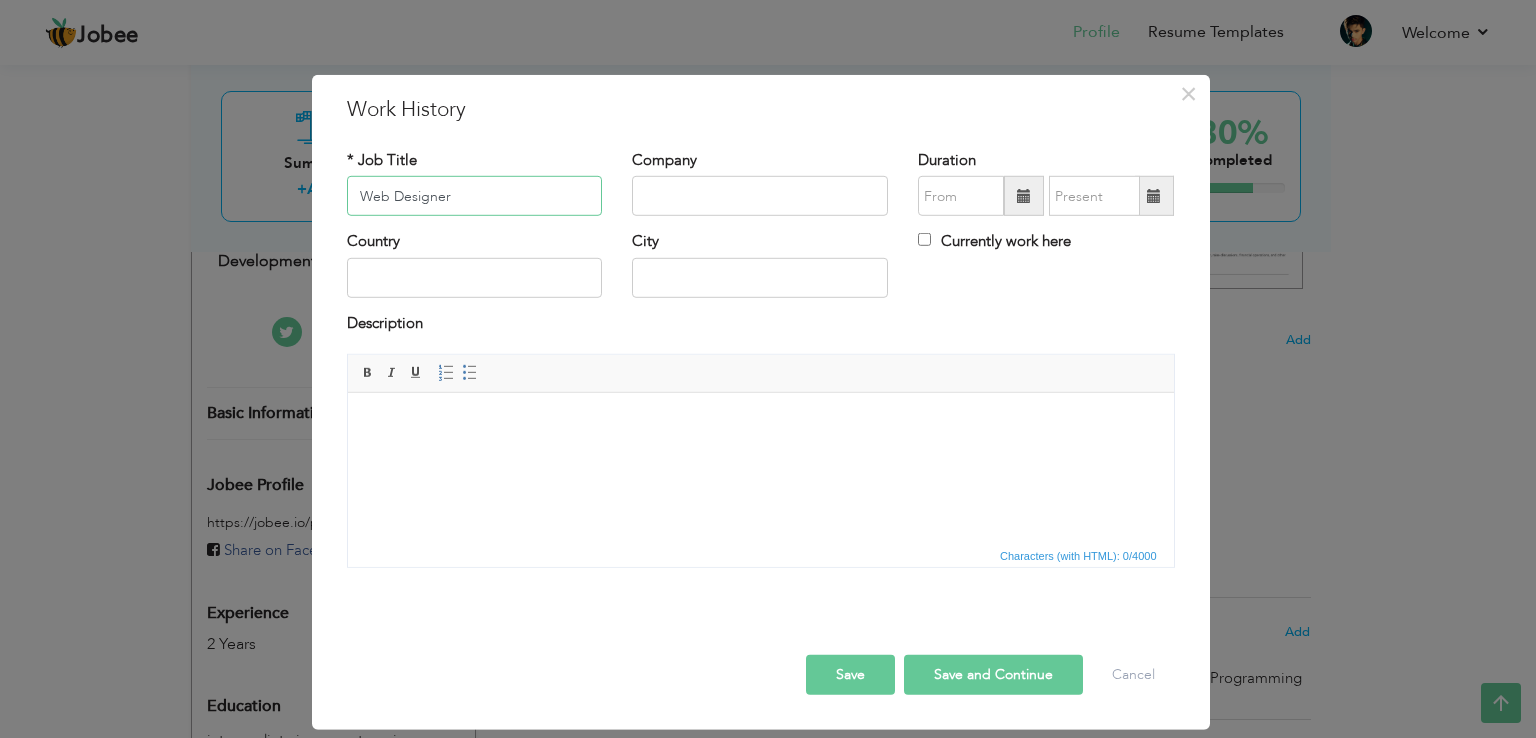 type on "Web Designer" 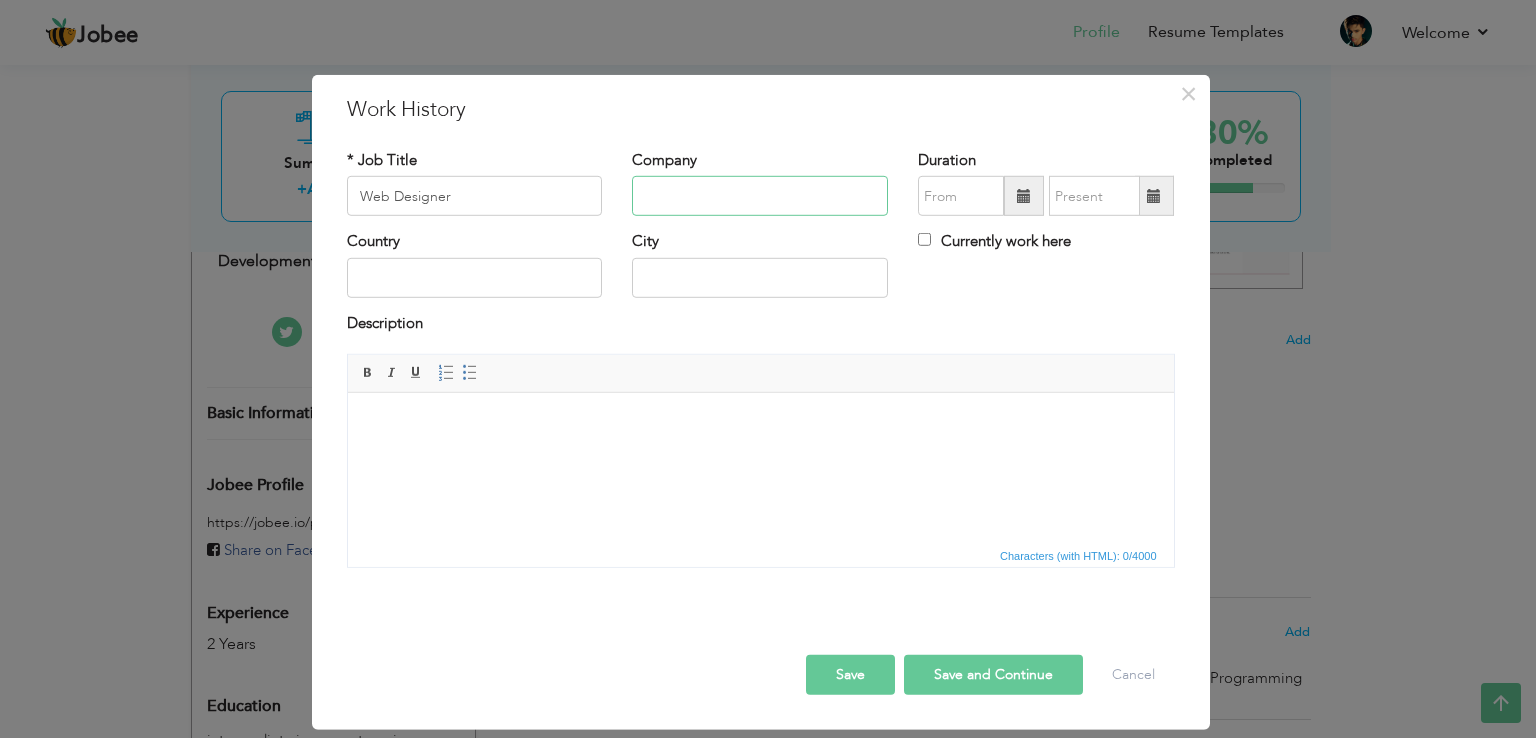 click at bounding box center (760, 196) 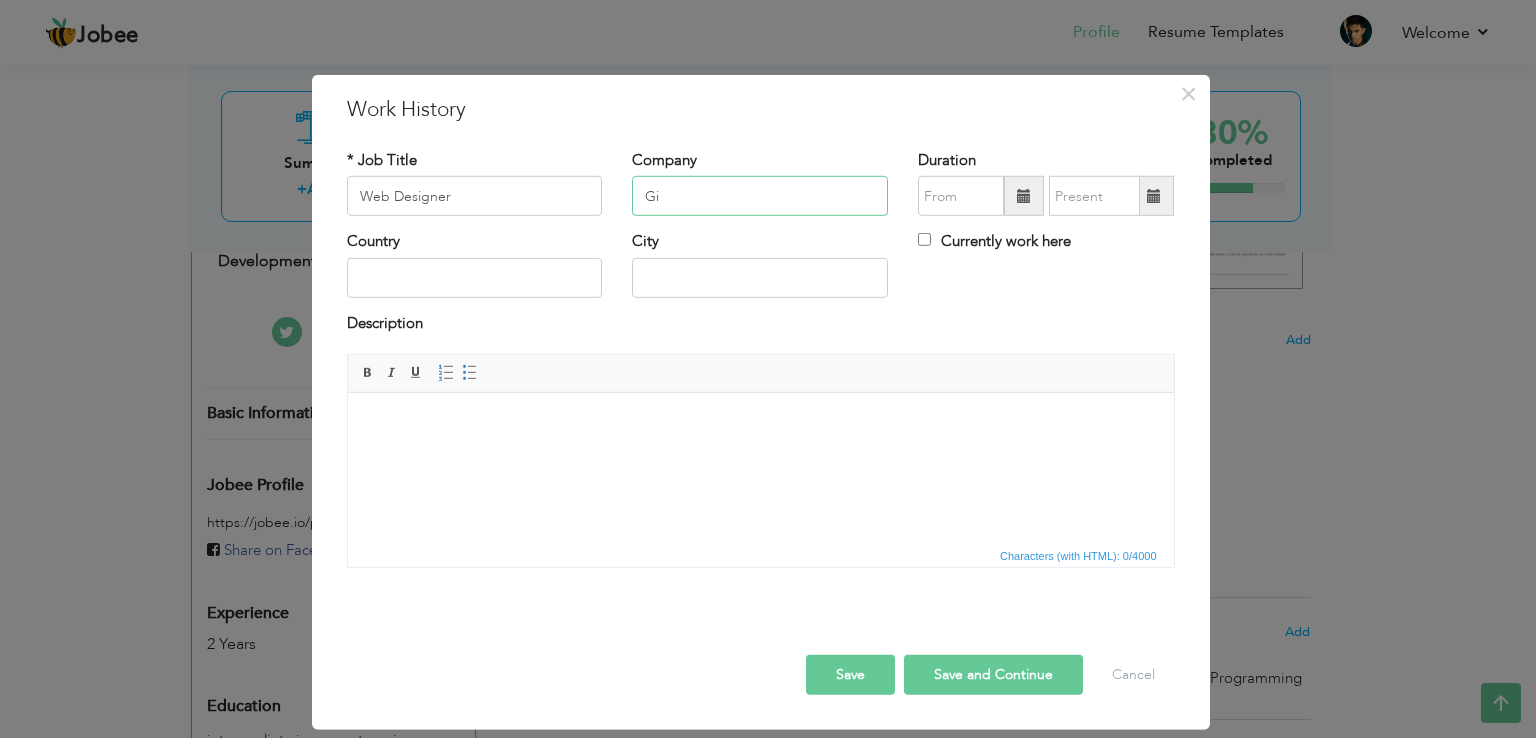 type on "G" 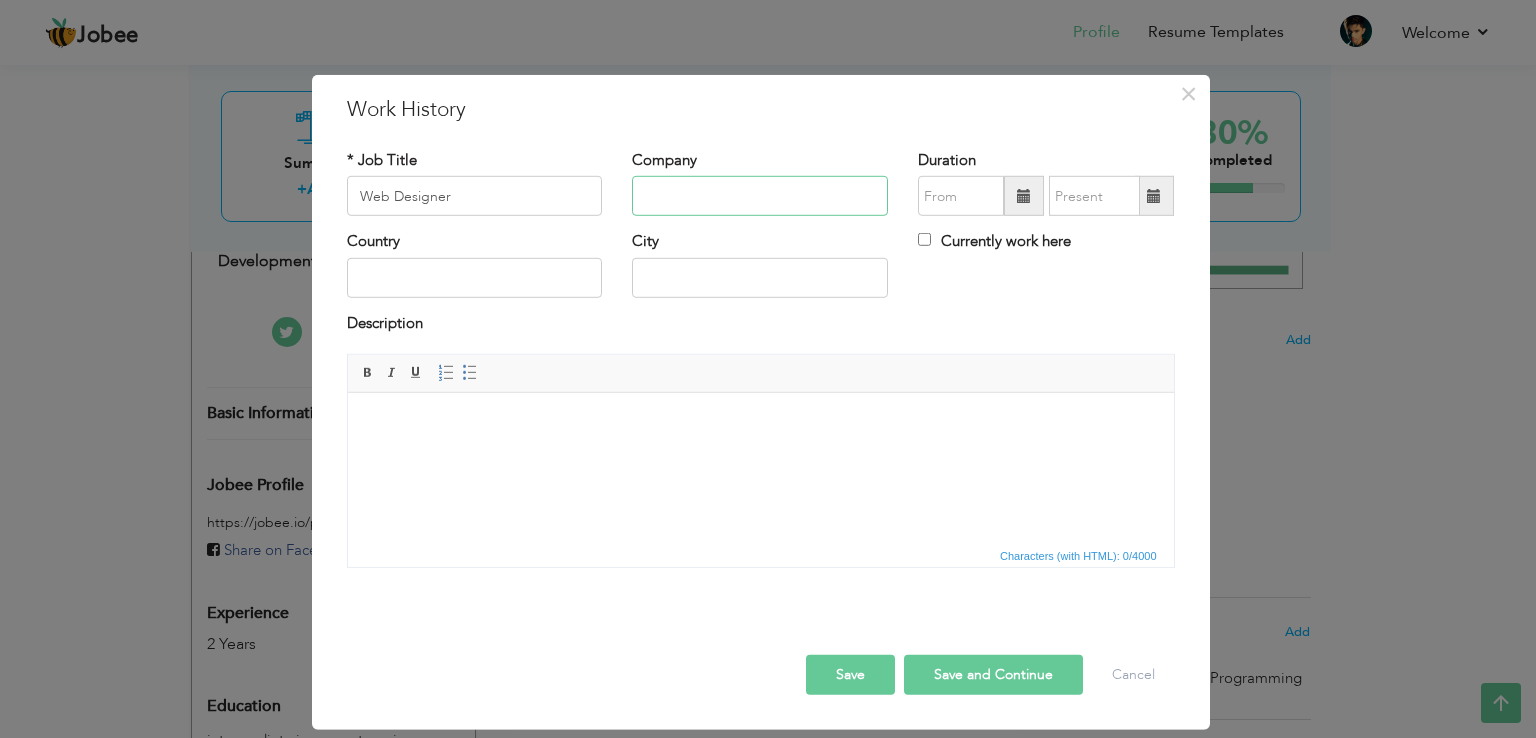 type on "A" 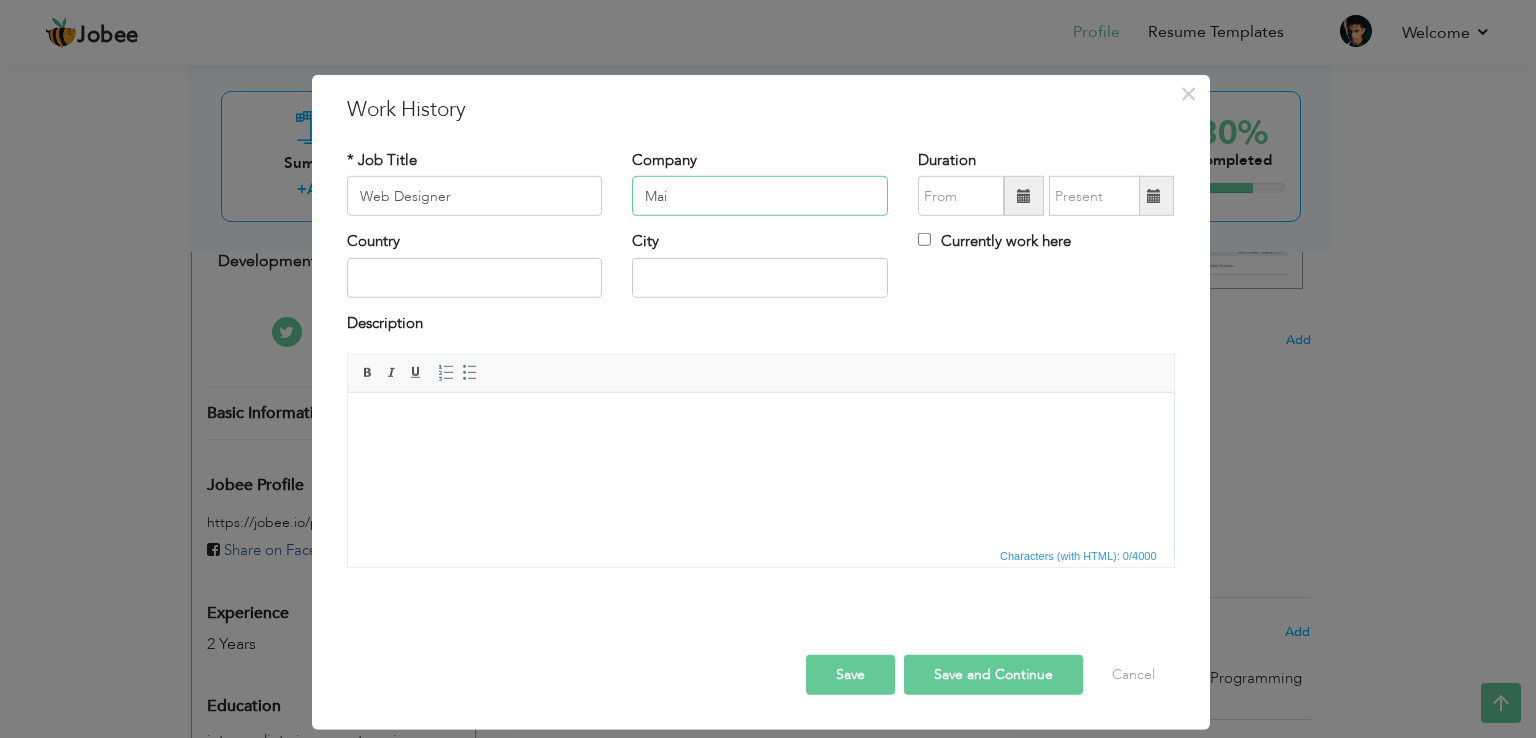 click on "Mai" at bounding box center [760, 196] 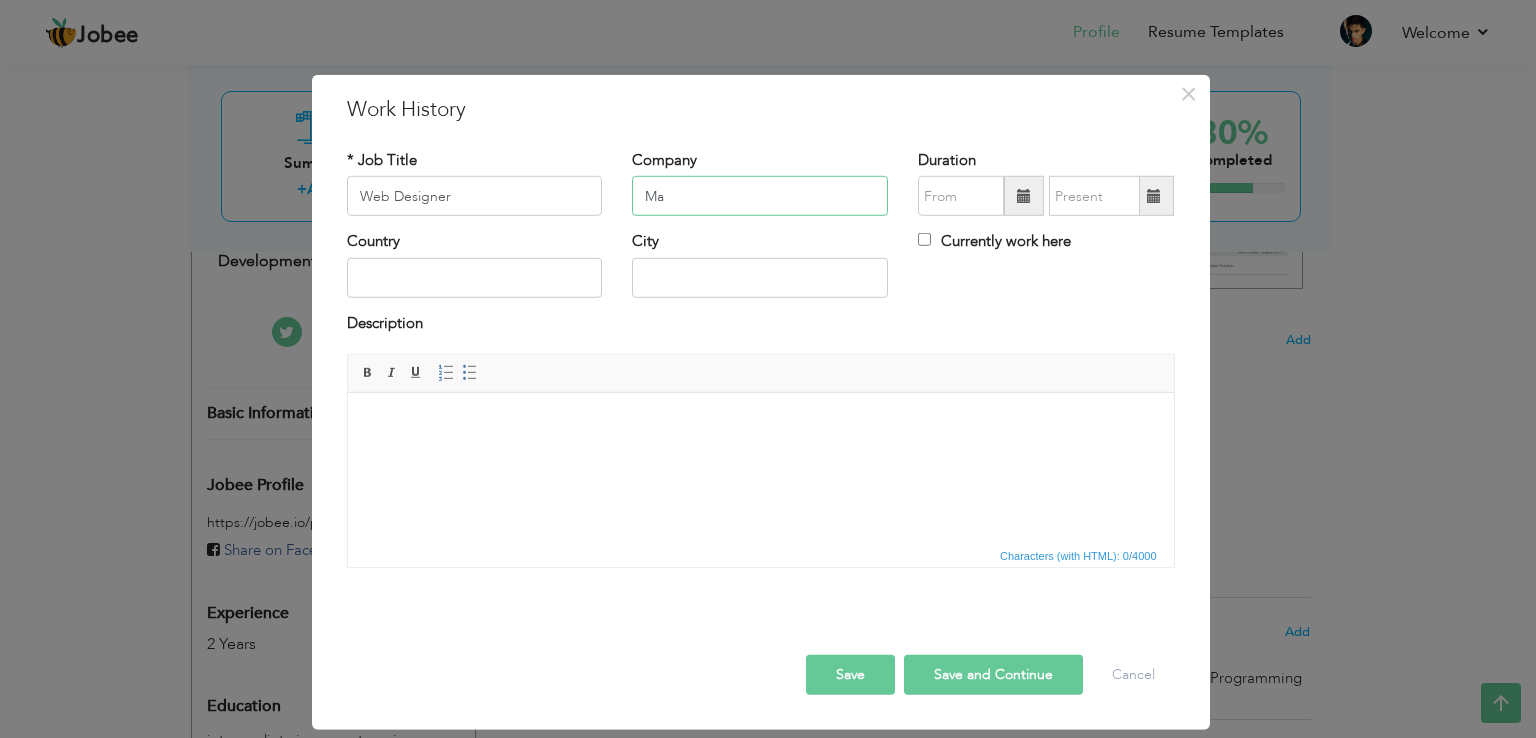 type on "M" 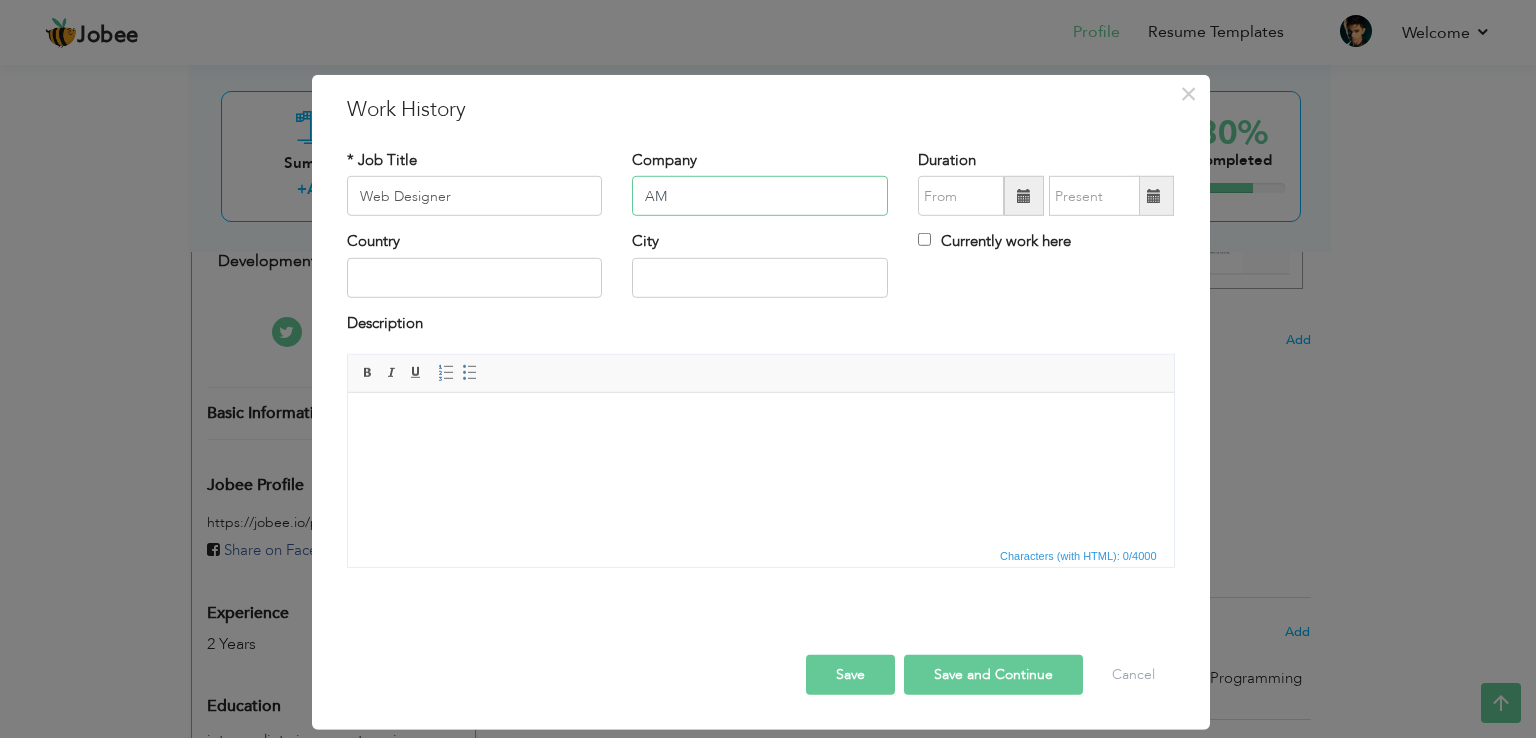 type on "A" 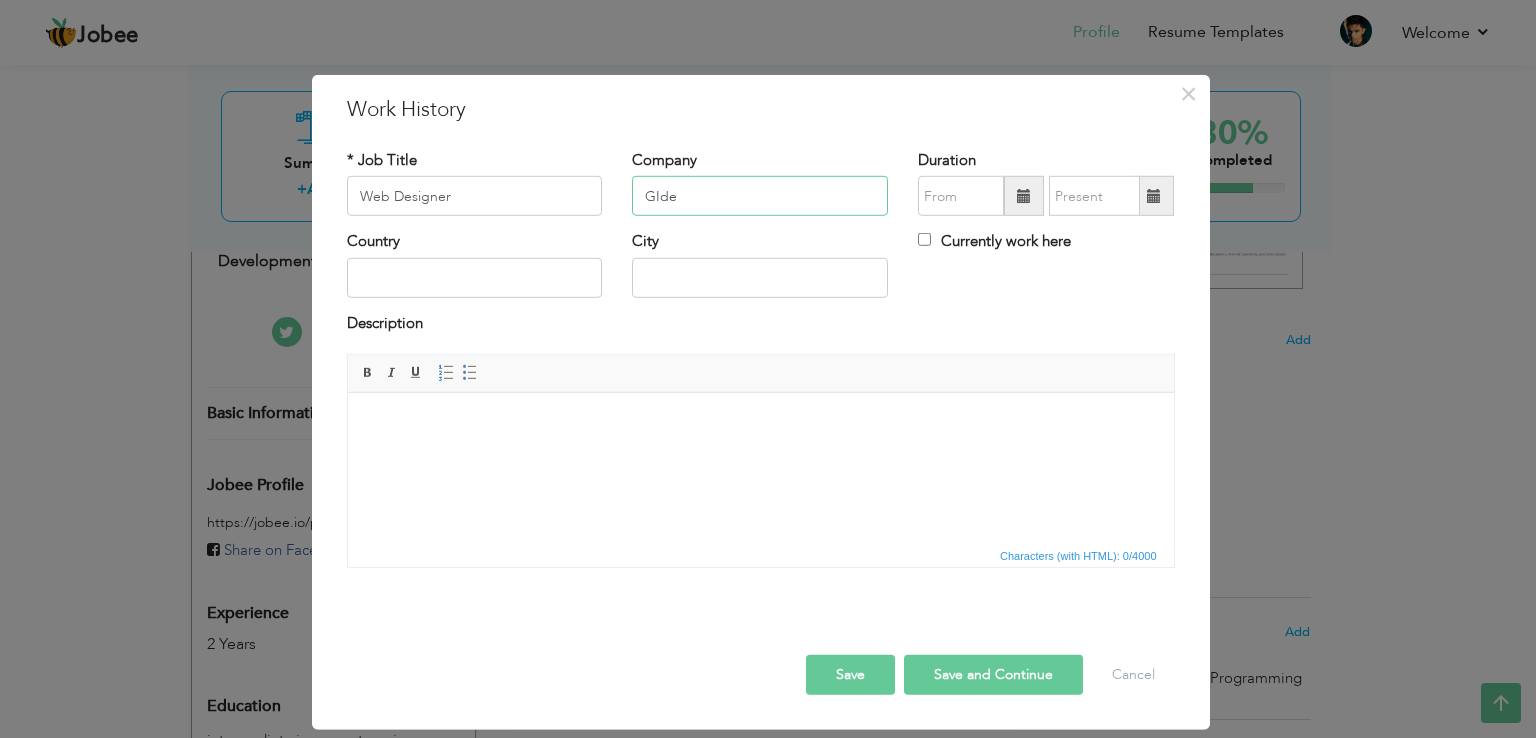 type on "GIde" 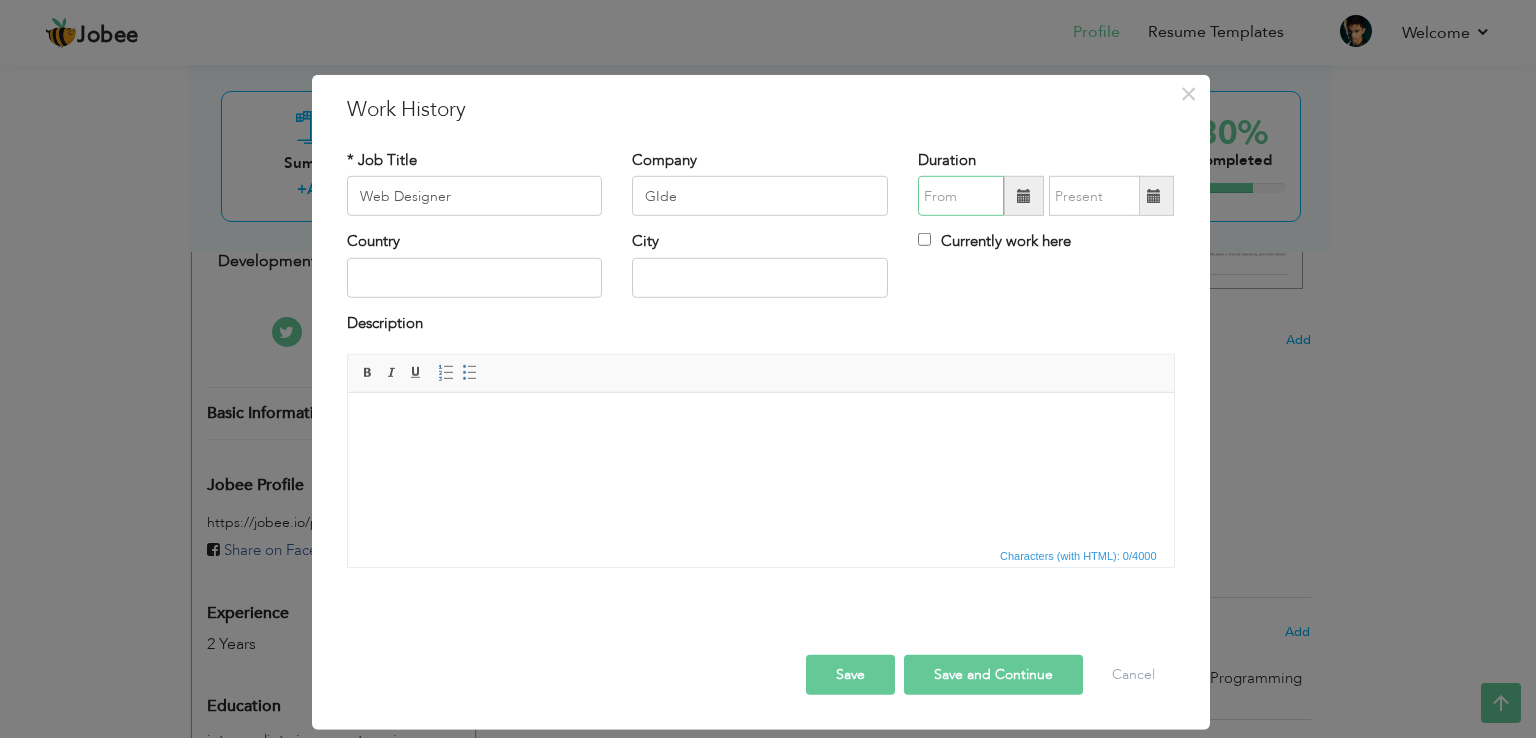 type on "08/2025" 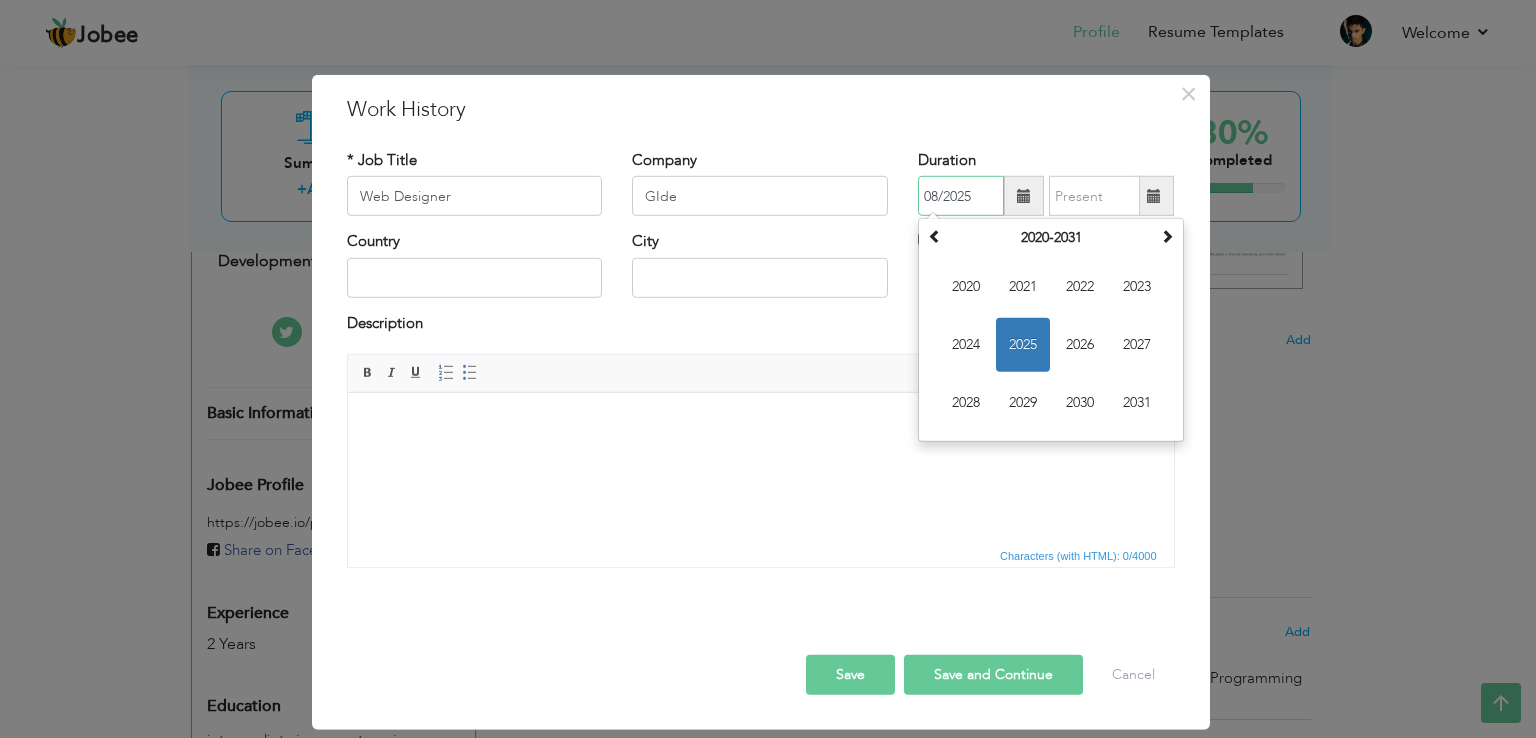click on "08/2025" at bounding box center [961, 196] 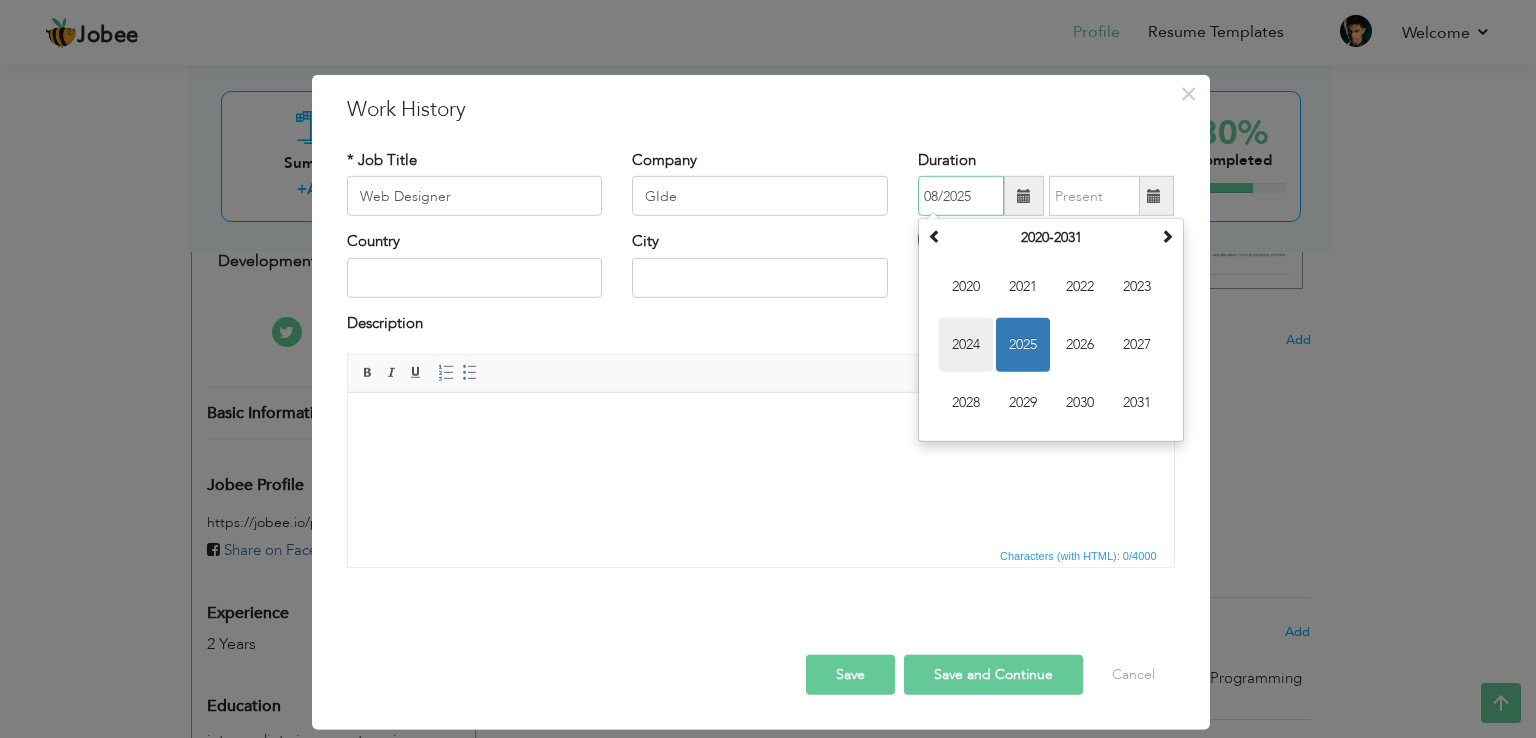 click on "2024" at bounding box center [966, 345] 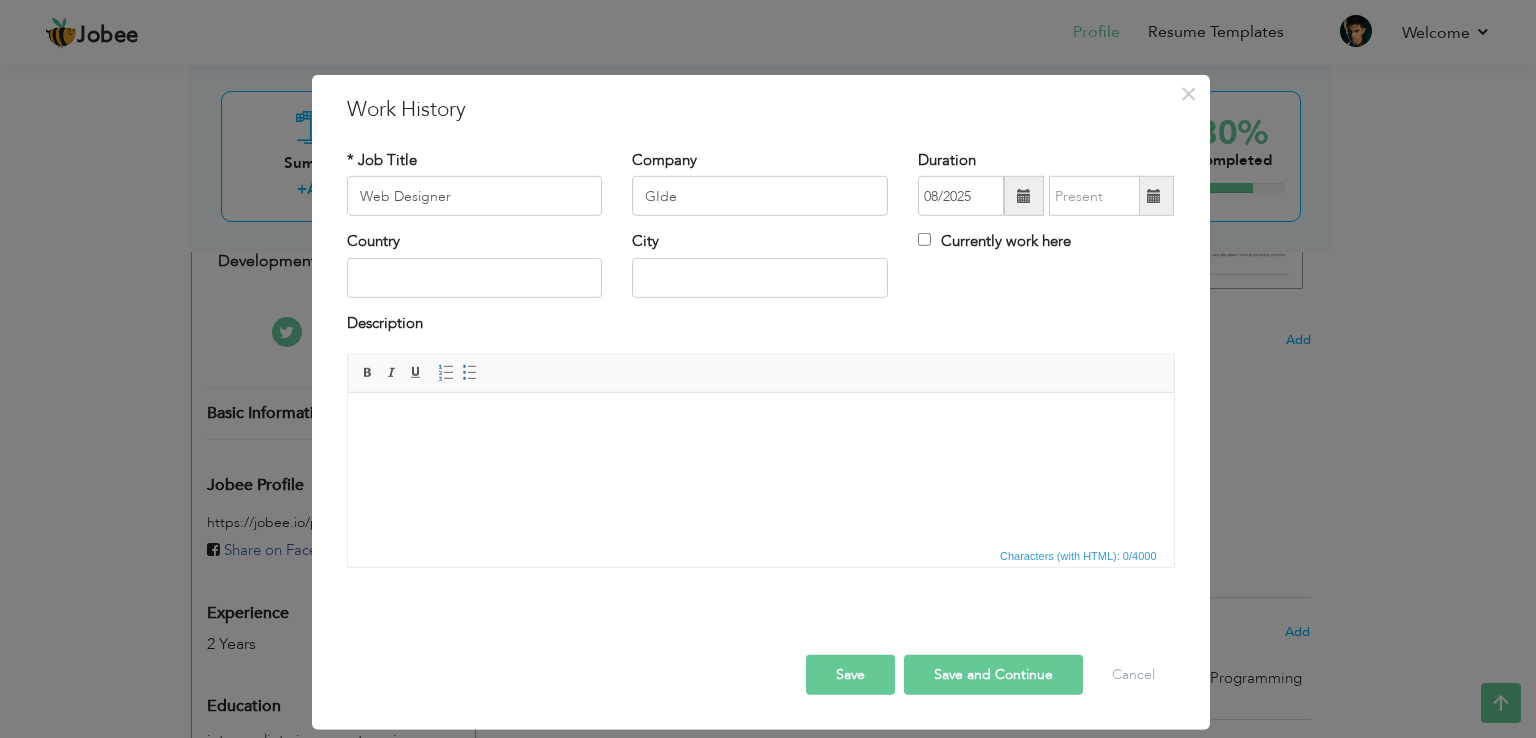 click on "City" at bounding box center [760, 271] 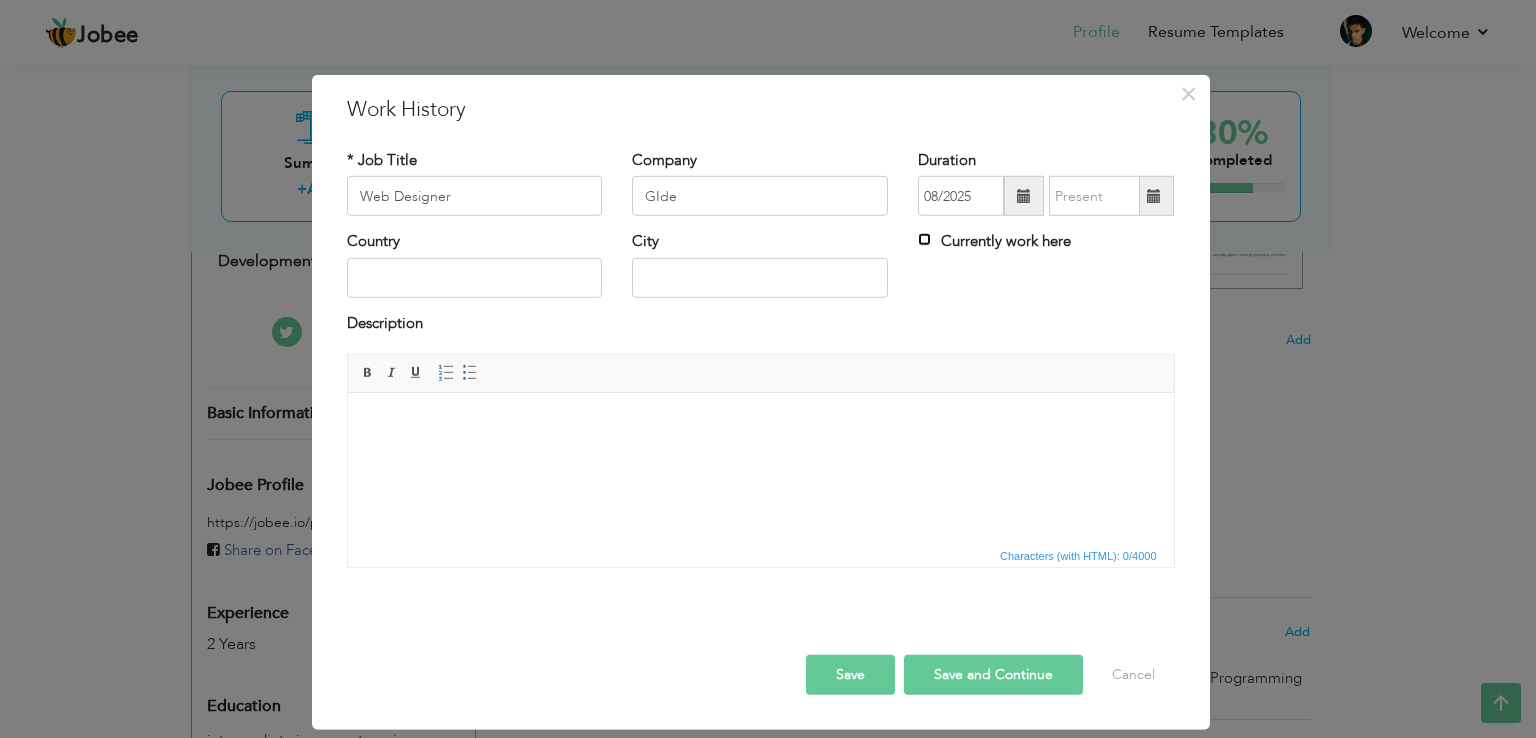 click on "Currently work here" at bounding box center (924, 239) 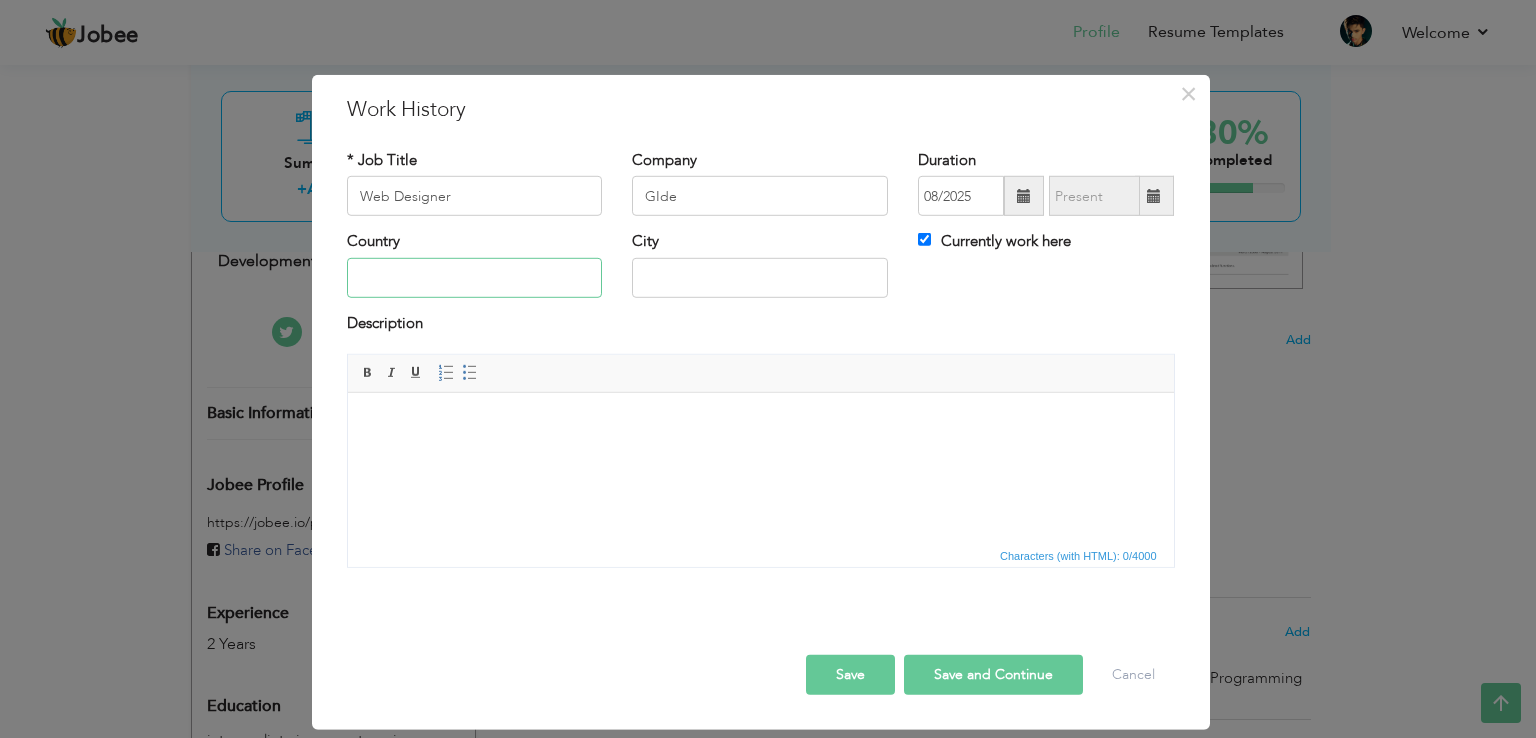 click at bounding box center [475, 278] 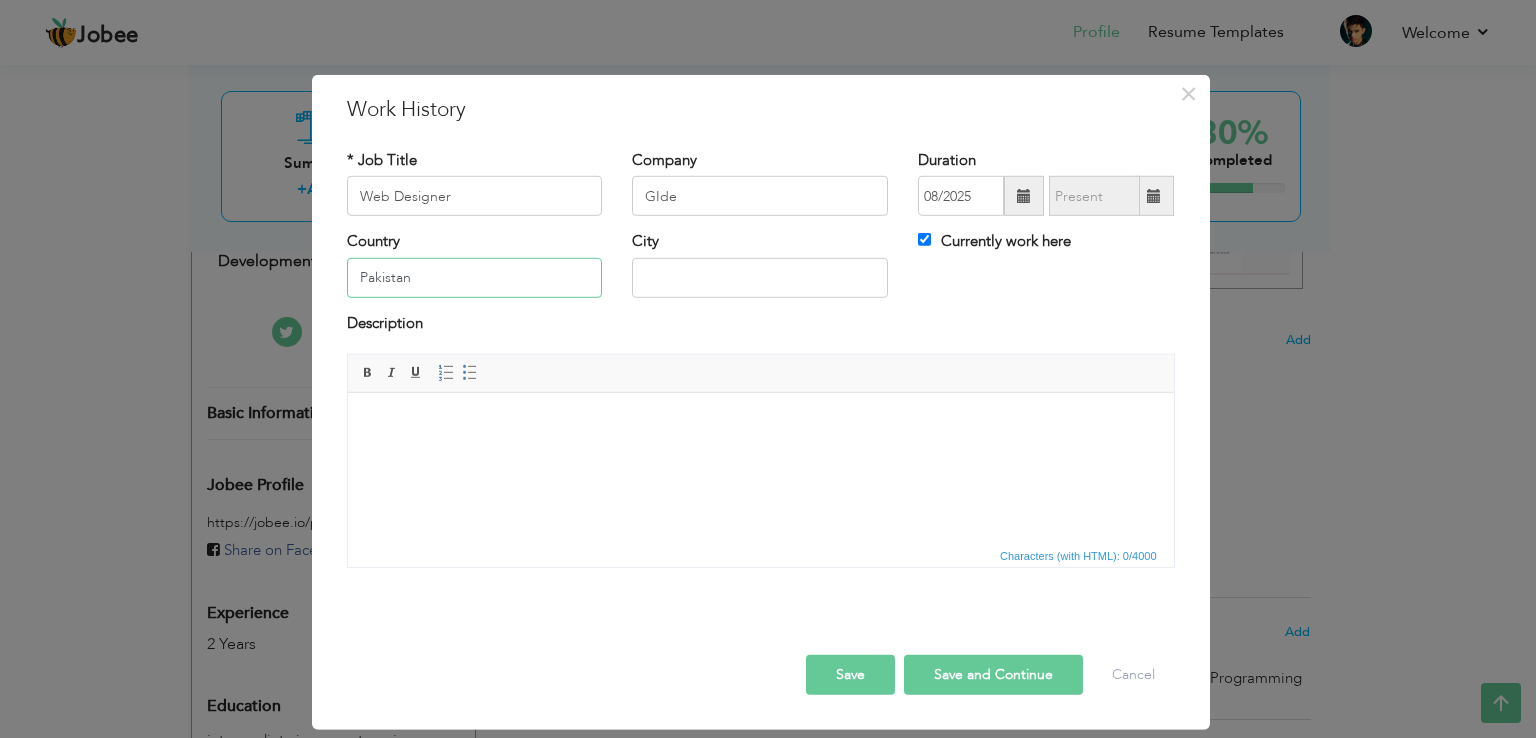 type on "Pakistan" 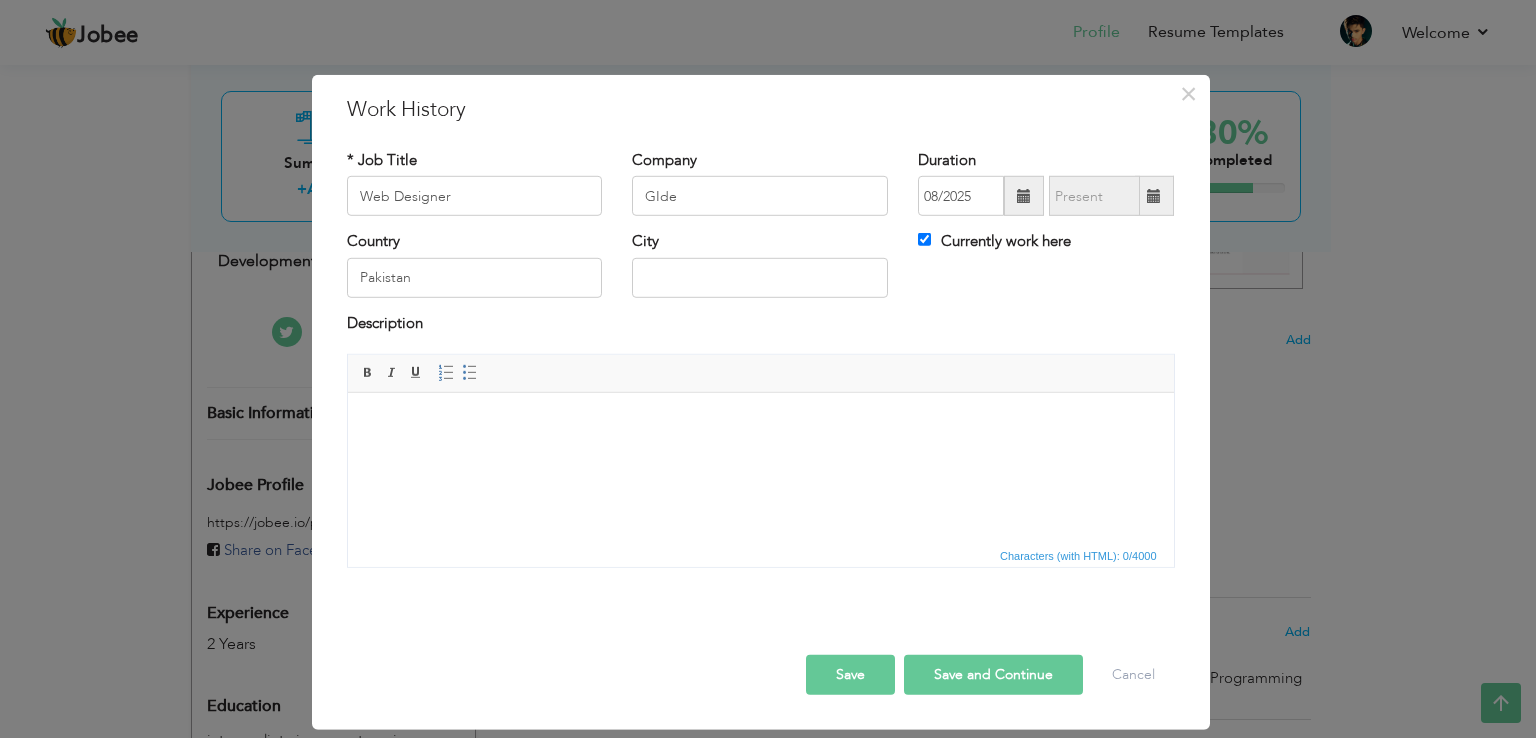 click on "City" at bounding box center [760, 264] 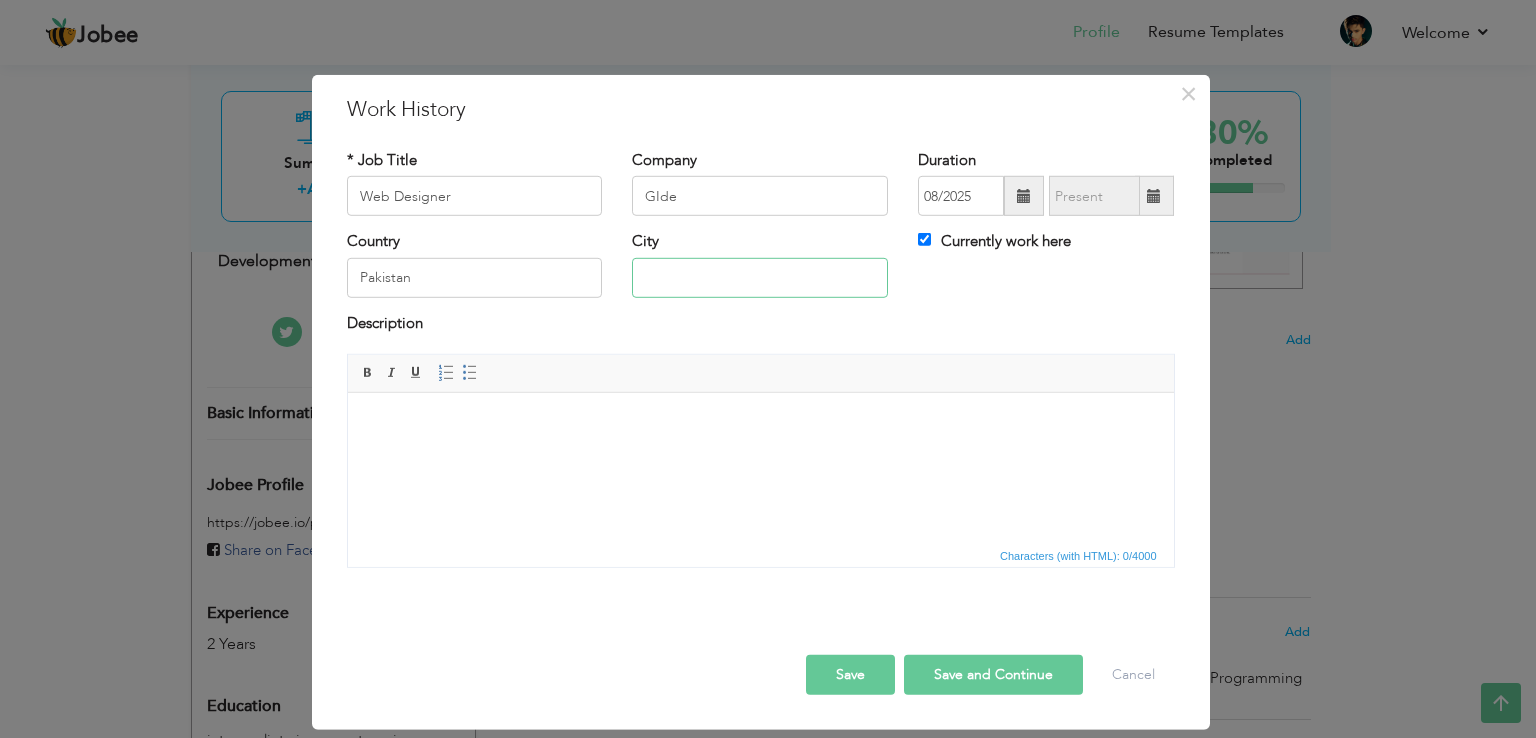 click at bounding box center (760, 278) 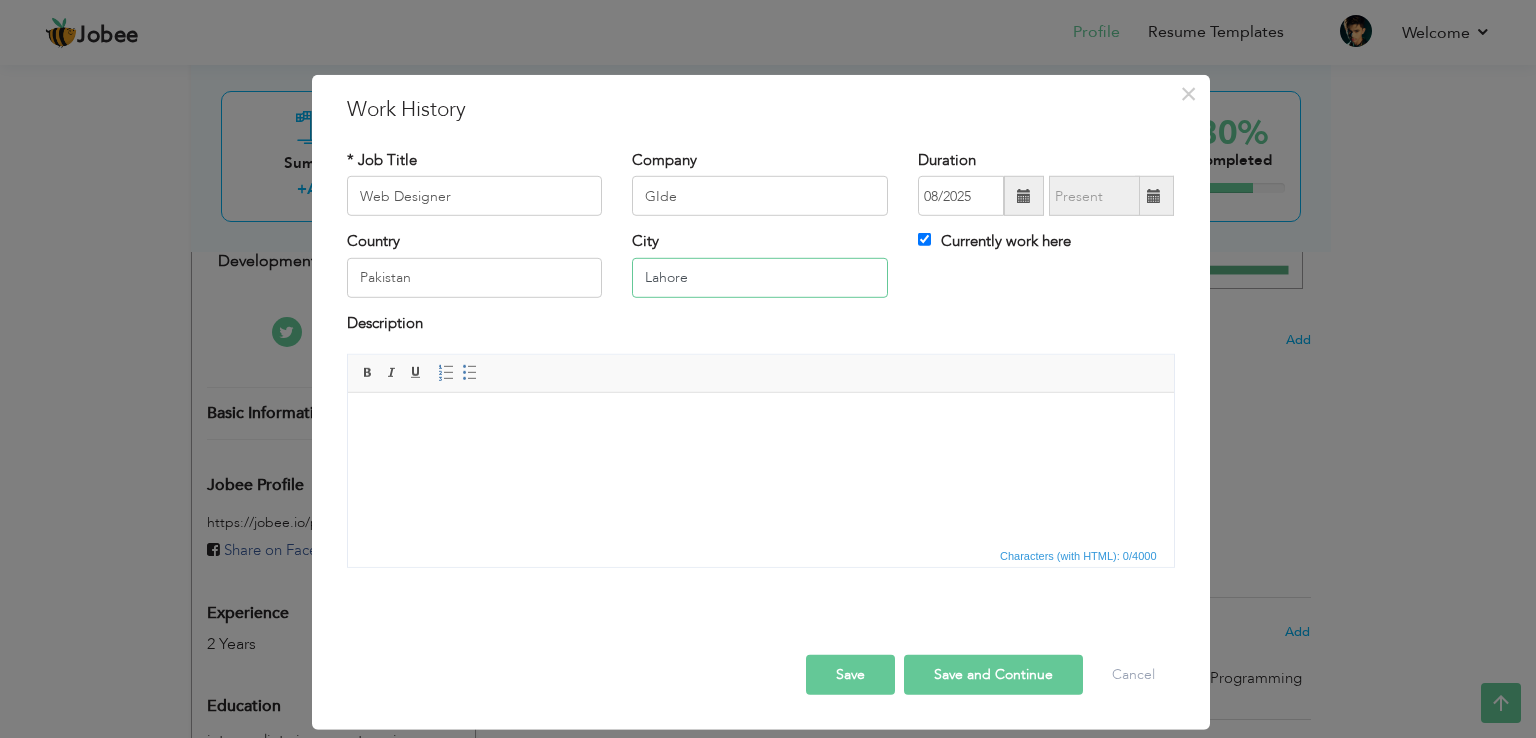 type on "Lahore" 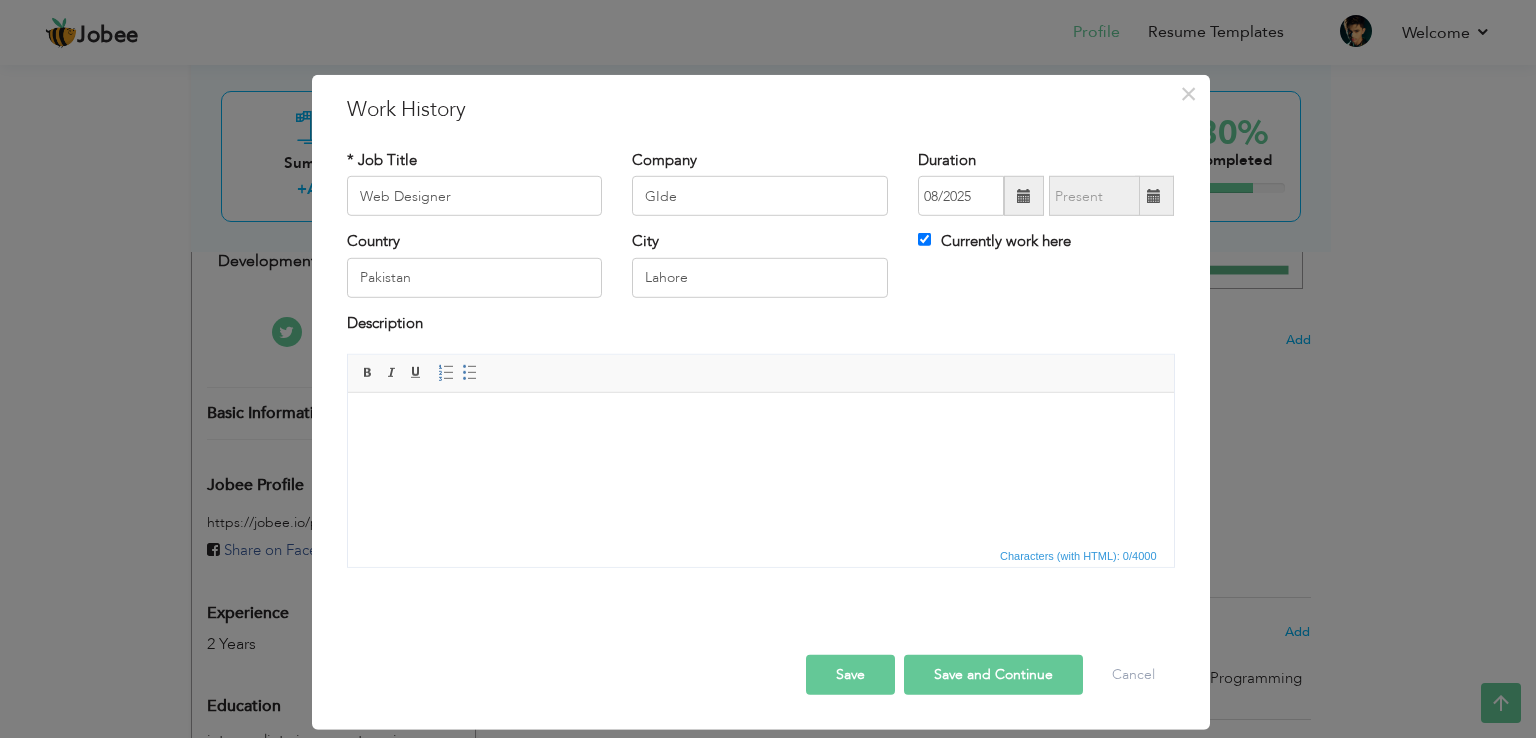 click on "Editor toolbars Basic Styles   Bold   Italic   Underline Paragraph   Insert/Remove Numbered List   Insert/Remove Bulleted List" at bounding box center [761, 374] 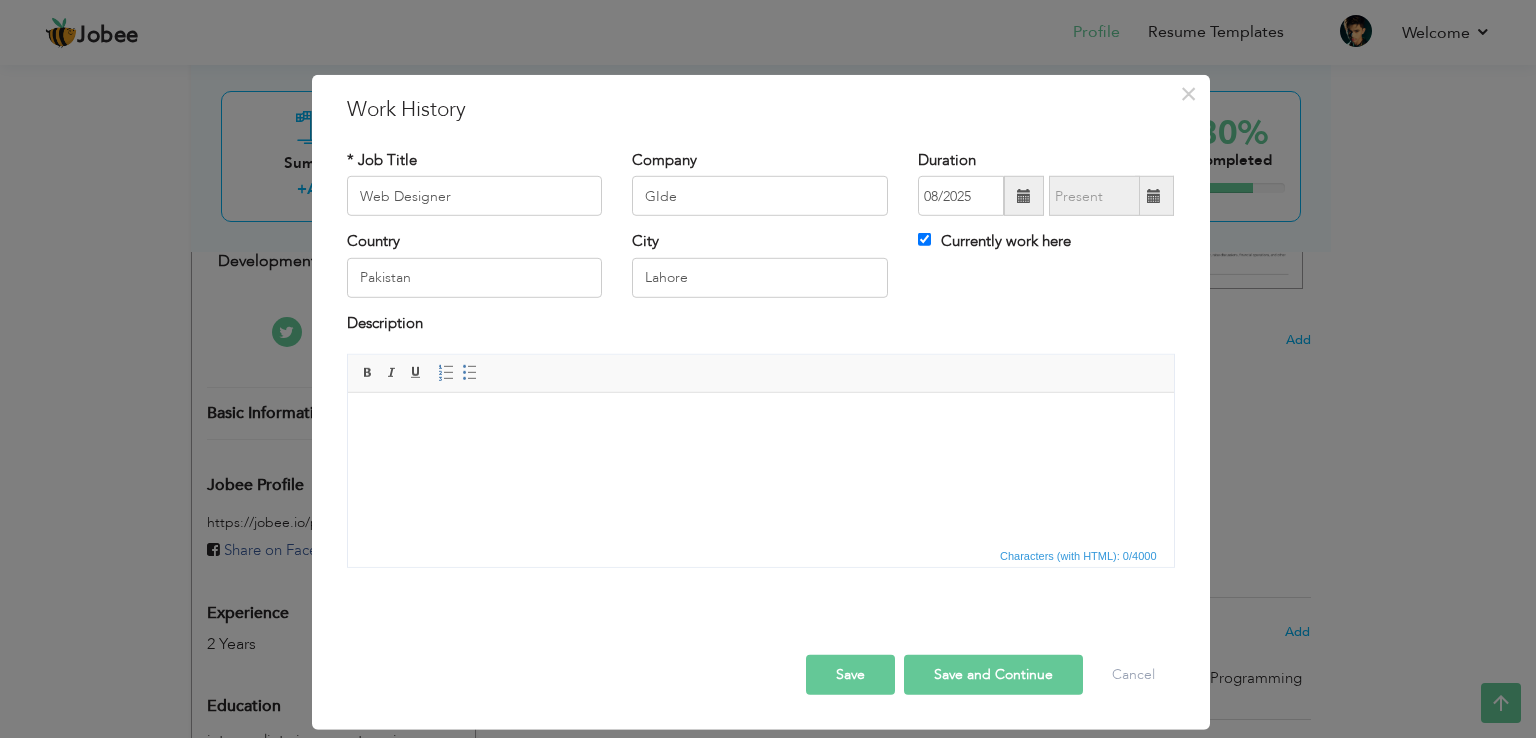 click at bounding box center (760, 423) 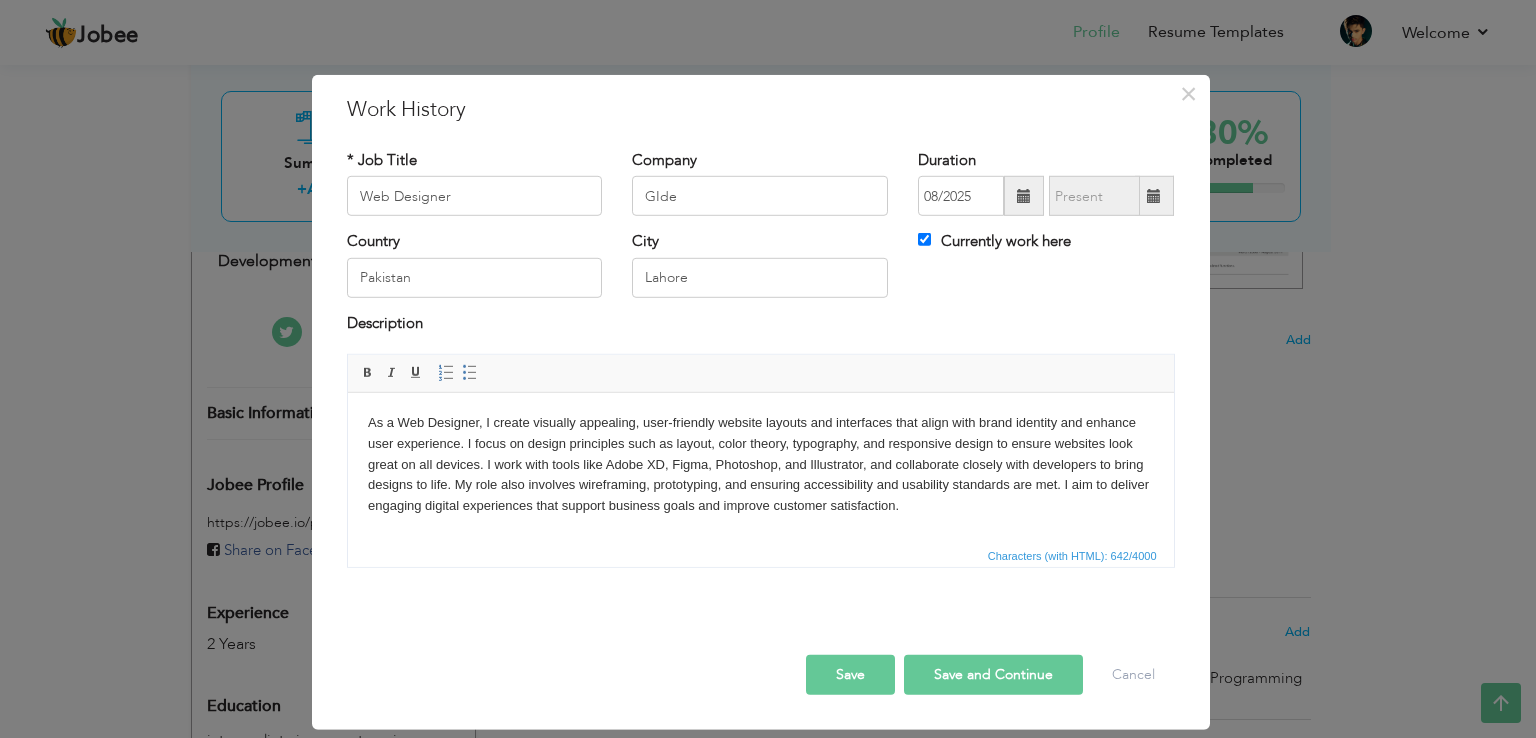 click on "Save" at bounding box center [850, 675] 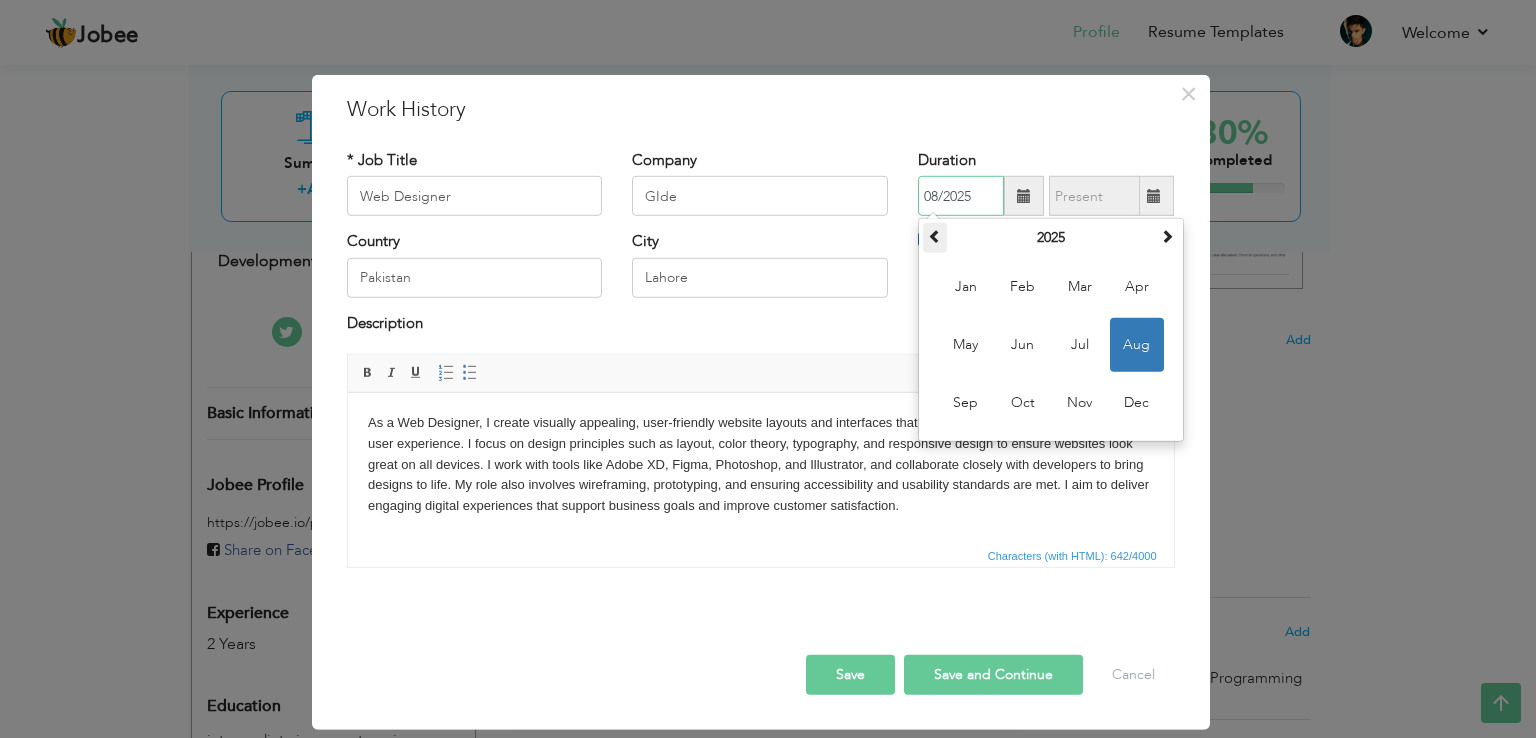 click at bounding box center (935, 238) 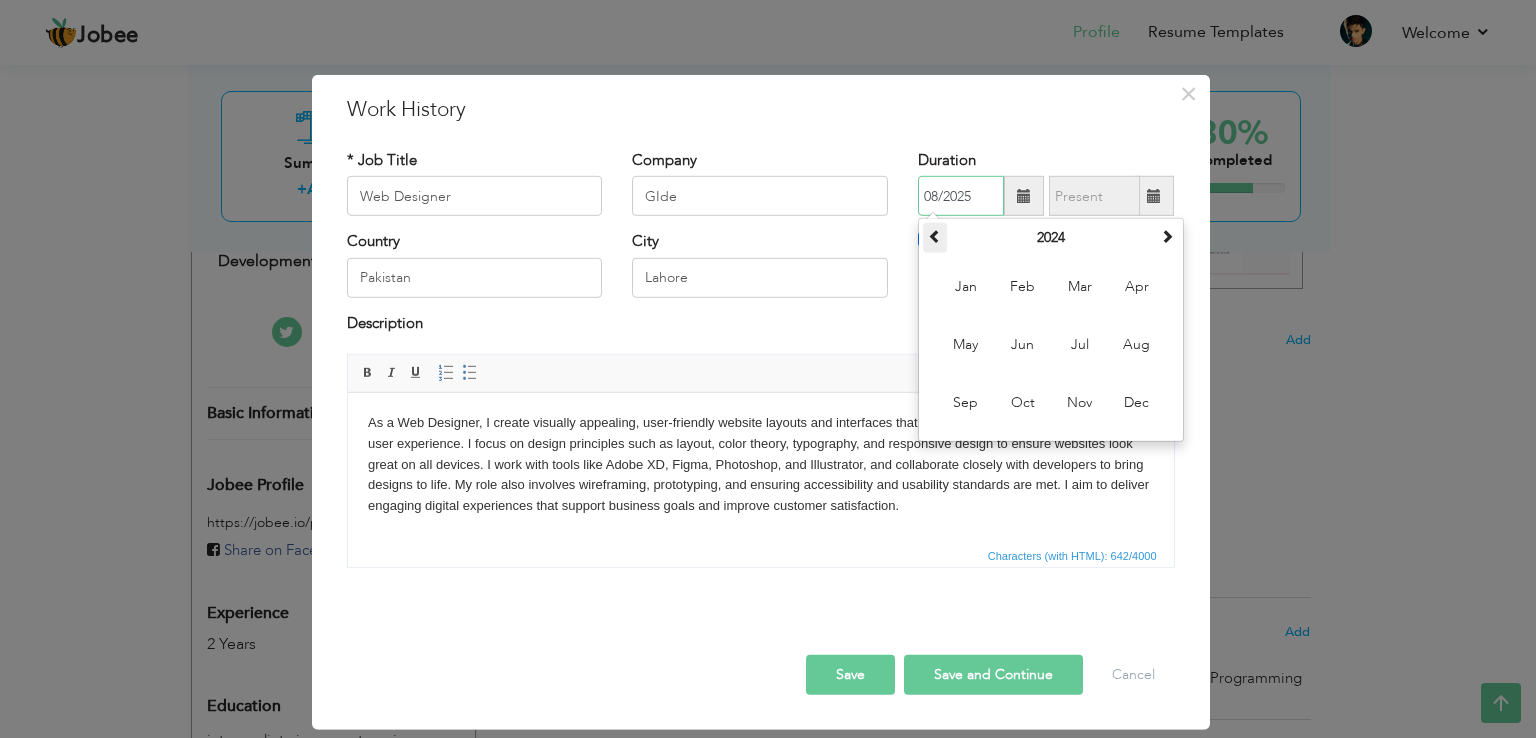 click at bounding box center [935, 238] 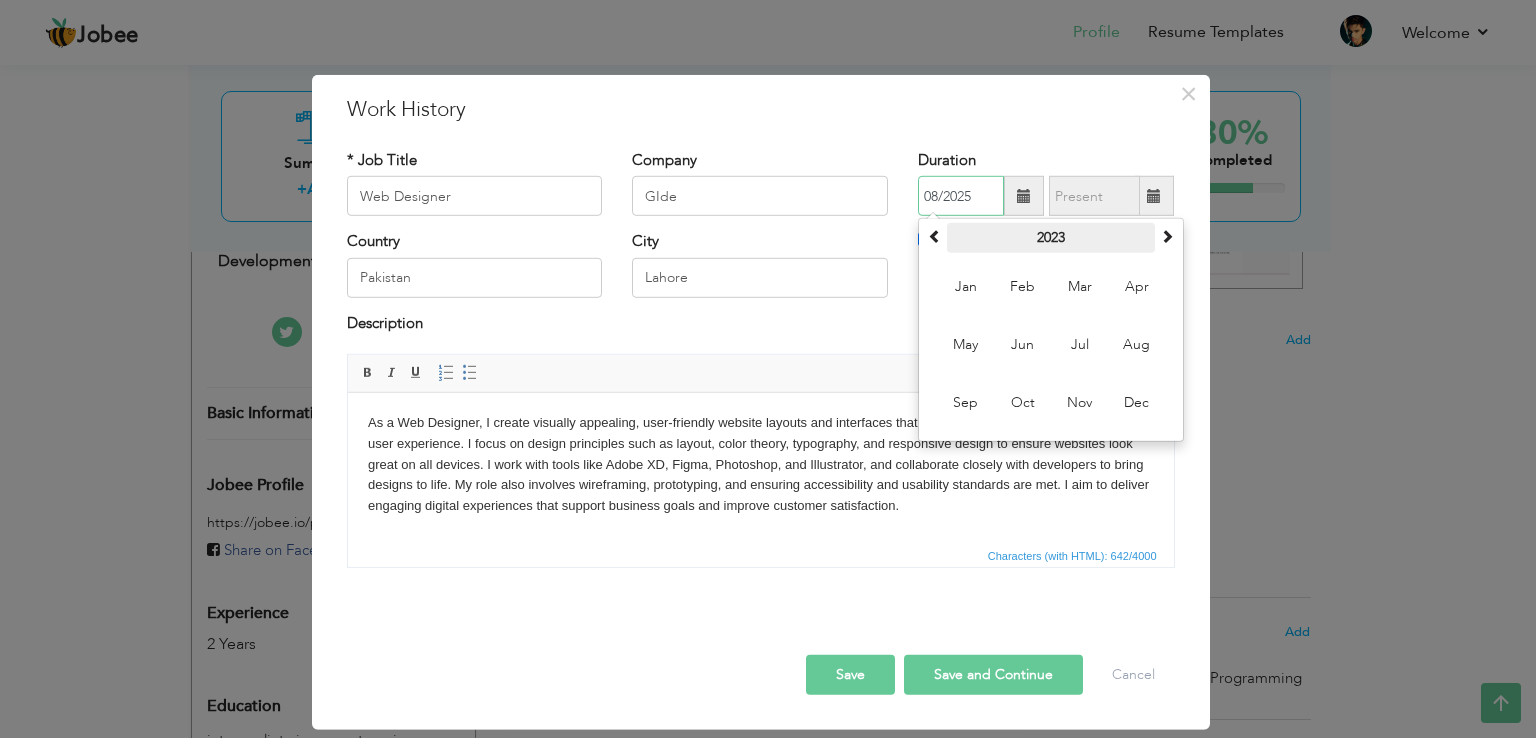 click on "2023" at bounding box center [1051, 238] 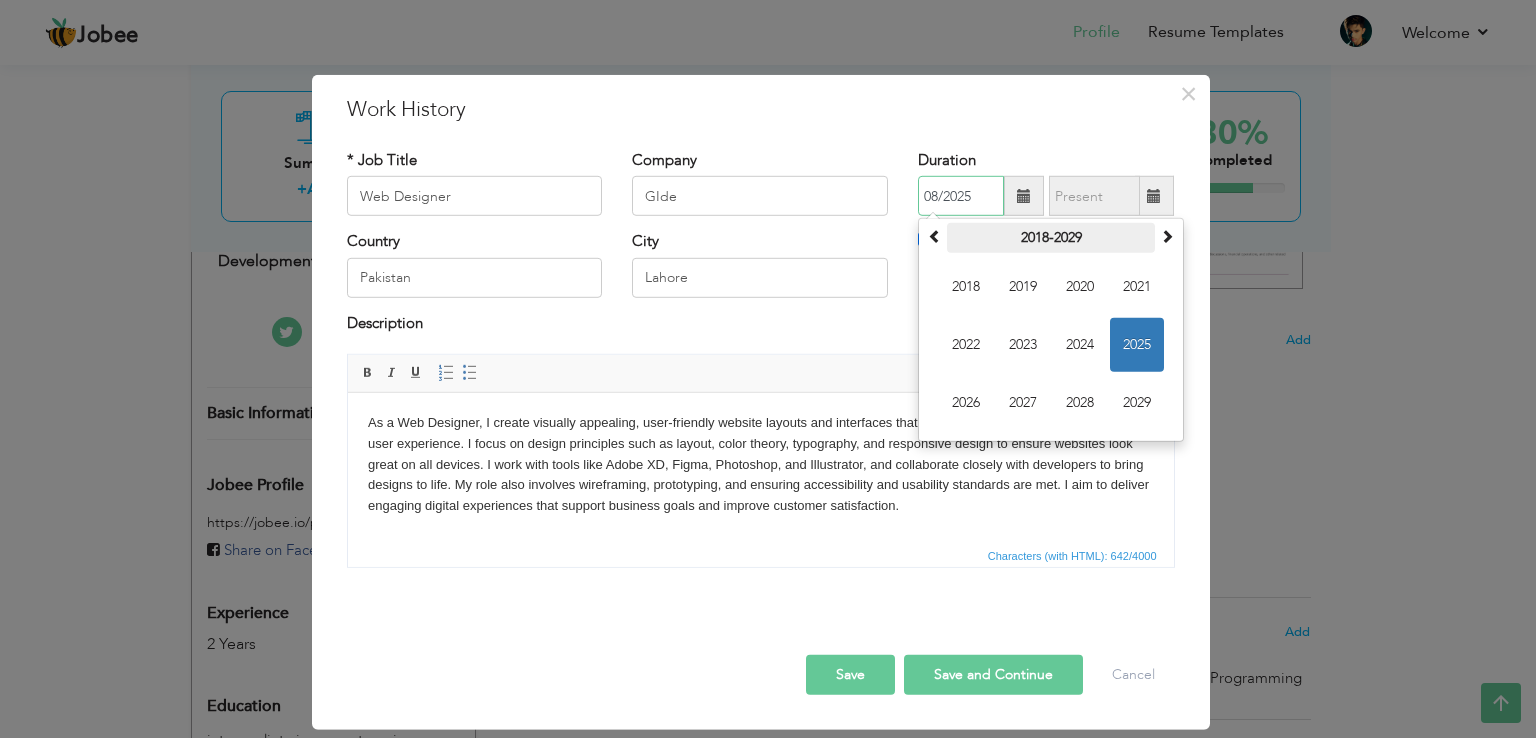 click on "2018-2029" at bounding box center [1051, 238] 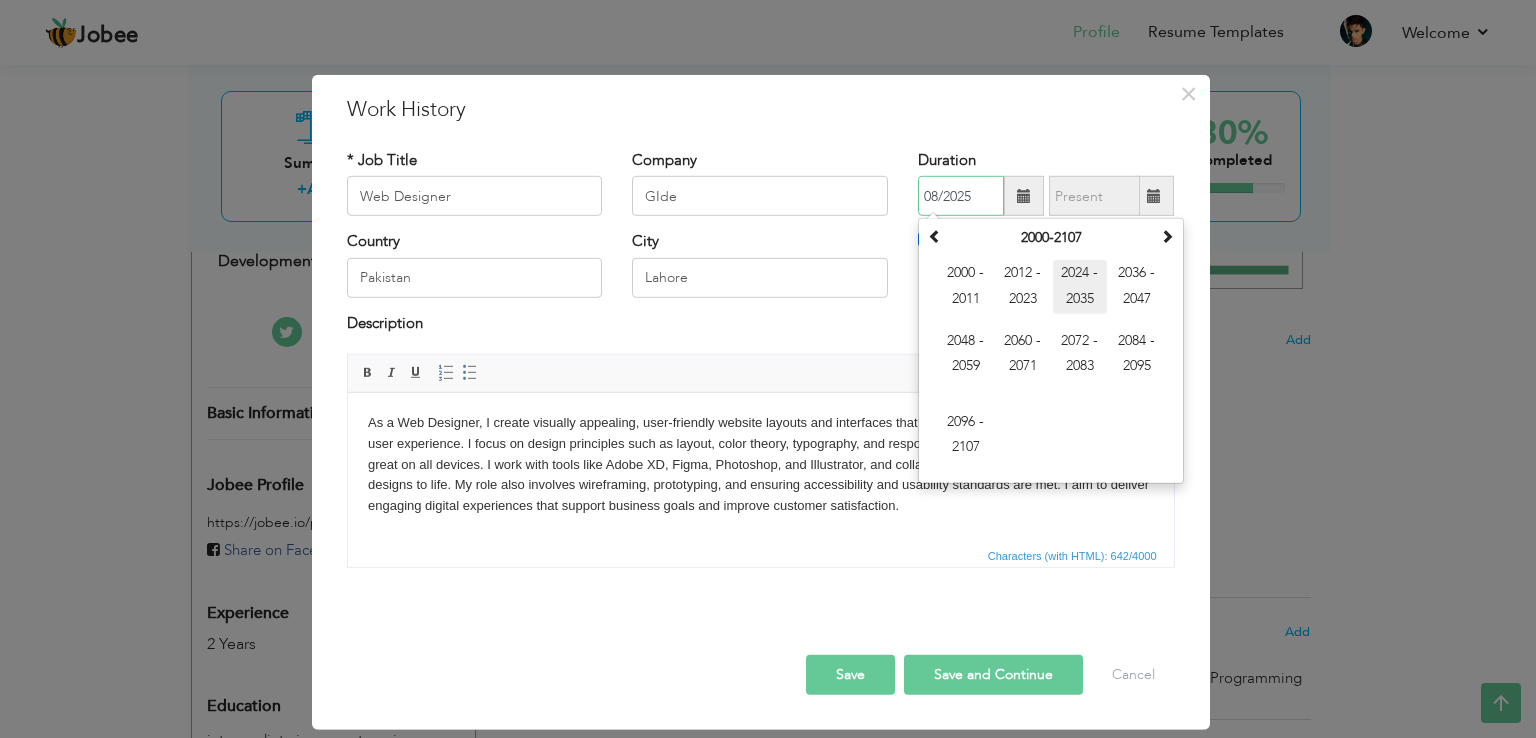 click on "2024 - 2035" at bounding box center (1080, 287) 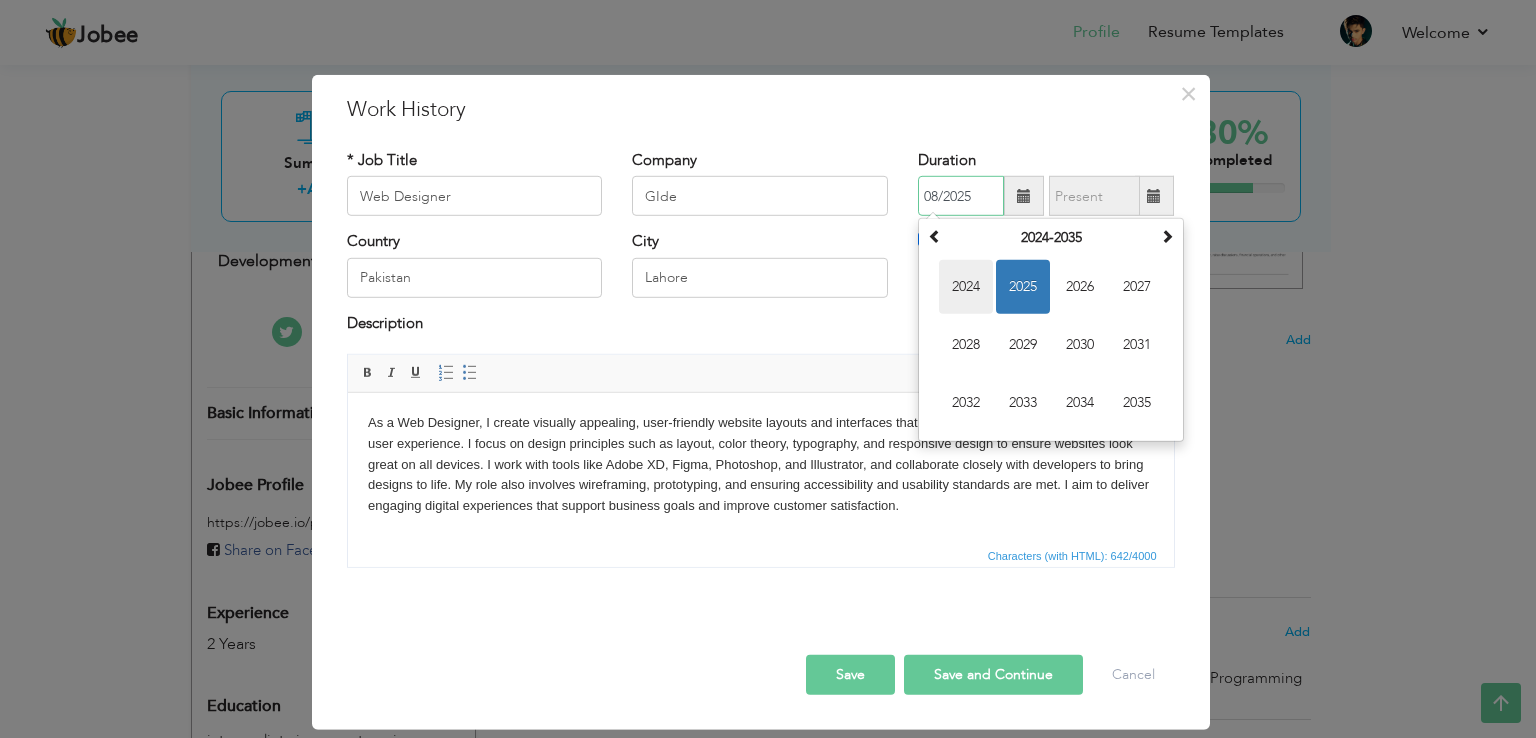 click on "2024" at bounding box center (966, 287) 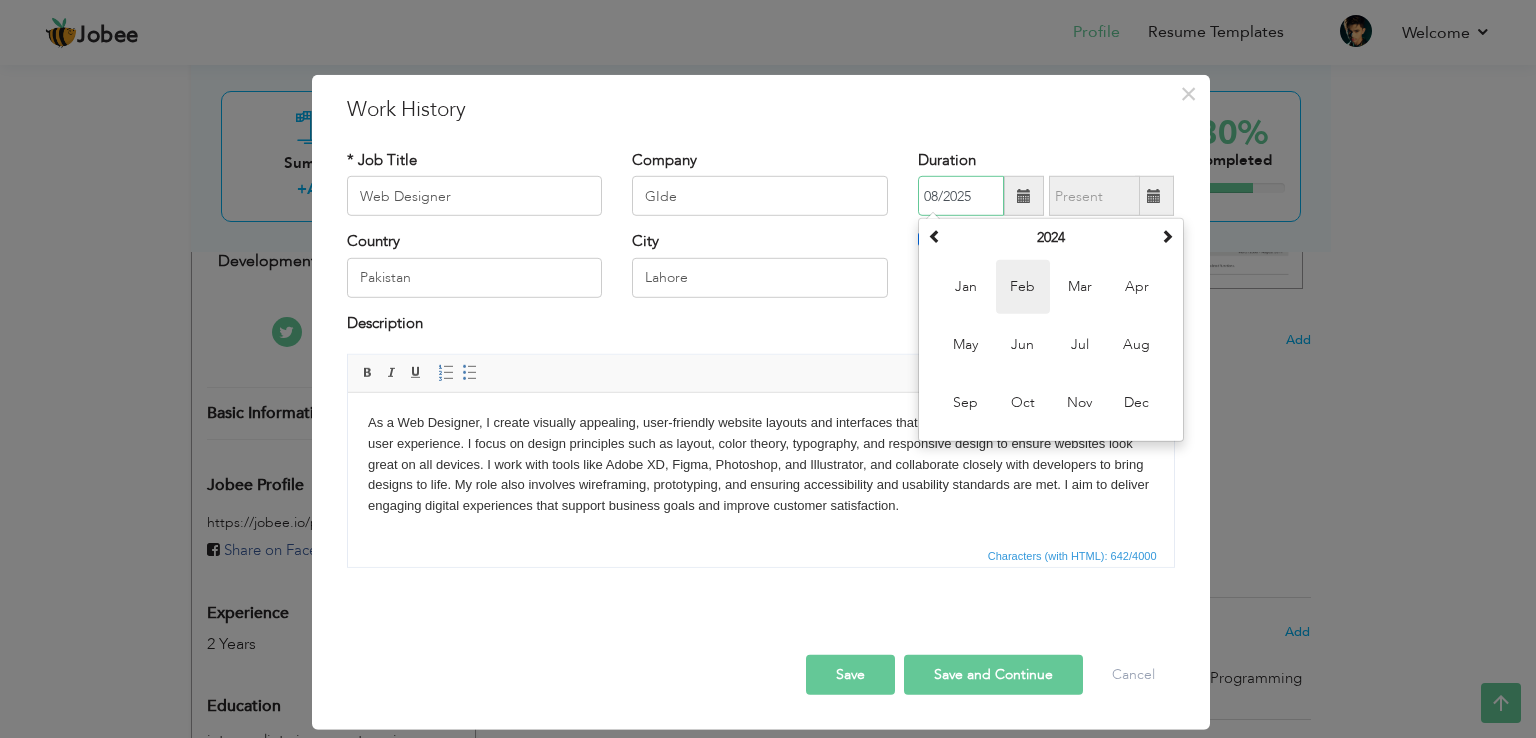 click on "Feb" at bounding box center (1023, 287) 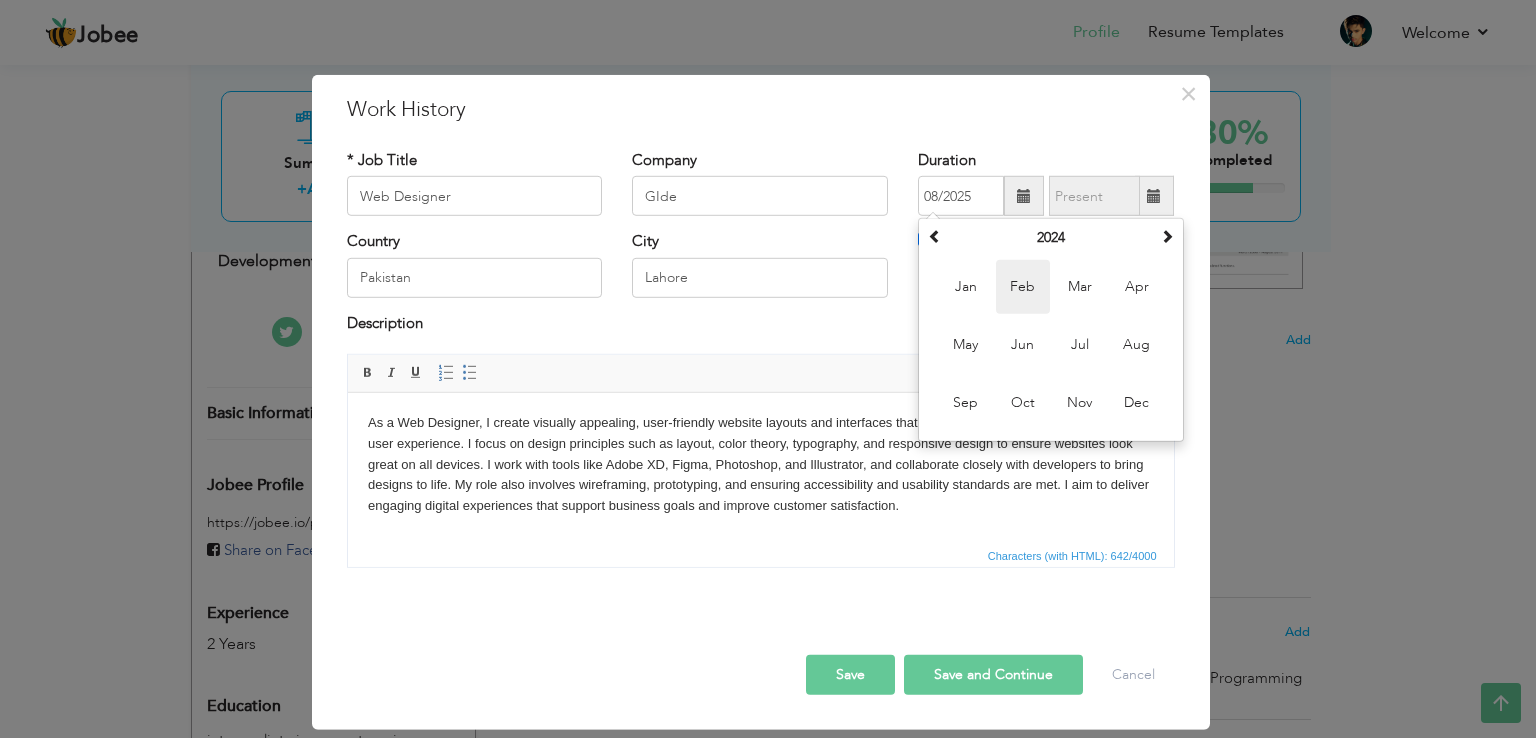 type on "02/2024" 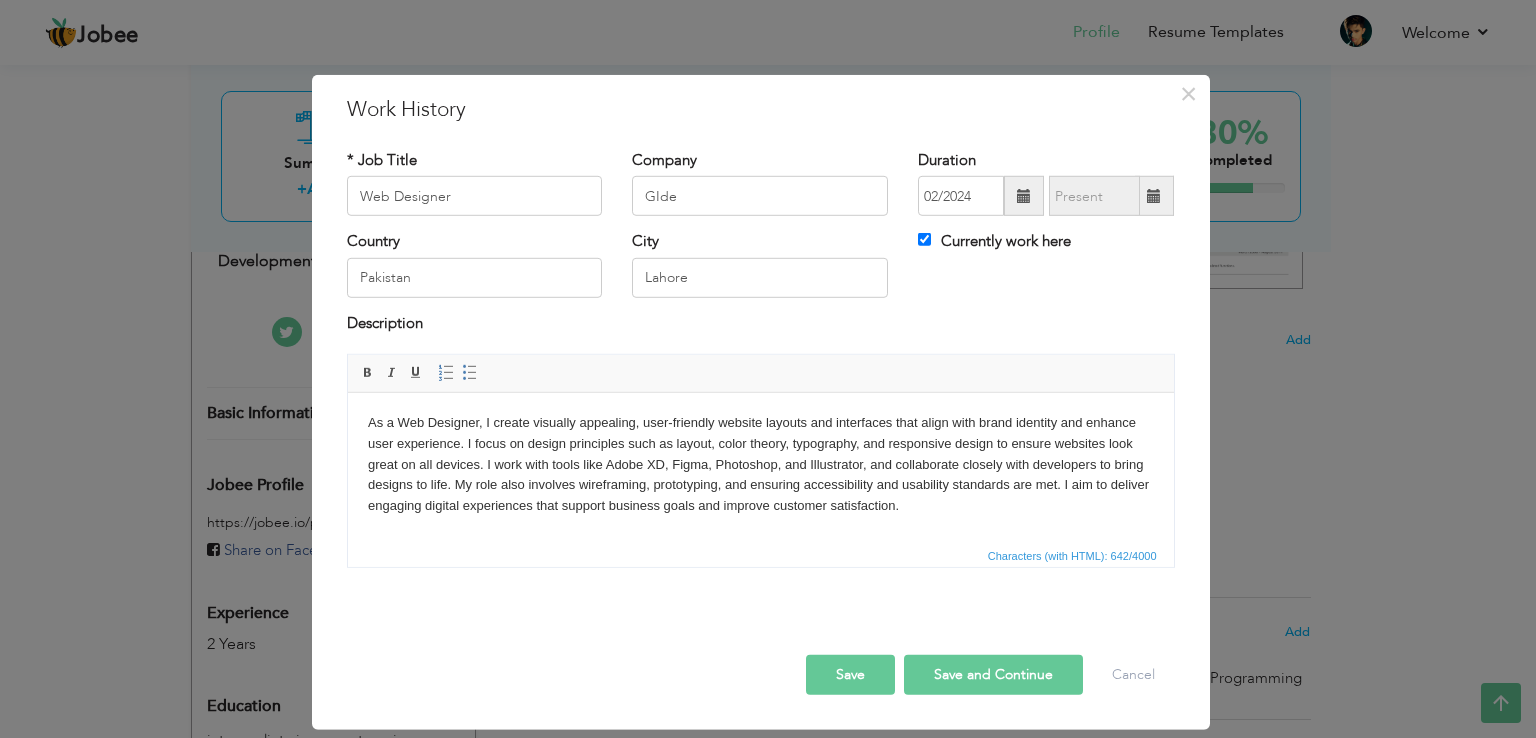 click on "Save" at bounding box center [850, 675] 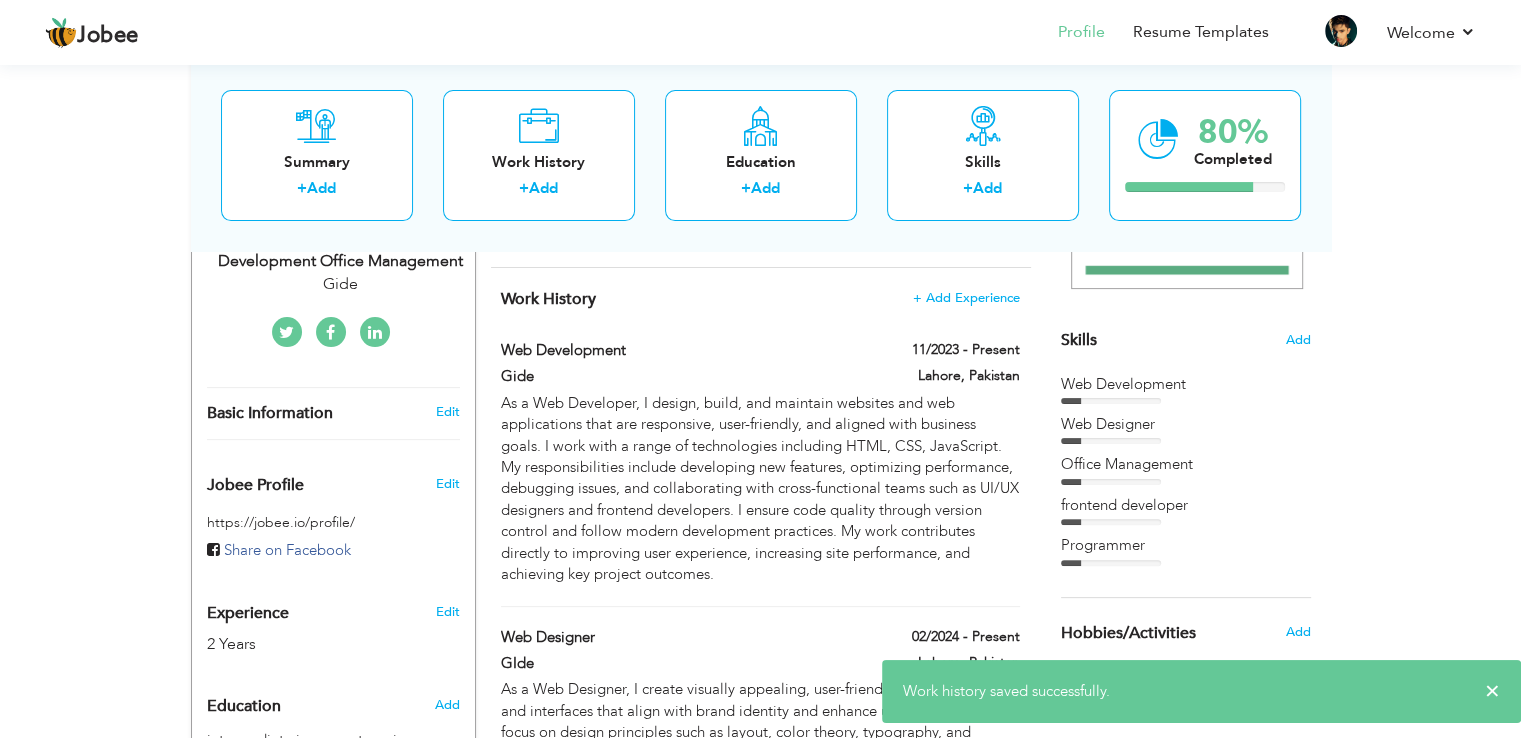 click on "Choose a Template
‹" at bounding box center (1188, 622) 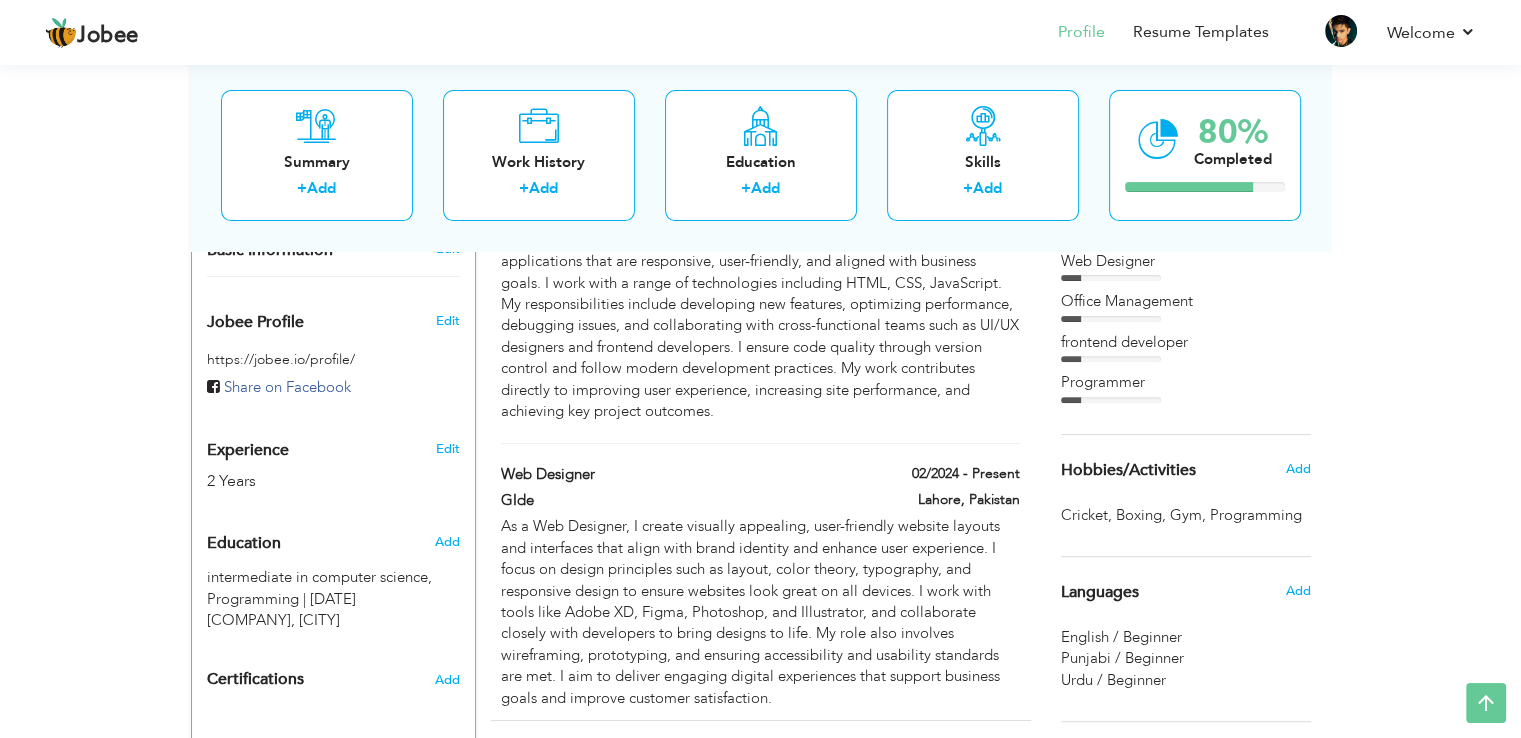 scroll, scrollTop: 600, scrollLeft: 0, axis: vertical 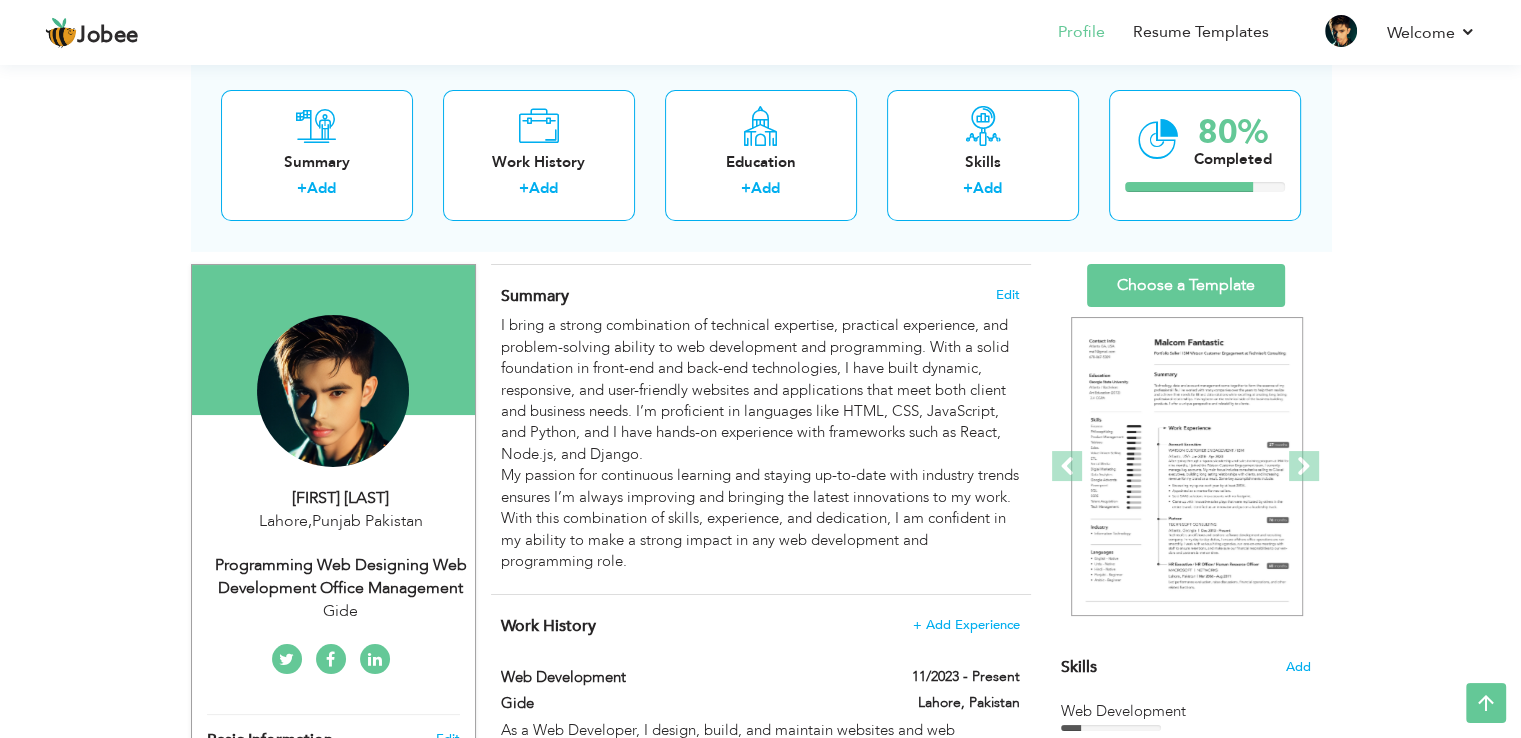 click on "View Resume
Export PDF
Profile
Summary
Public Link
Experience
Education
Awards
Work Histroy
Projects
Certifications
Skills
Preferred Job City" at bounding box center [760, 818] 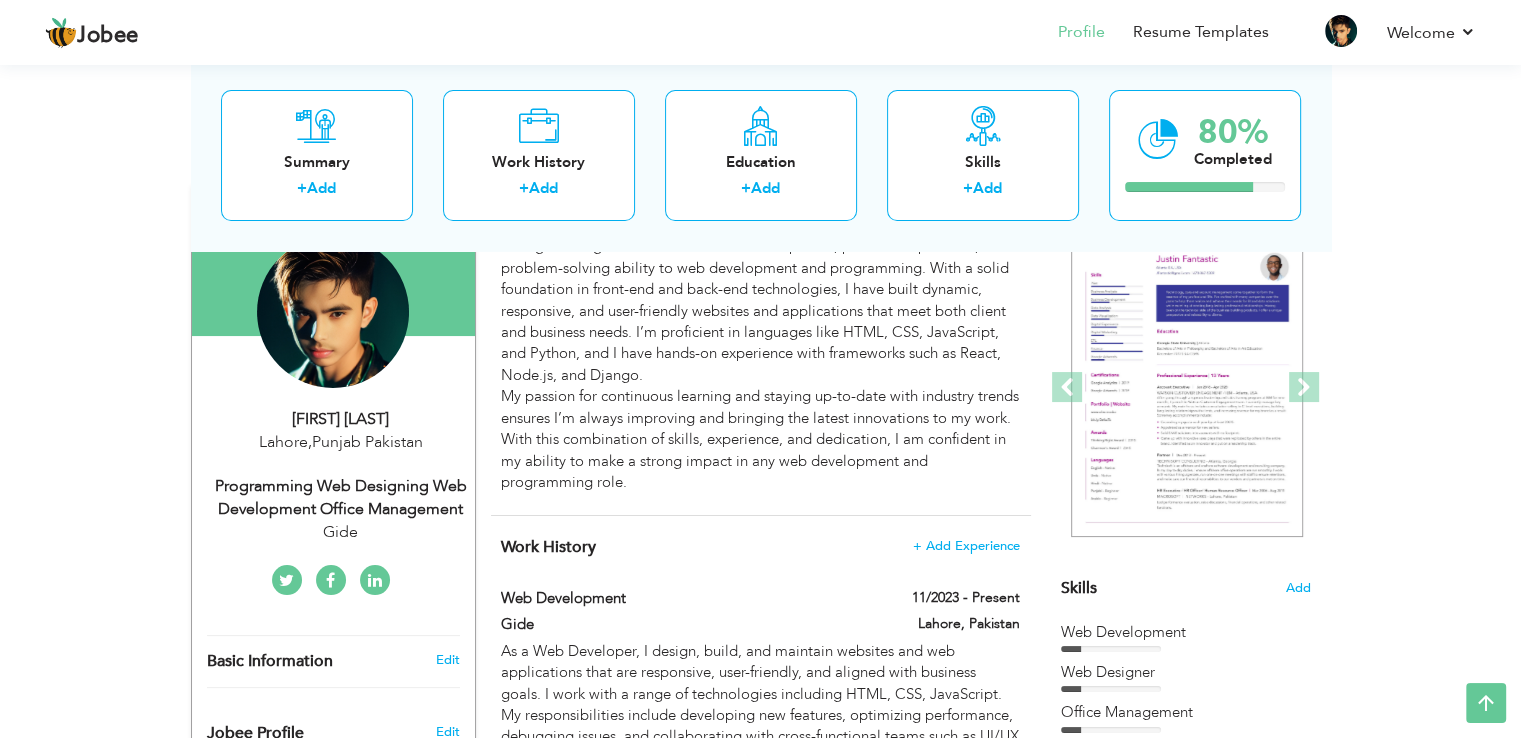 scroll, scrollTop: 144, scrollLeft: 0, axis: vertical 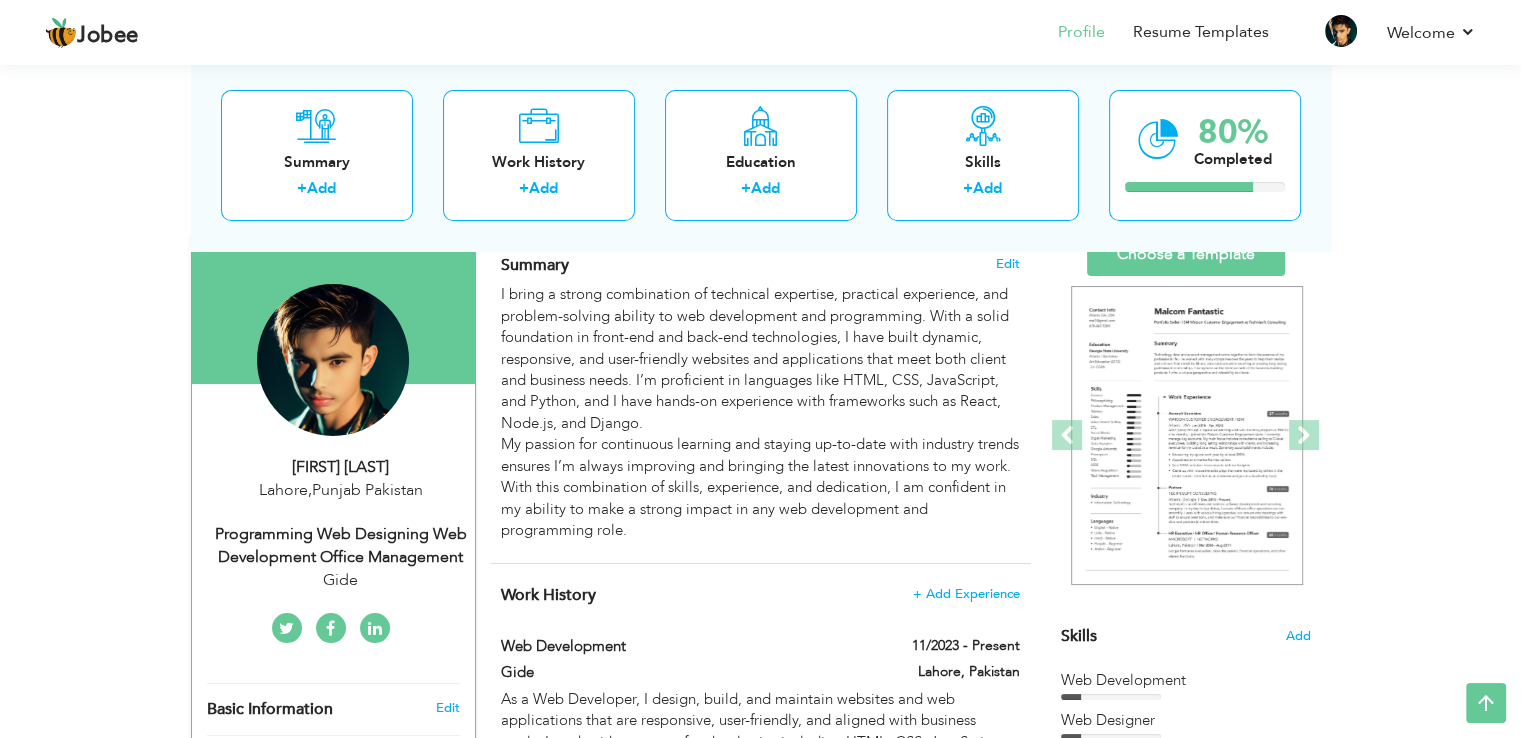 click on "View Resume
Export PDF
Profile
Summary
Public Link
Experience
Education
Awards
Work Histroy
Projects
Certifications
Skills
Preferred Job City" at bounding box center (760, 787) 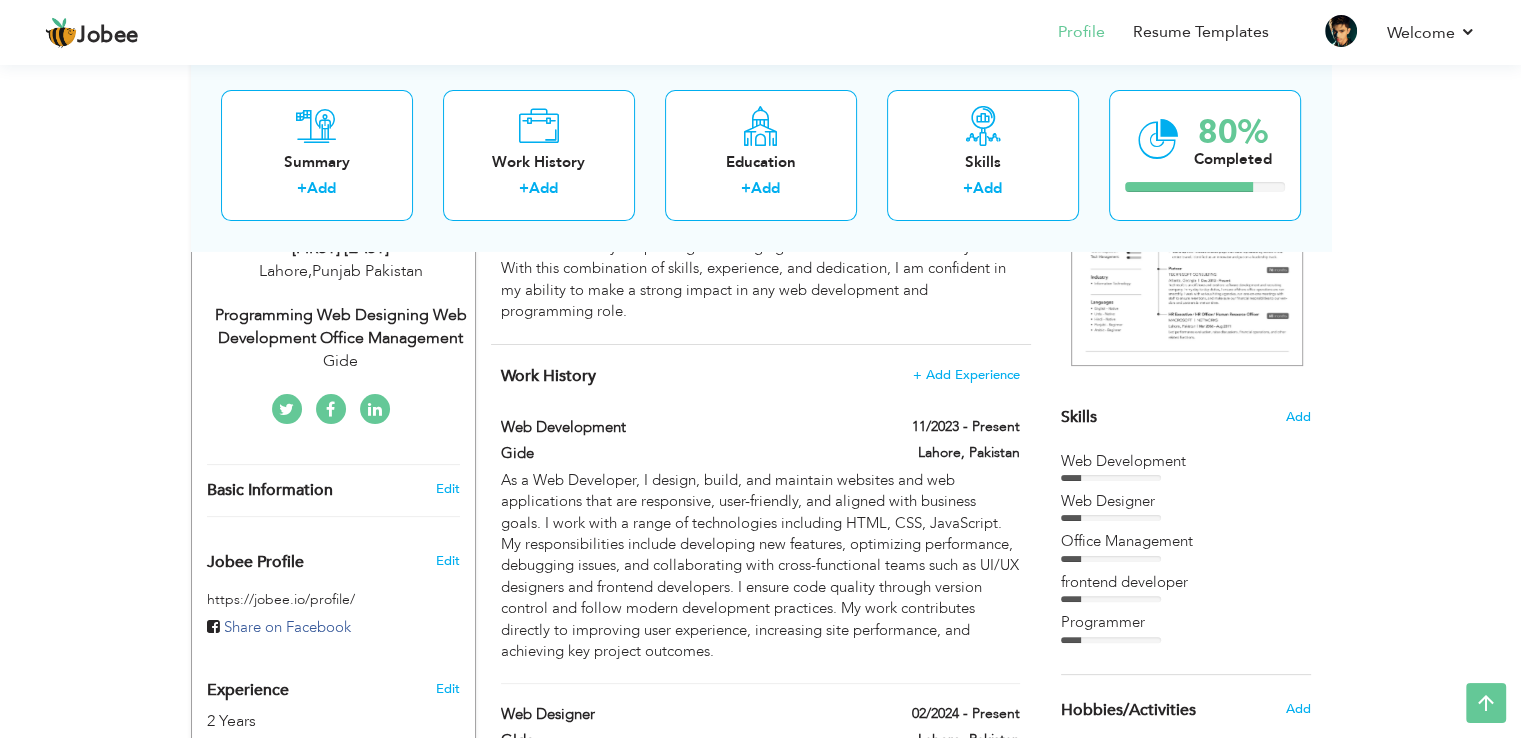 scroll, scrollTop: 384, scrollLeft: 0, axis: vertical 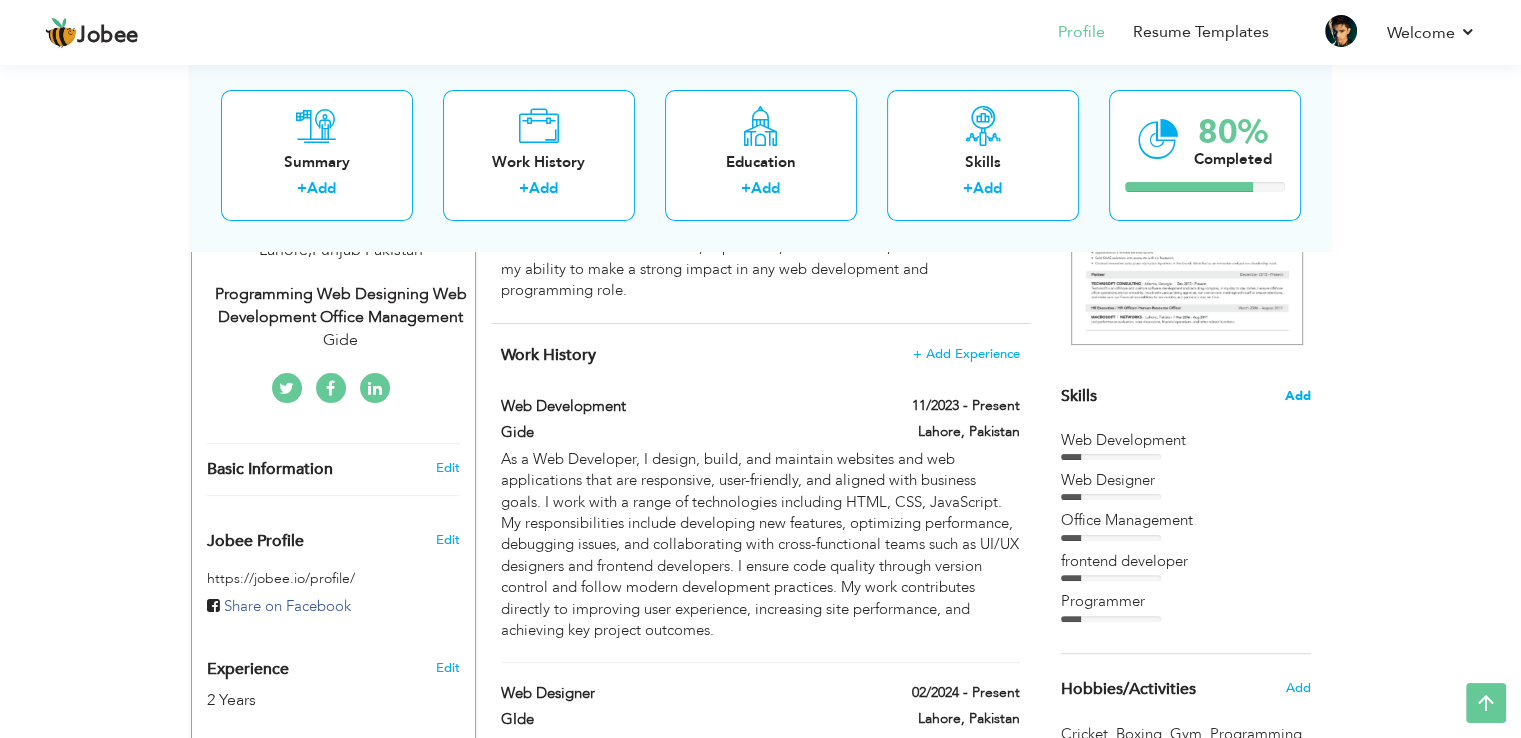 drag, startPoint x: 1086, startPoint y: 450, endPoint x: 1300, endPoint y: 401, distance: 219.53815 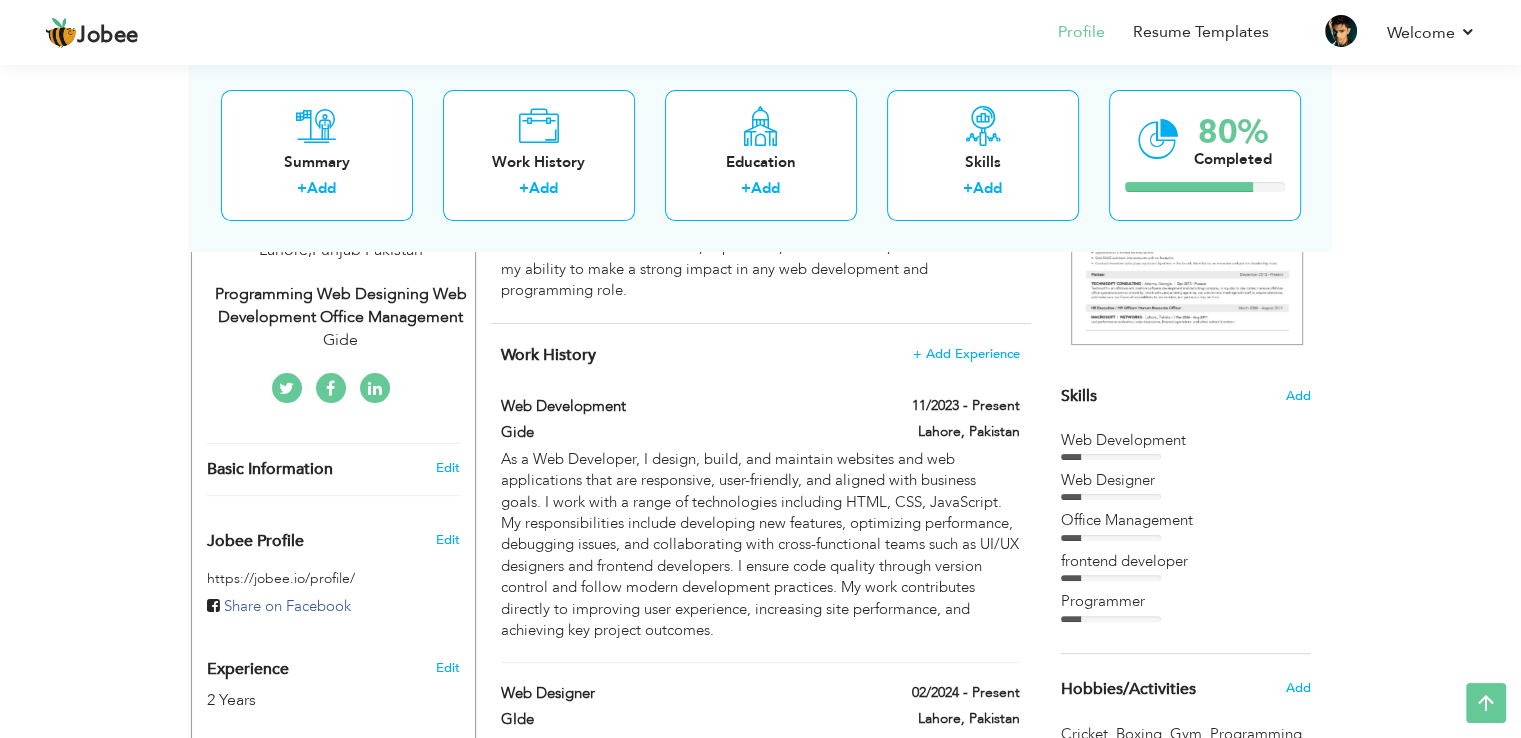 click on "Web Development" at bounding box center (1186, 440) 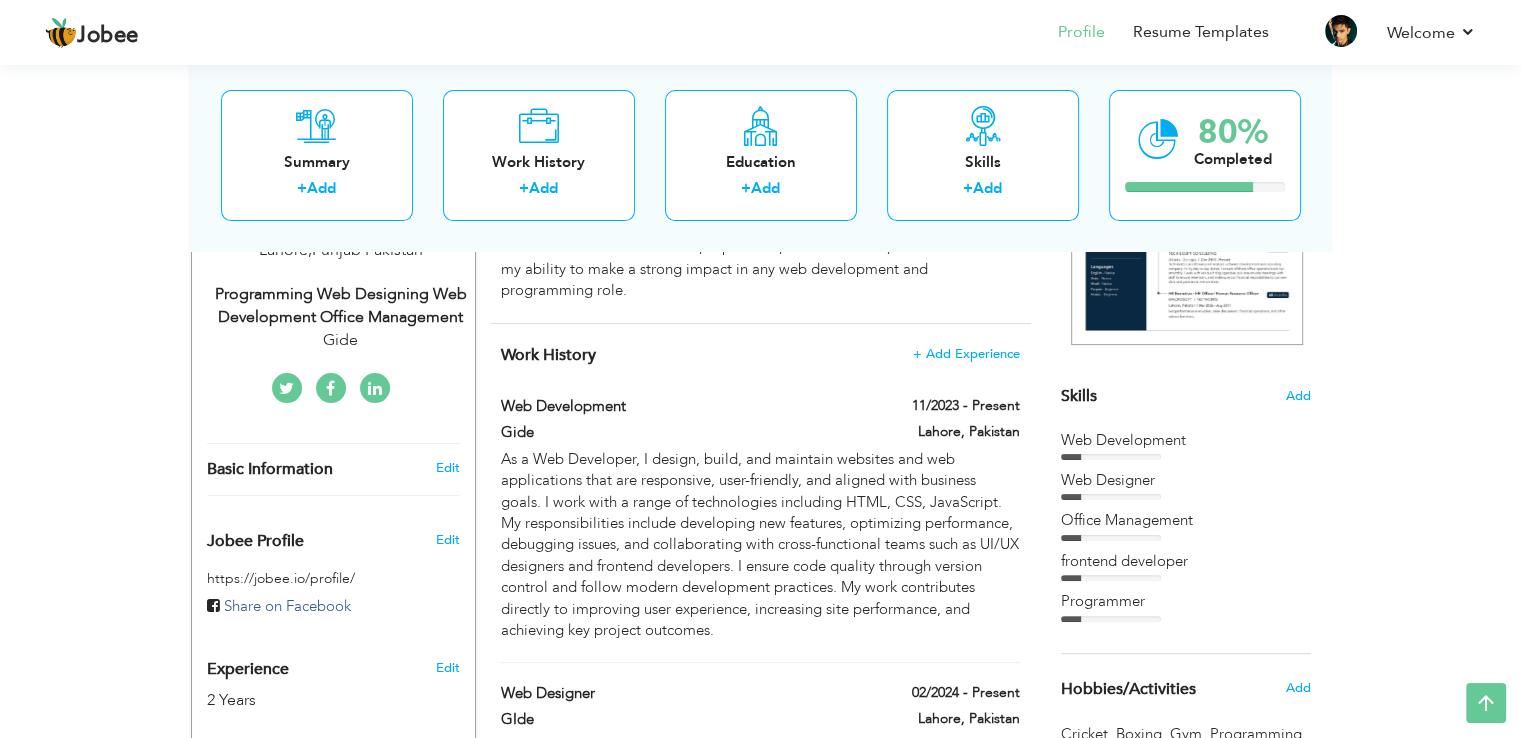 drag, startPoint x: 1100, startPoint y: 432, endPoint x: 1116, endPoint y: 447, distance: 21.931713 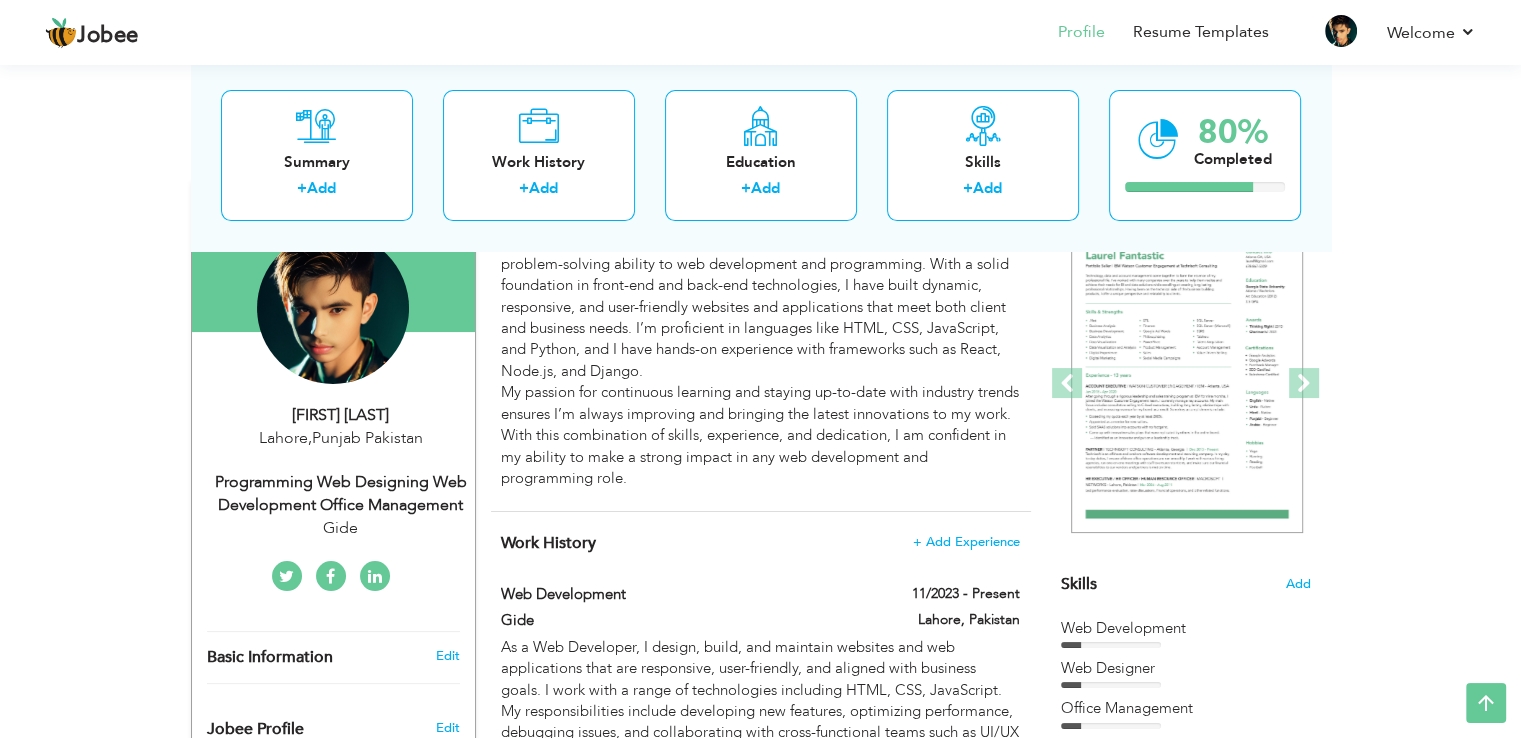 scroll, scrollTop: 198, scrollLeft: 0, axis: vertical 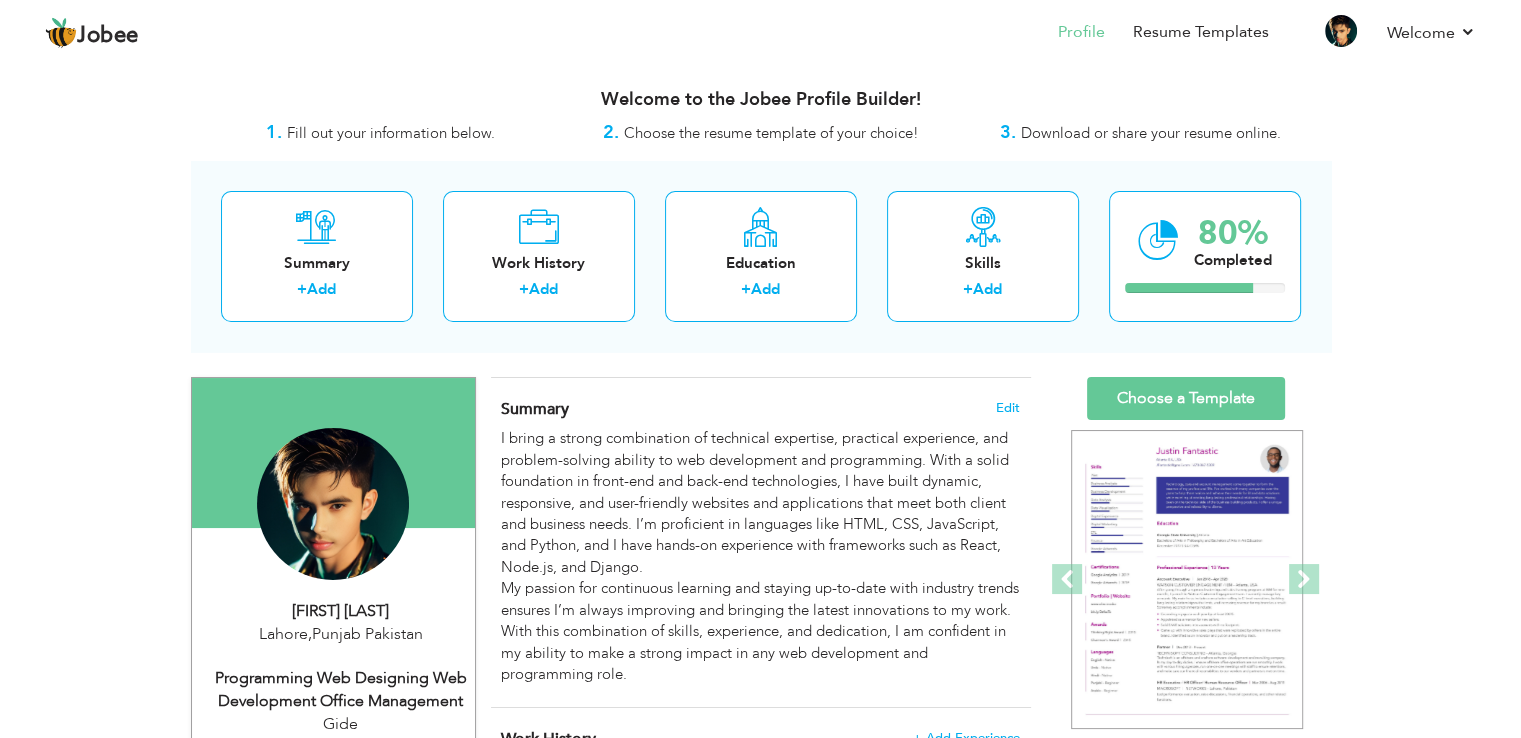 click on "Download or share your resume online." at bounding box center [1151, 133] 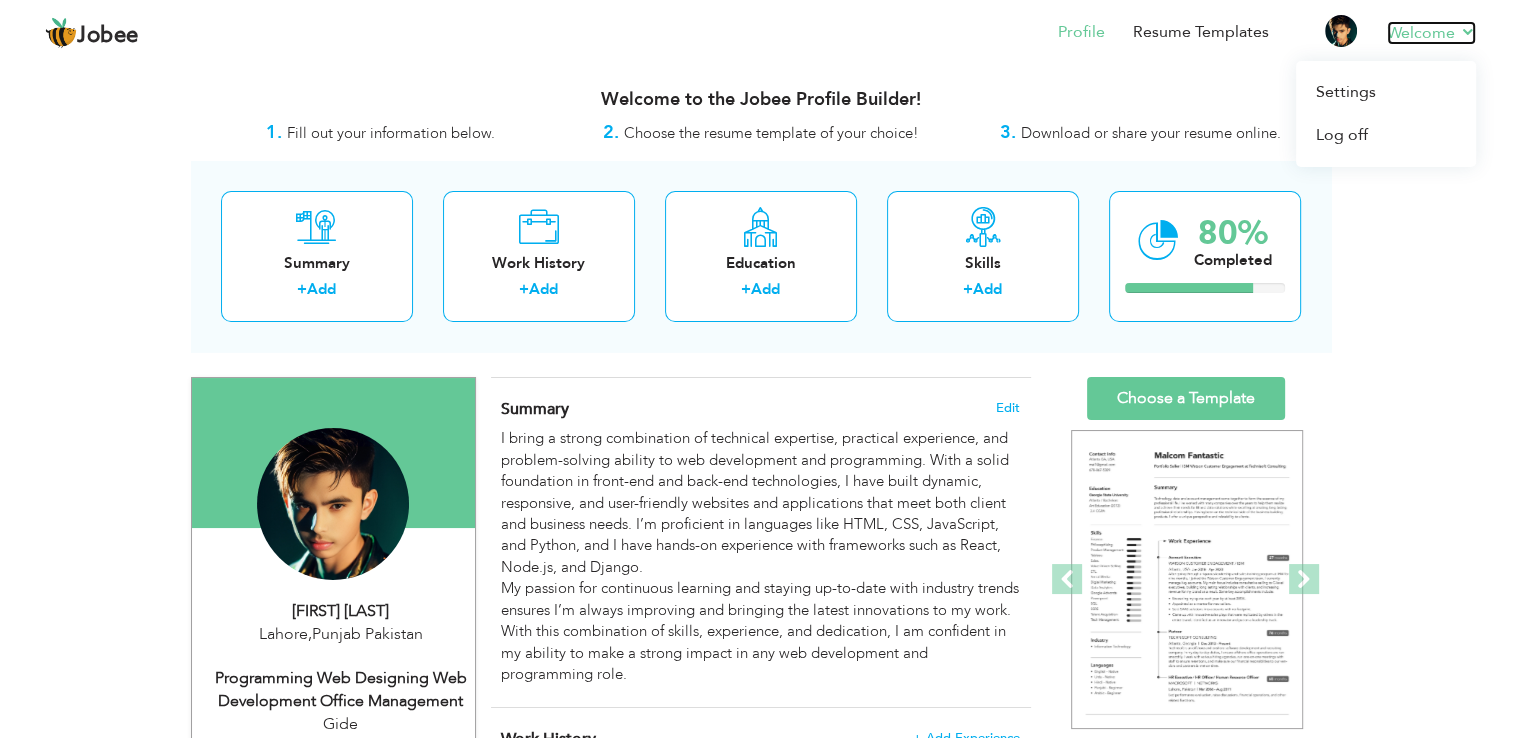 click on "Welcome" at bounding box center (1431, 33) 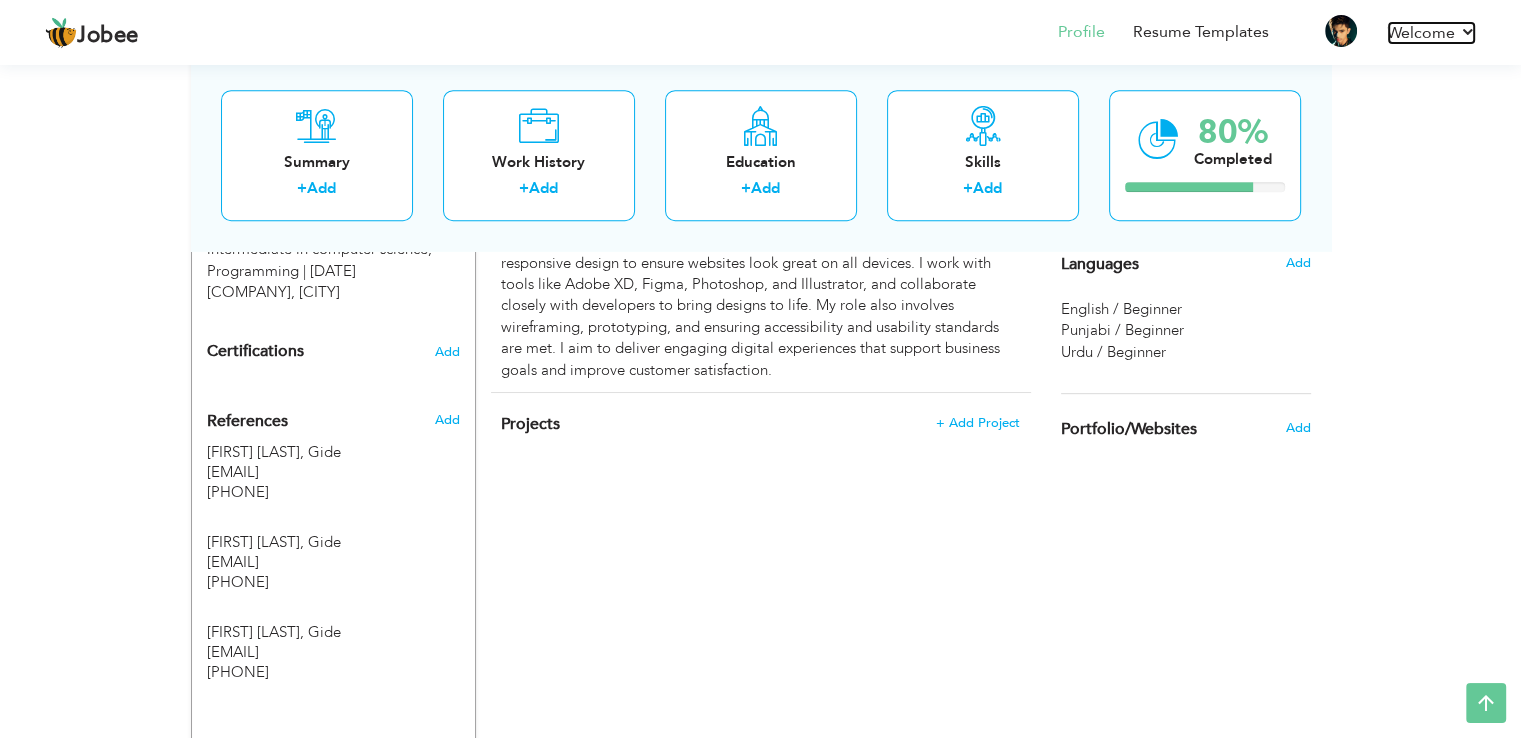 scroll, scrollTop: 960, scrollLeft: 0, axis: vertical 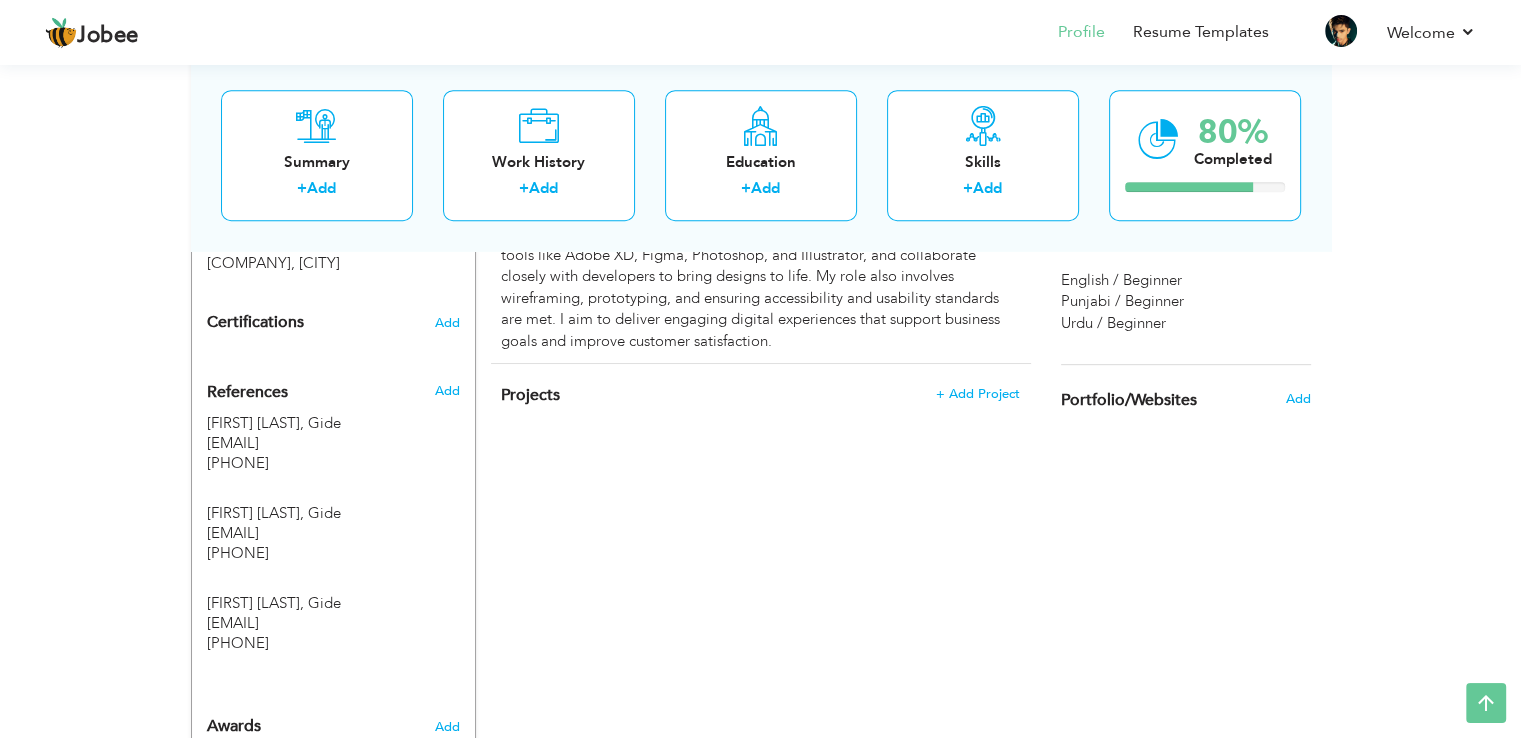 click on "CV Import
Profile Strength
0%
Select an Item from right menu
Work History
* Job Title Tools" at bounding box center [761, 102] 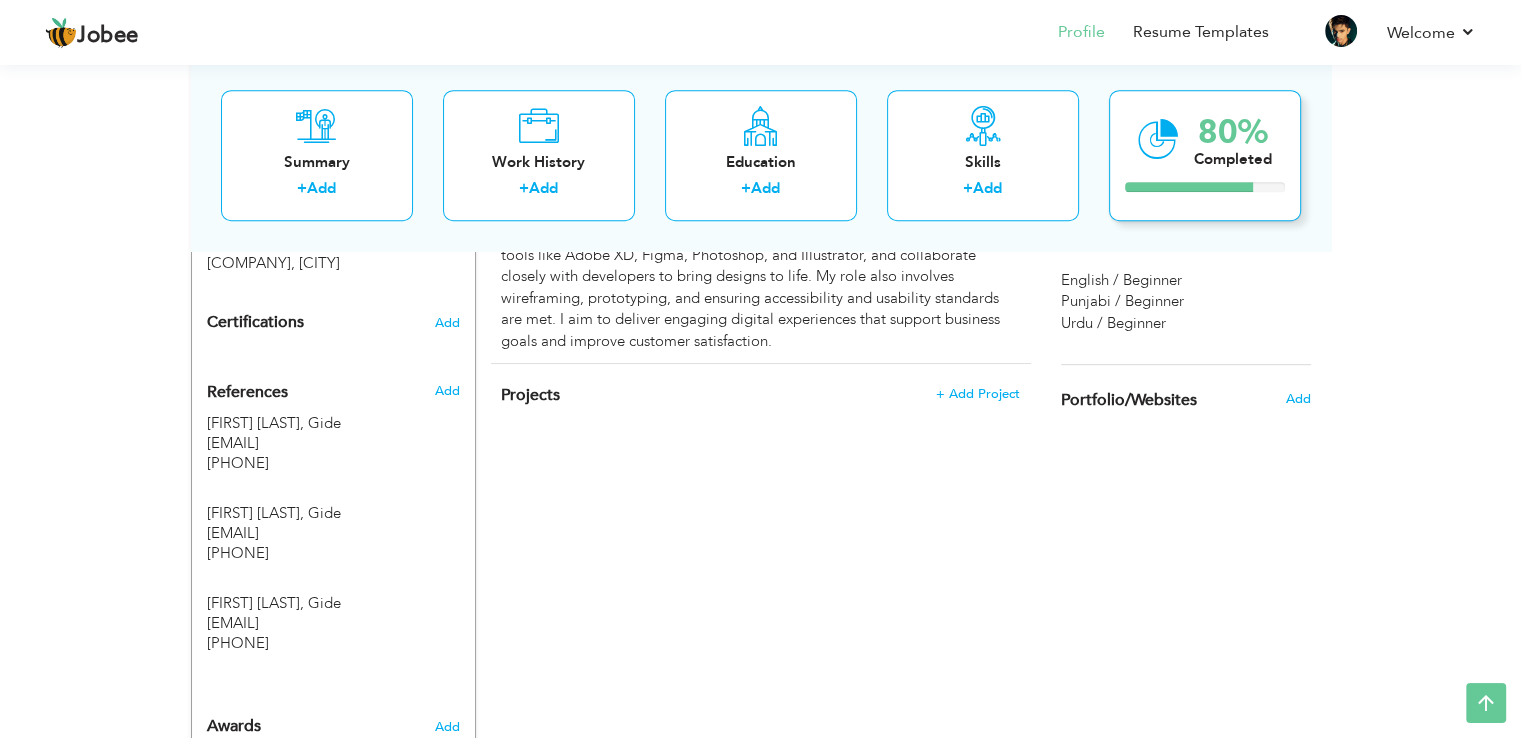 click on "80%
Completed" at bounding box center (1205, 155) 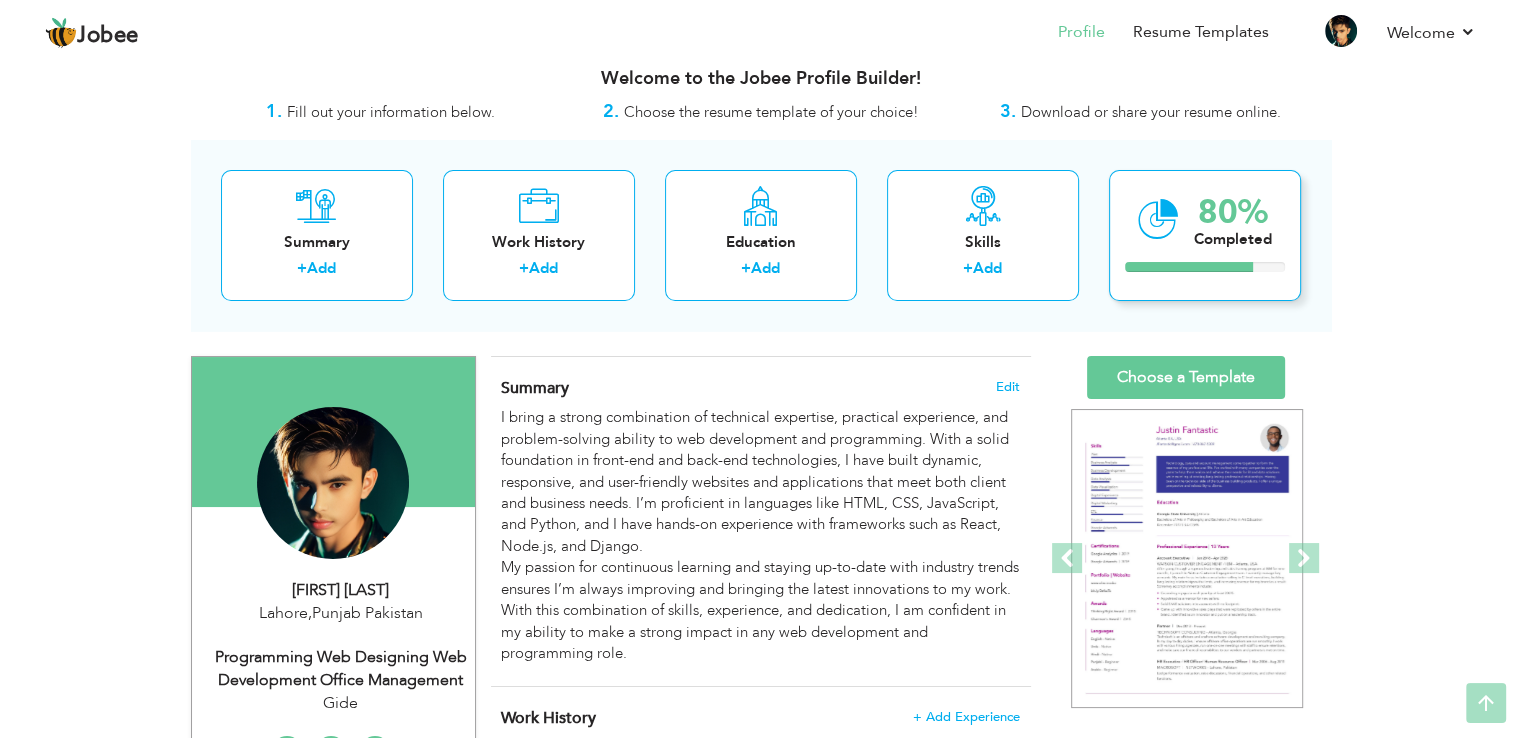 scroll, scrollTop: 0, scrollLeft: 0, axis: both 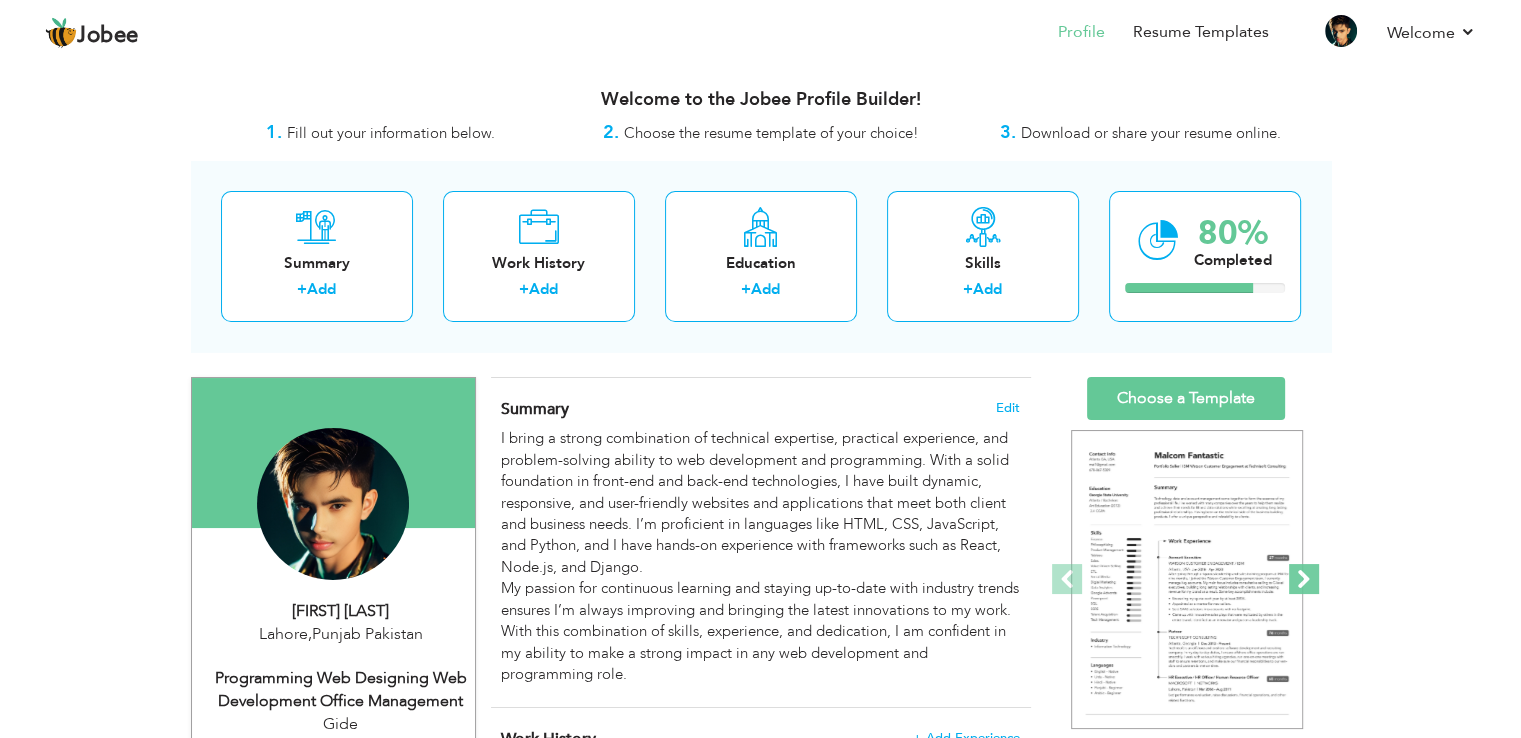 click at bounding box center [1304, 579] 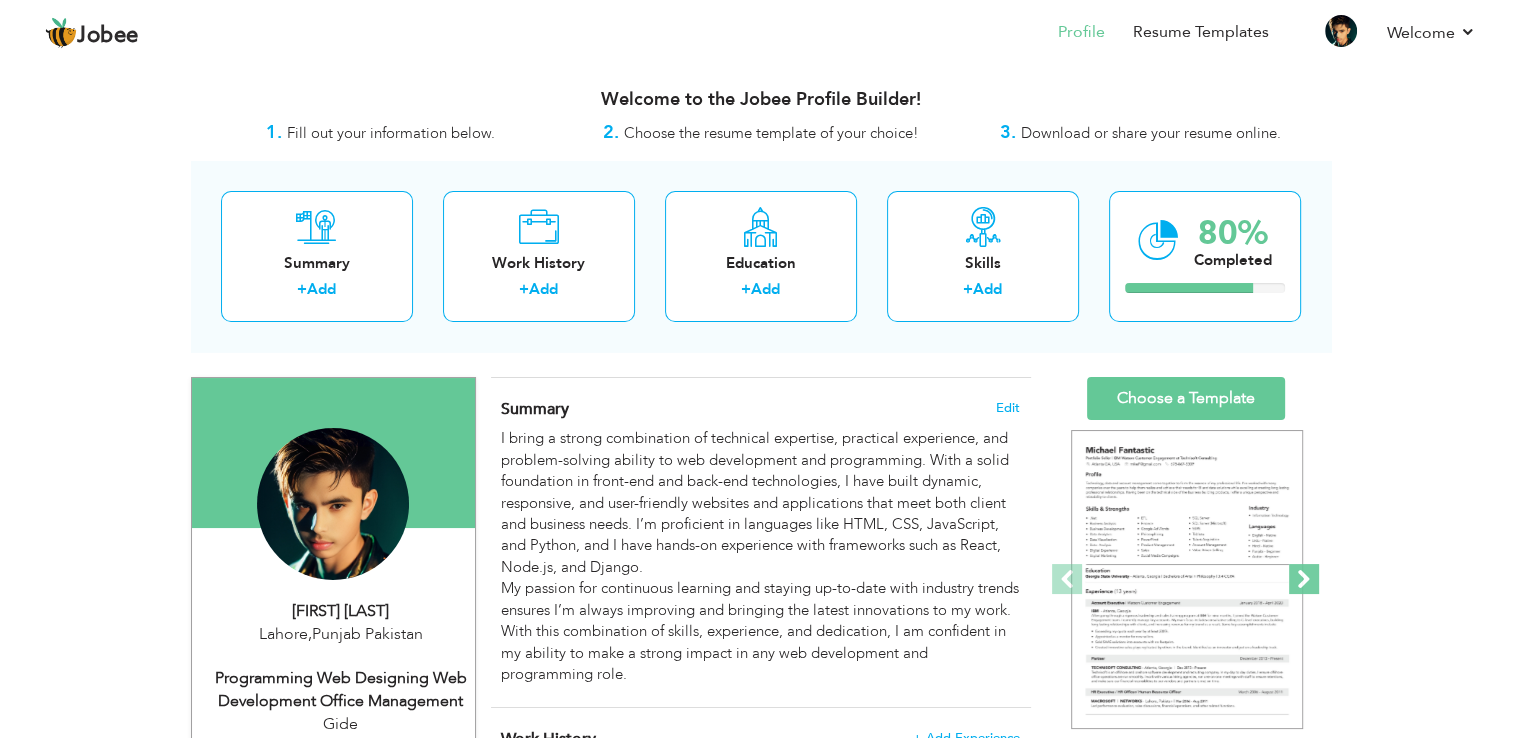 click at bounding box center (1304, 579) 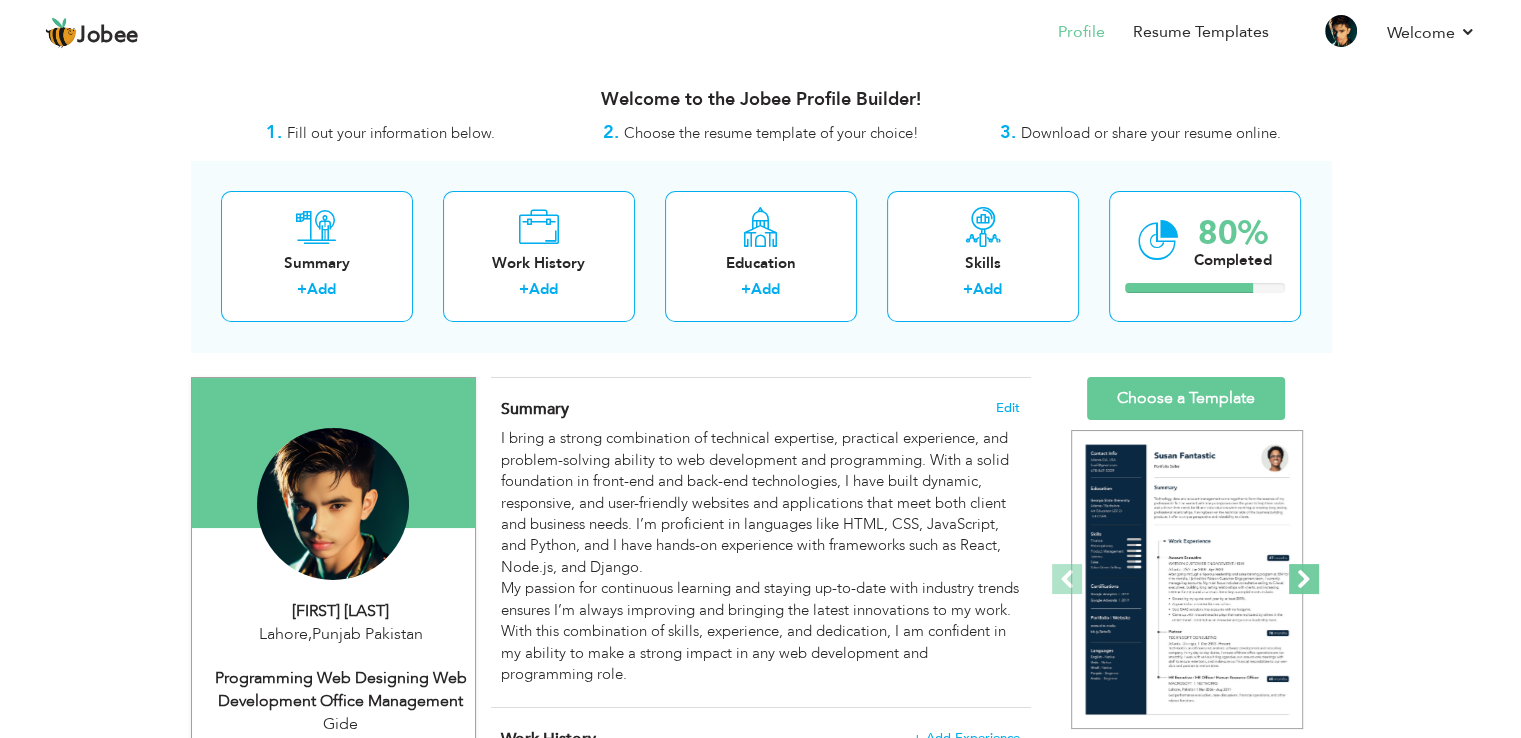 click at bounding box center [1304, 579] 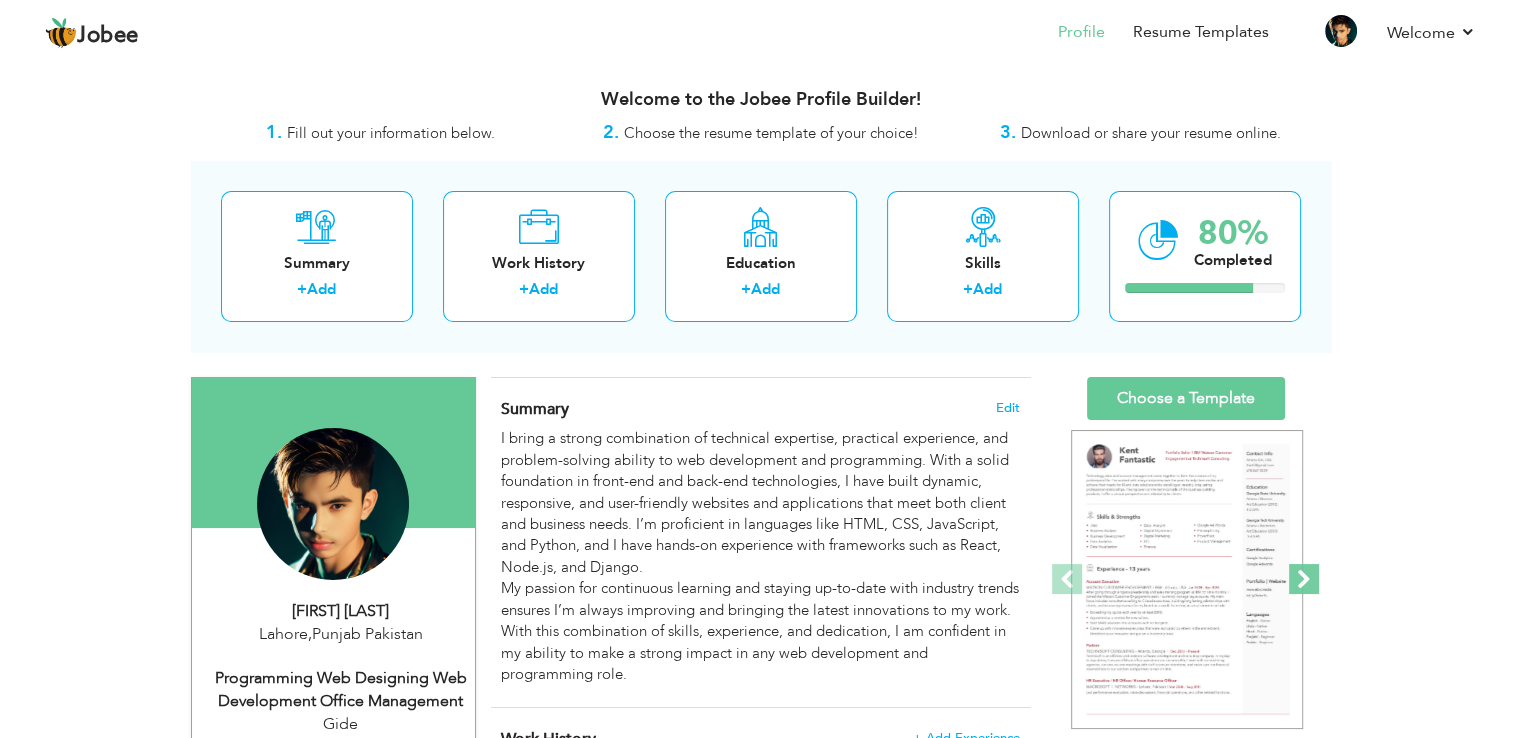 click at bounding box center (1304, 579) 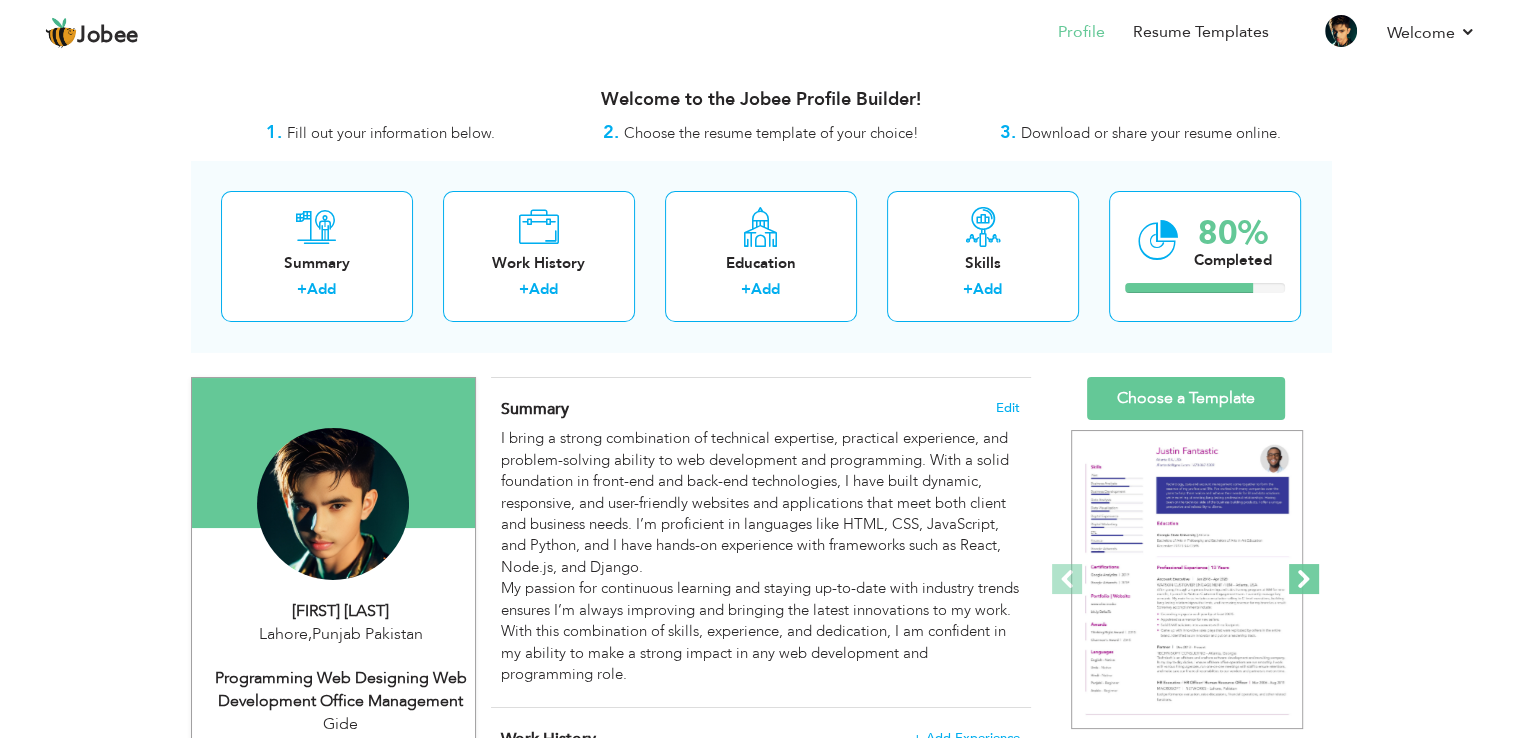 click at bounding box center (1304, 579) 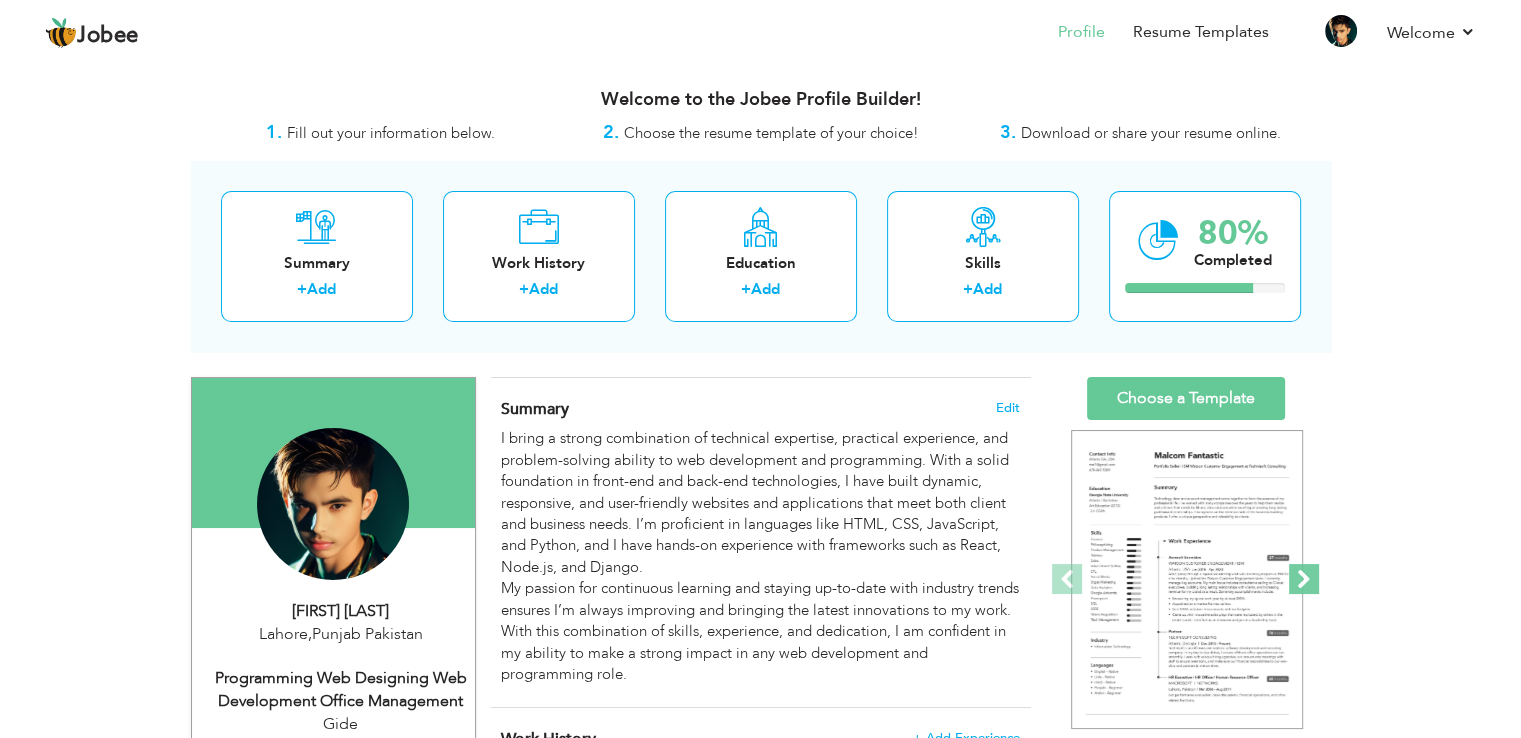 click at bounding box center (1304, 579) 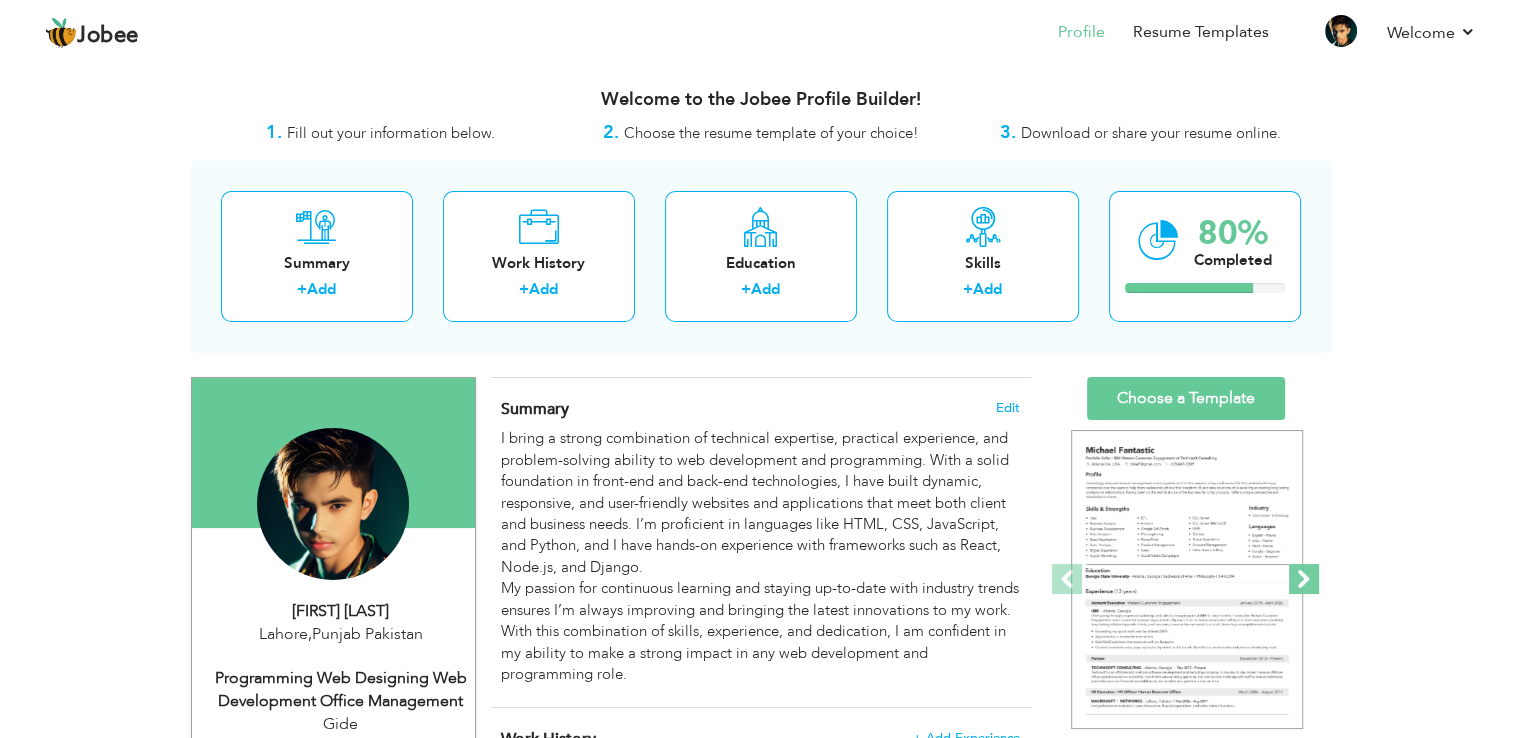 click at bounding box center [1304, 579] 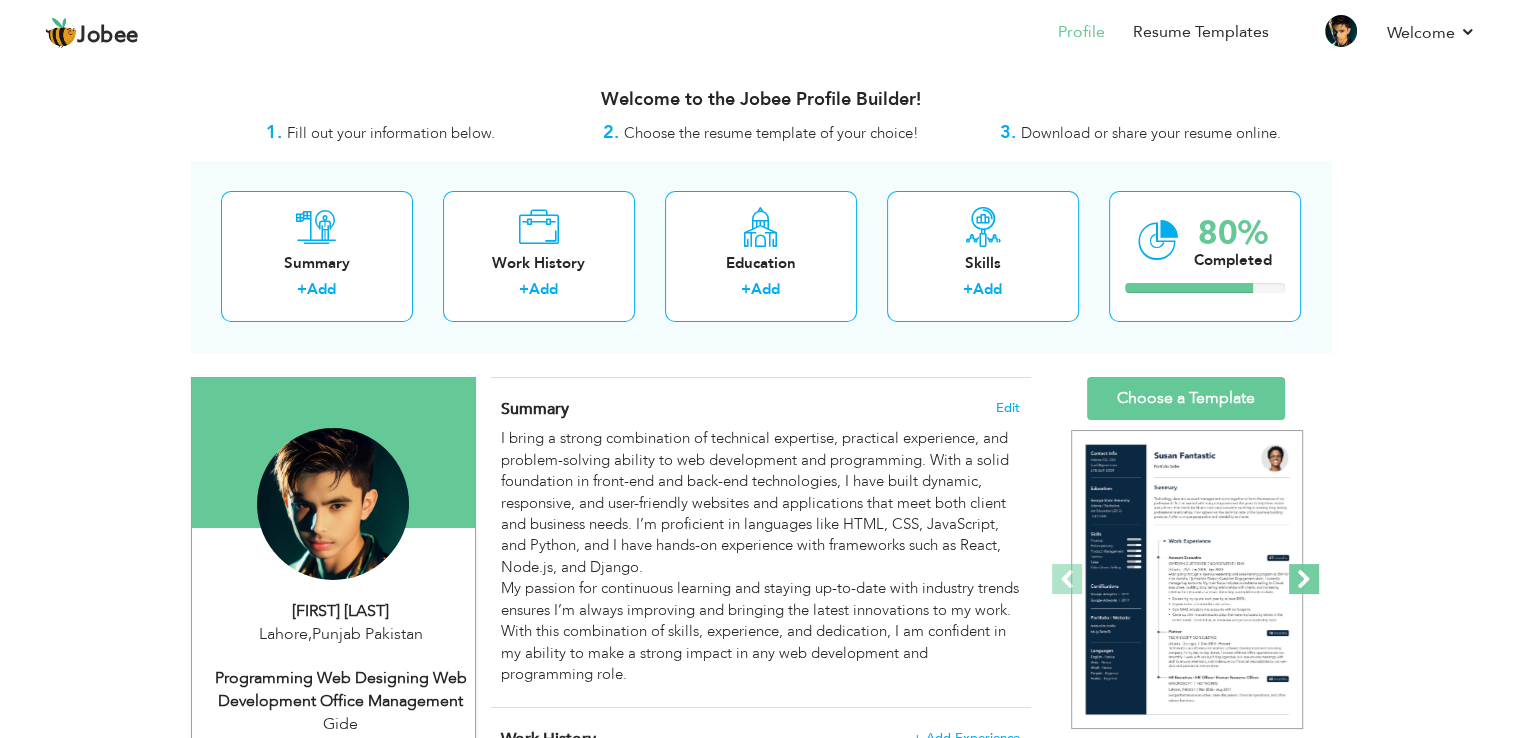 click at bounding box center (1304, 579) 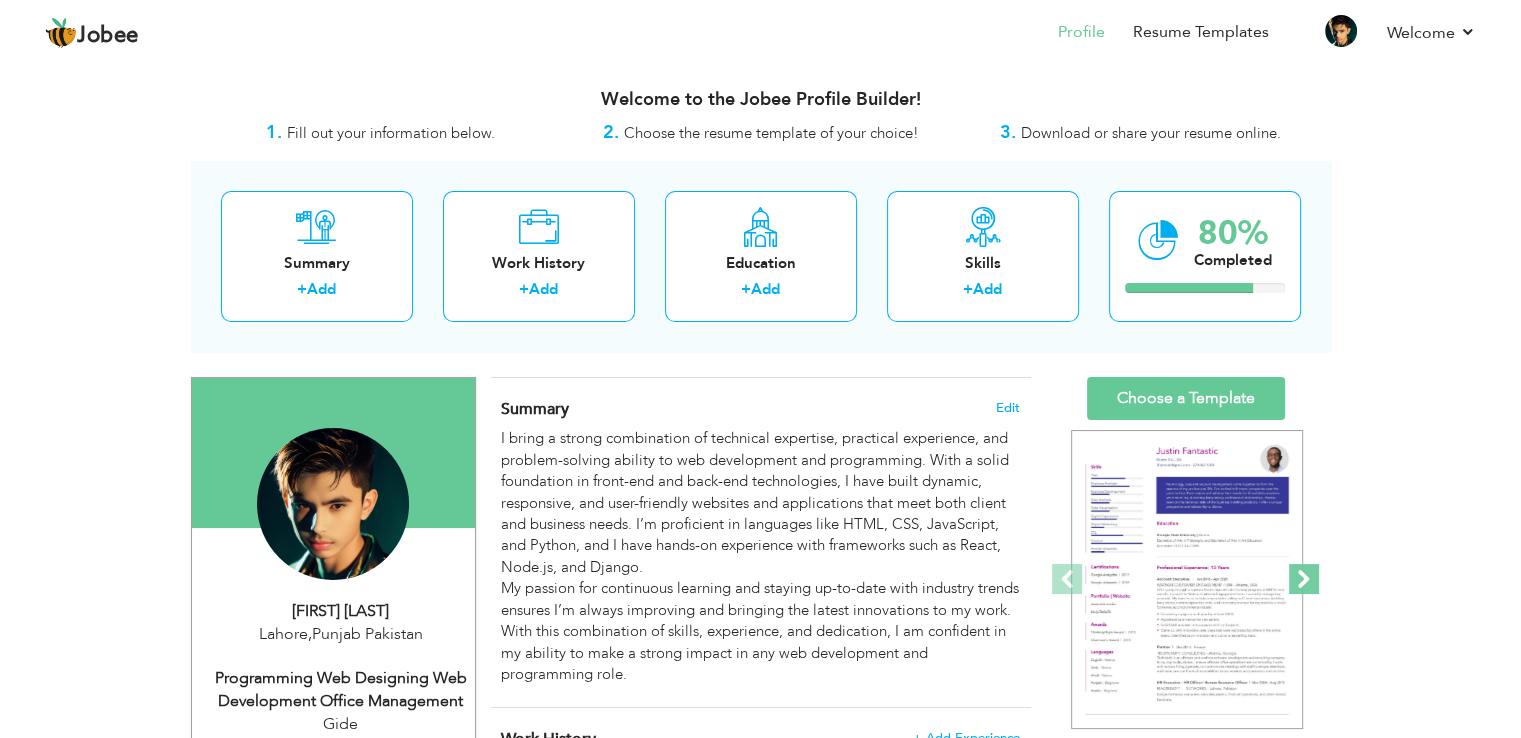 click at bounding box center (1304, 579) 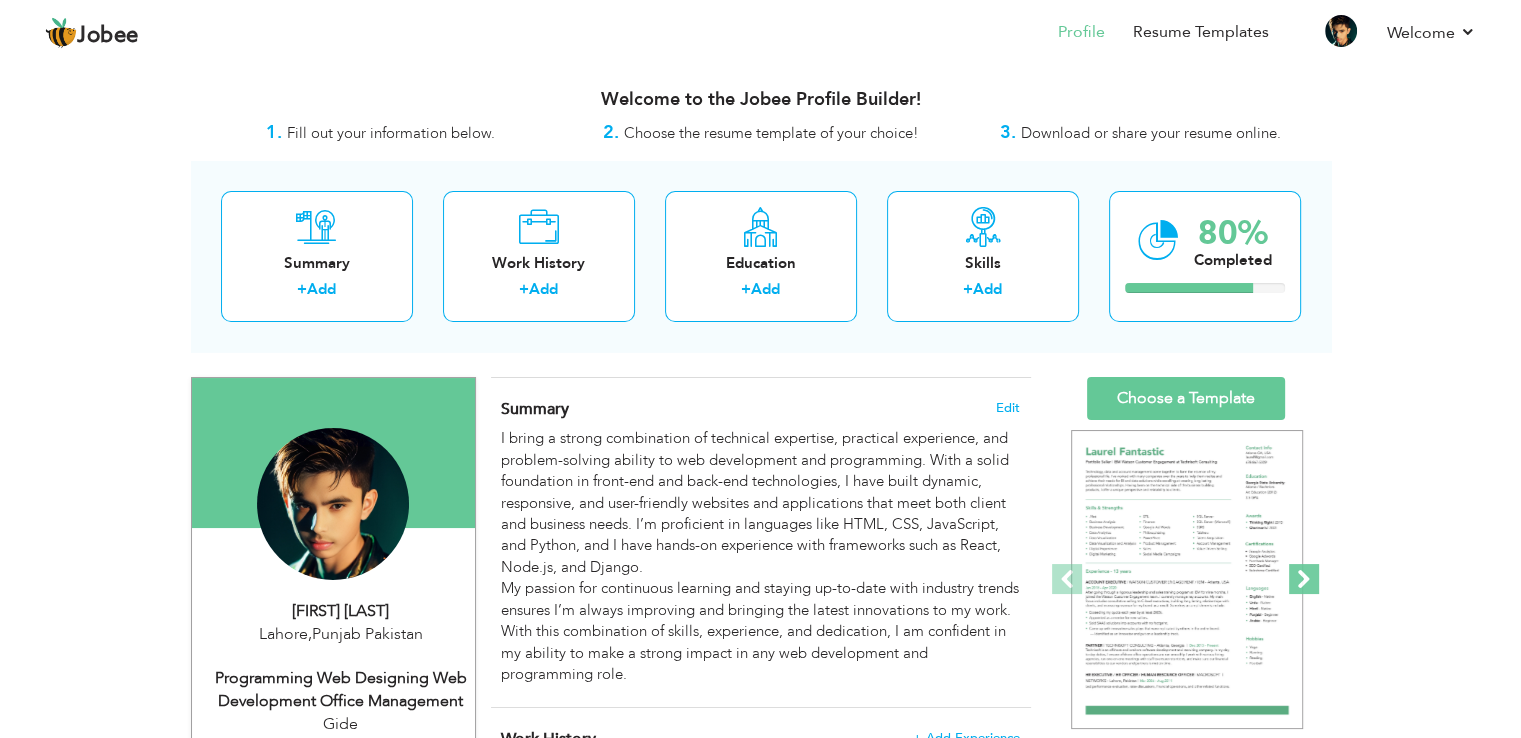 click at bounding box center (1304, 579) 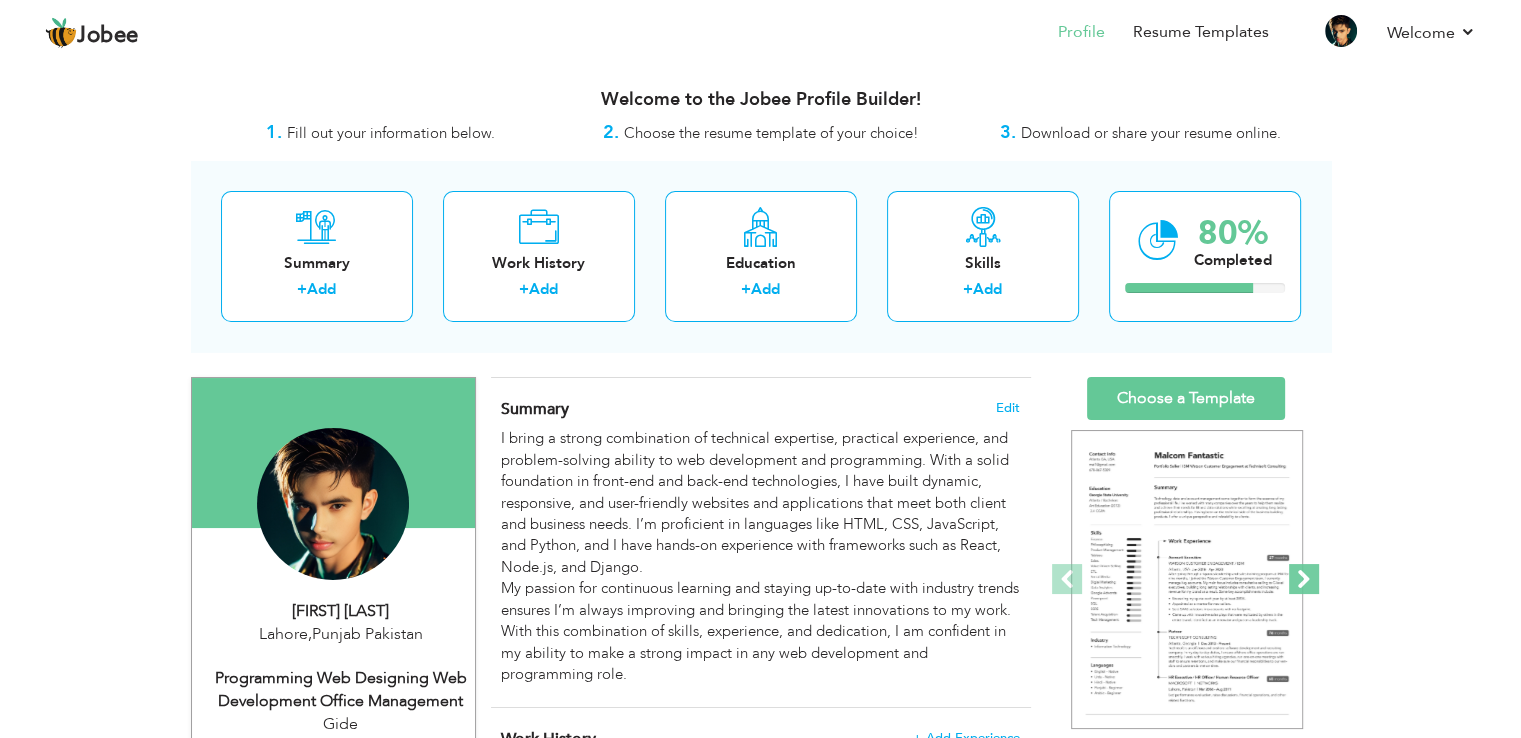click at bounding box center (1304, 579) 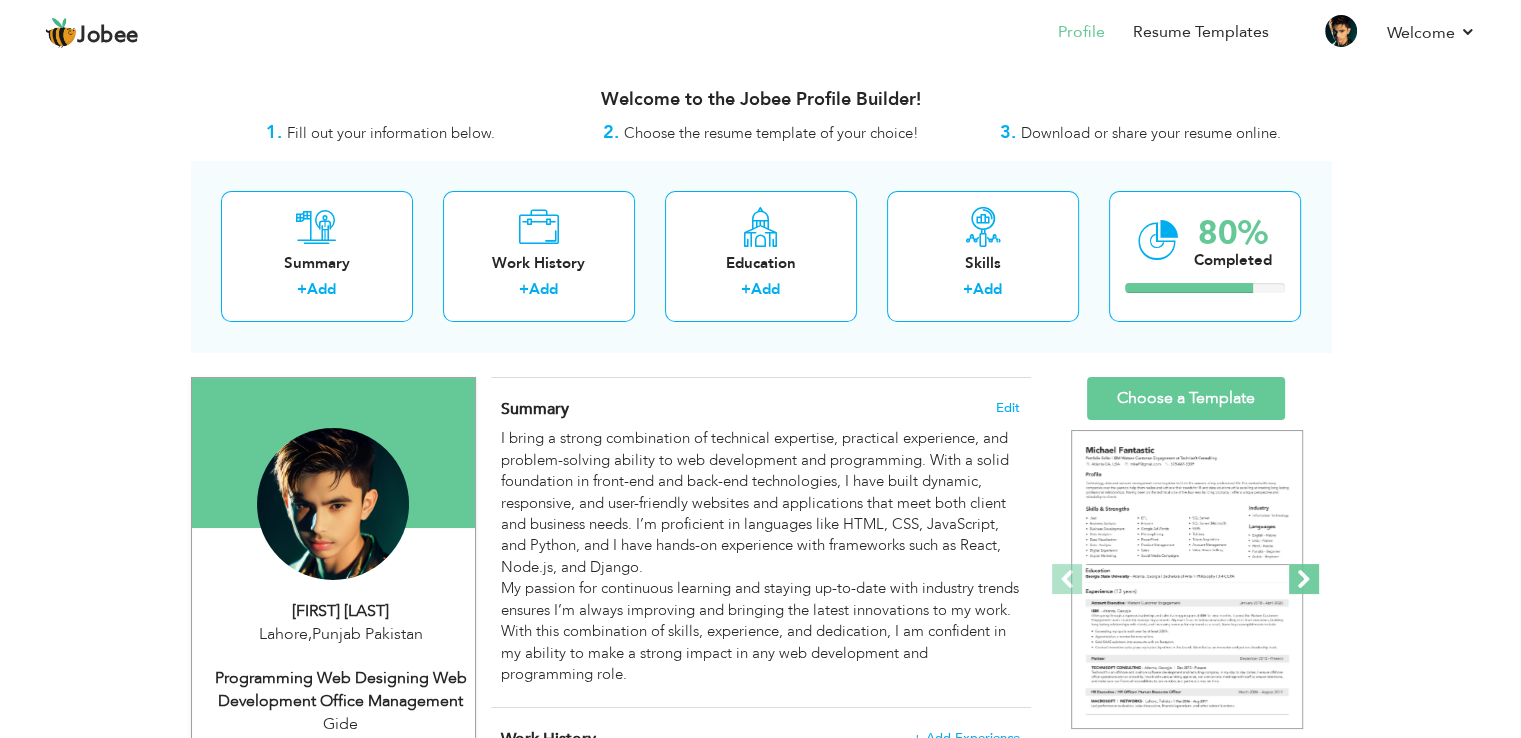 click at bounding box center [1304, 579] 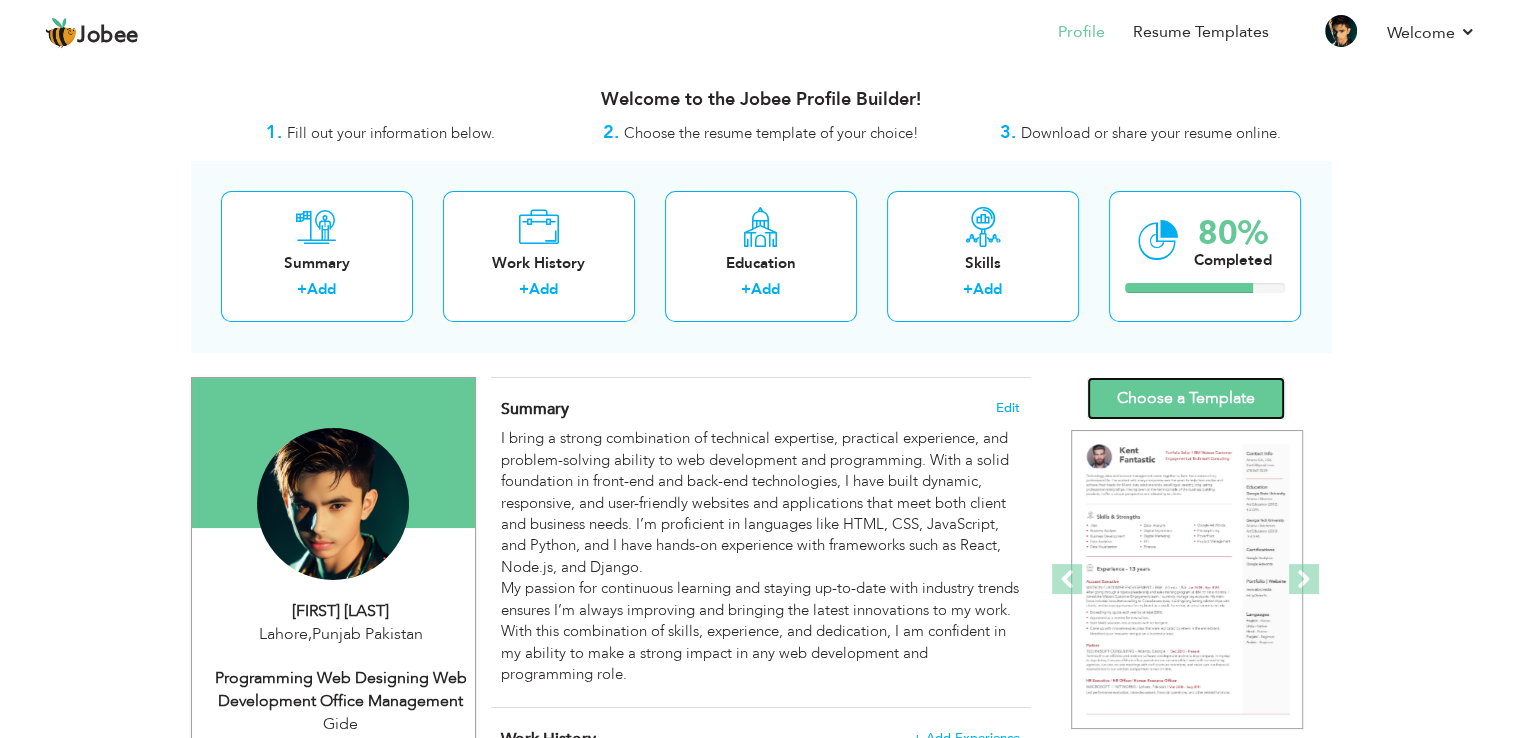 click on "Choose a Template" at bounding box center (1186, 398) 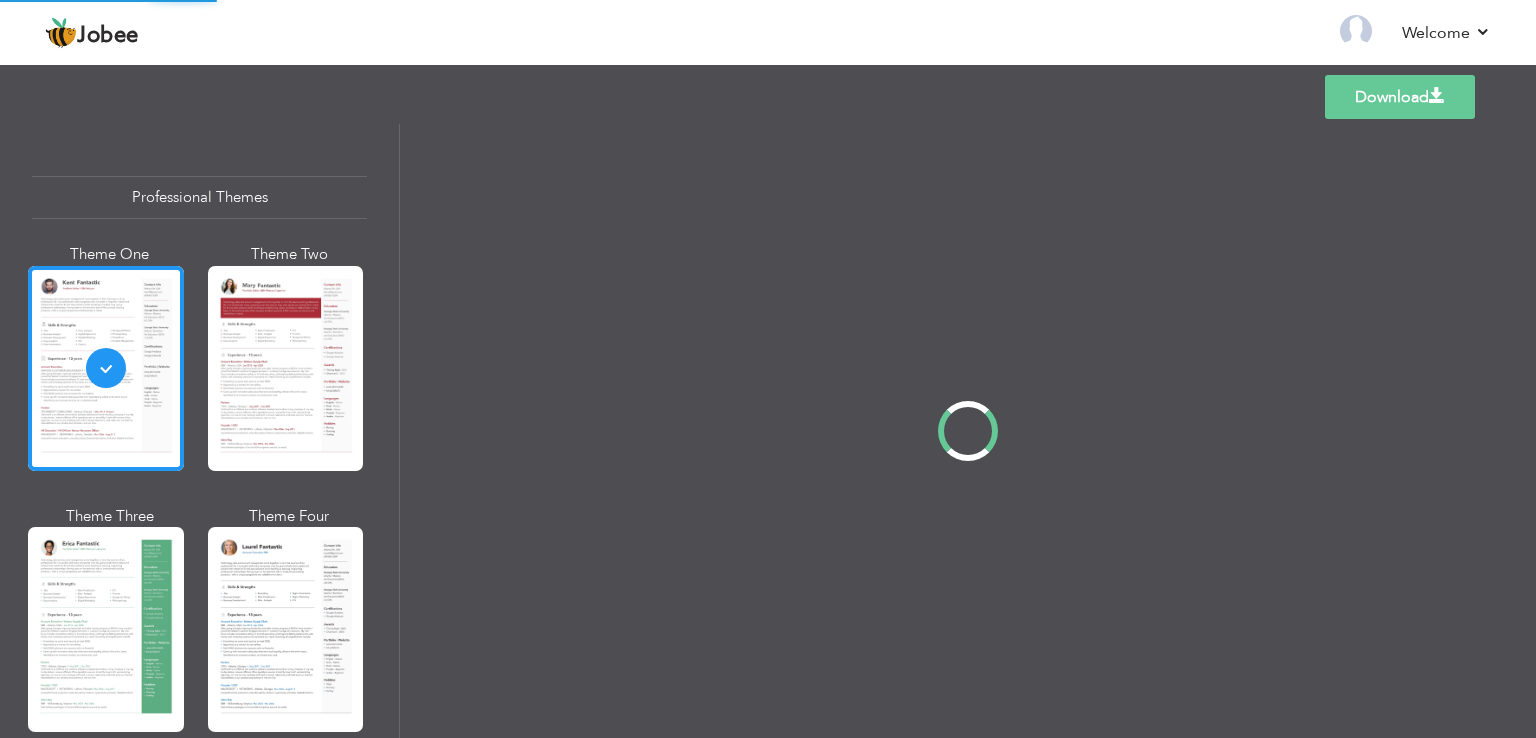 scroll, scrollTop: 0, scrollLeft: 0, axis: both 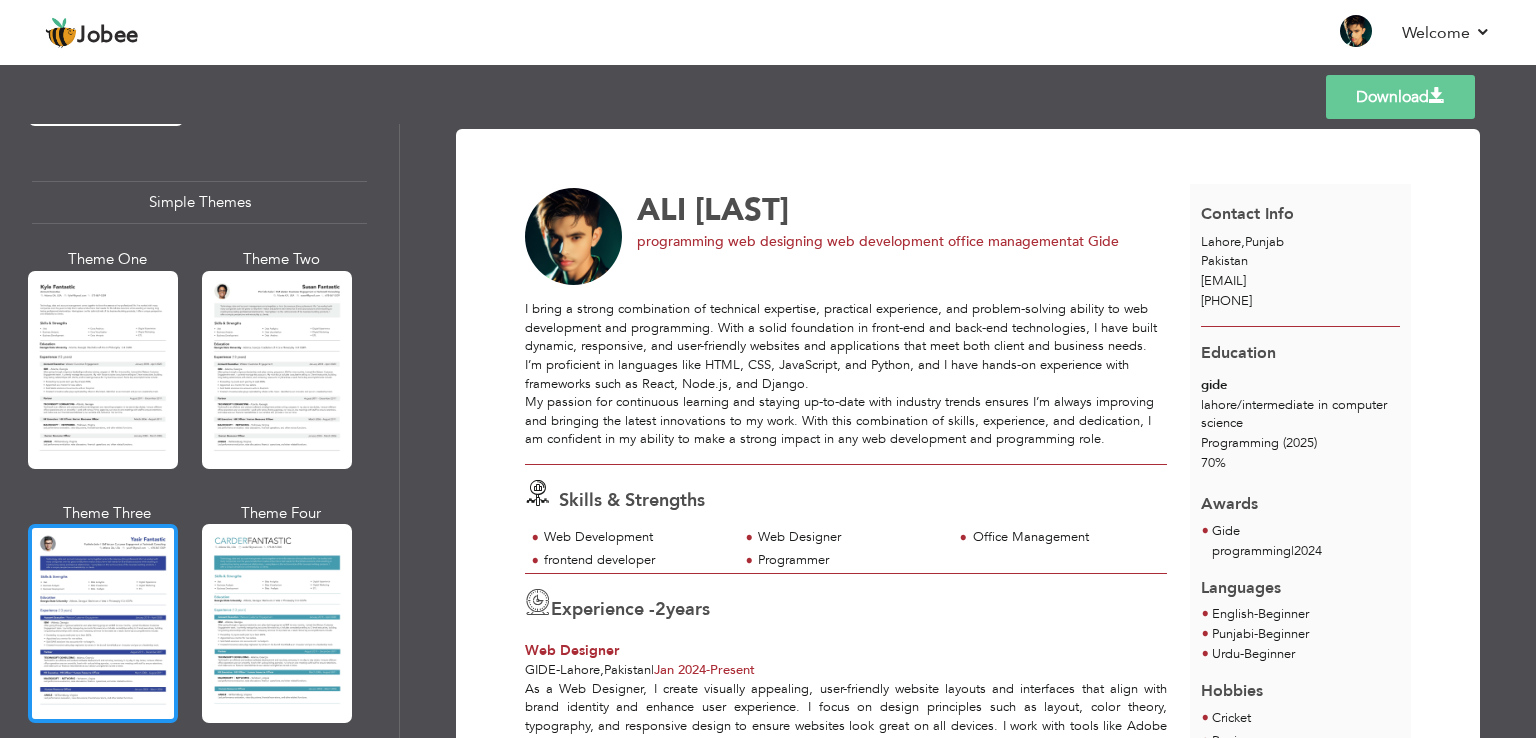 click at bounding box center [103, 623] 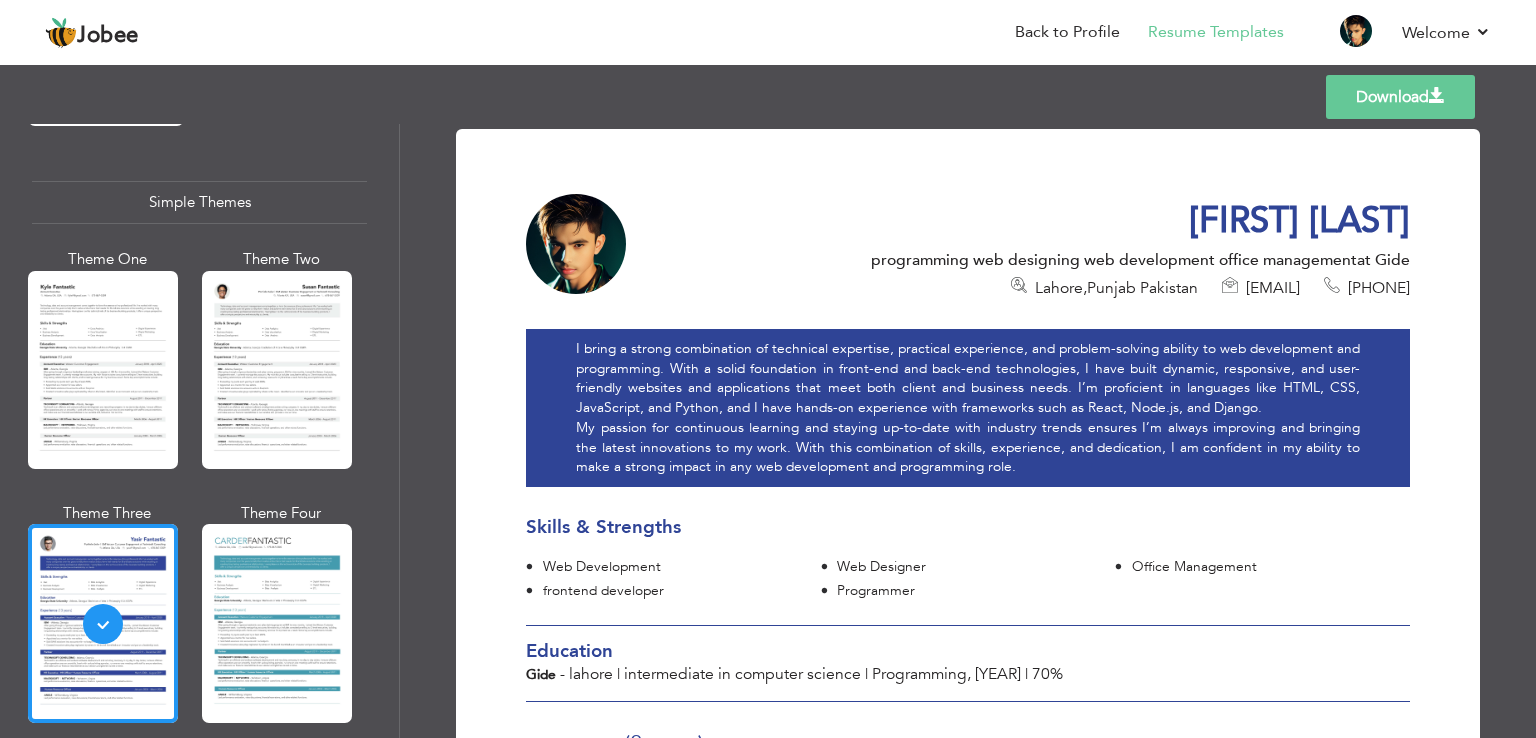 drag, startPoint x: 1527, startPoint y: 202, endPoint x: 1527, endPoint y: 237, distance: 35 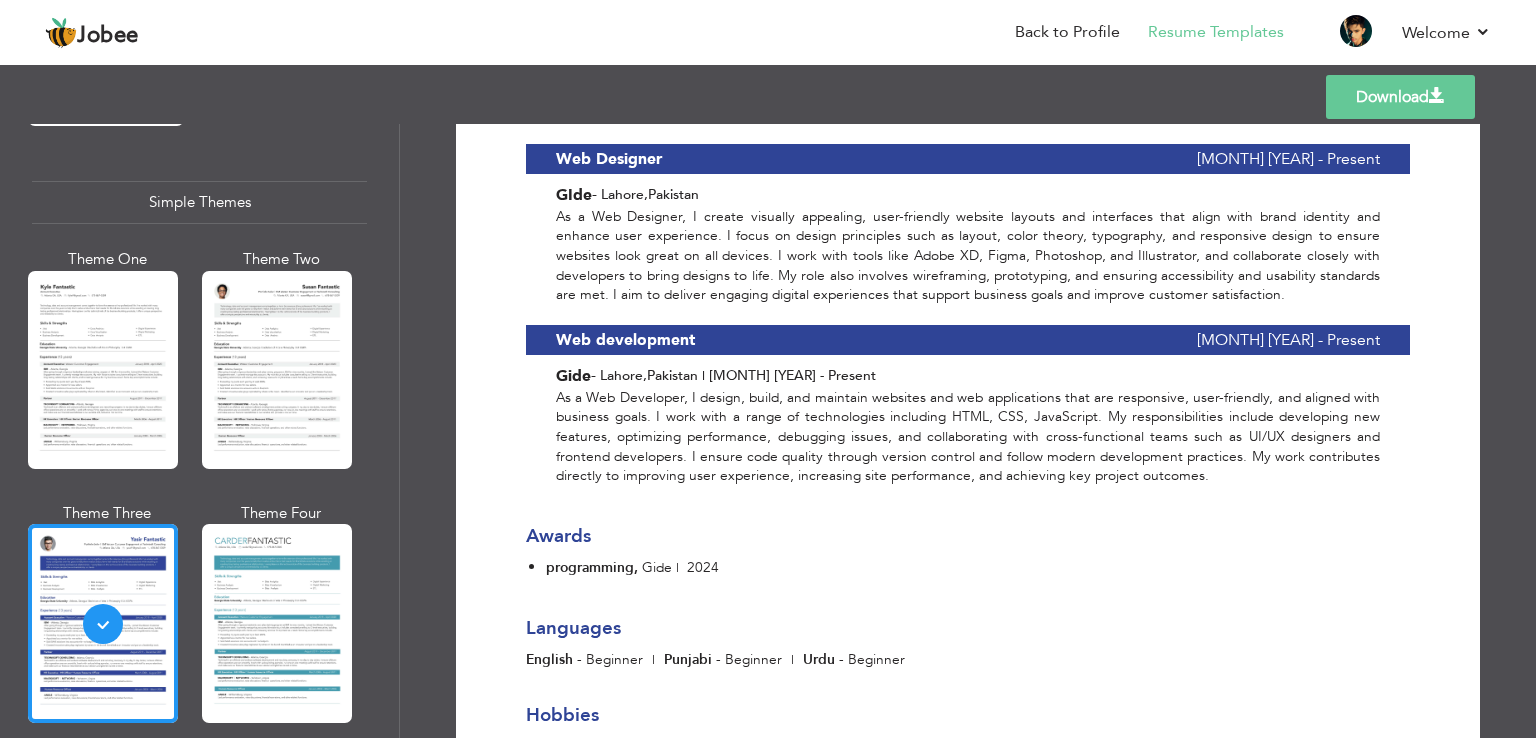 scroll, scrollTop: 644, scrollLeft: 0, axis: vertical 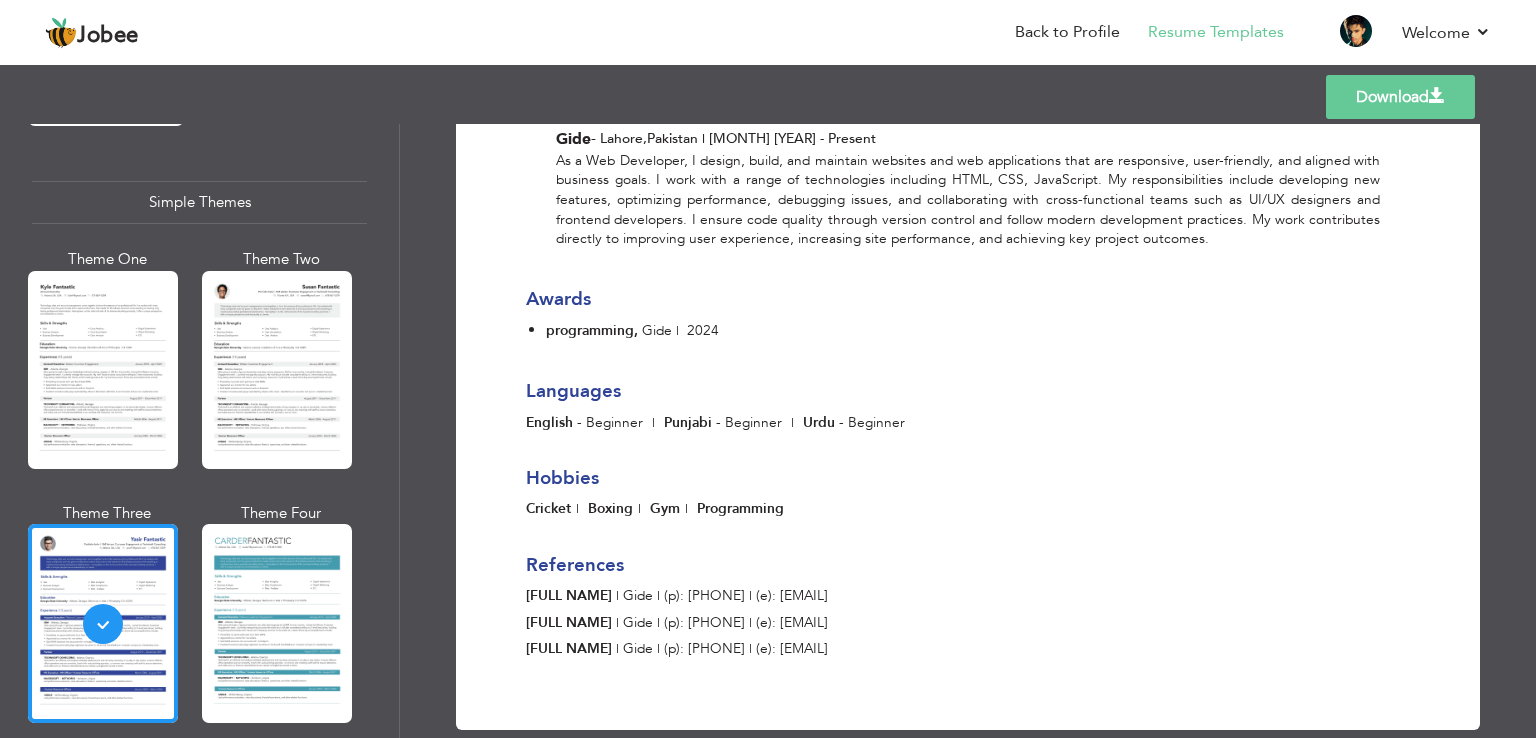 click on "Download" at bounding box center (1400, 97) 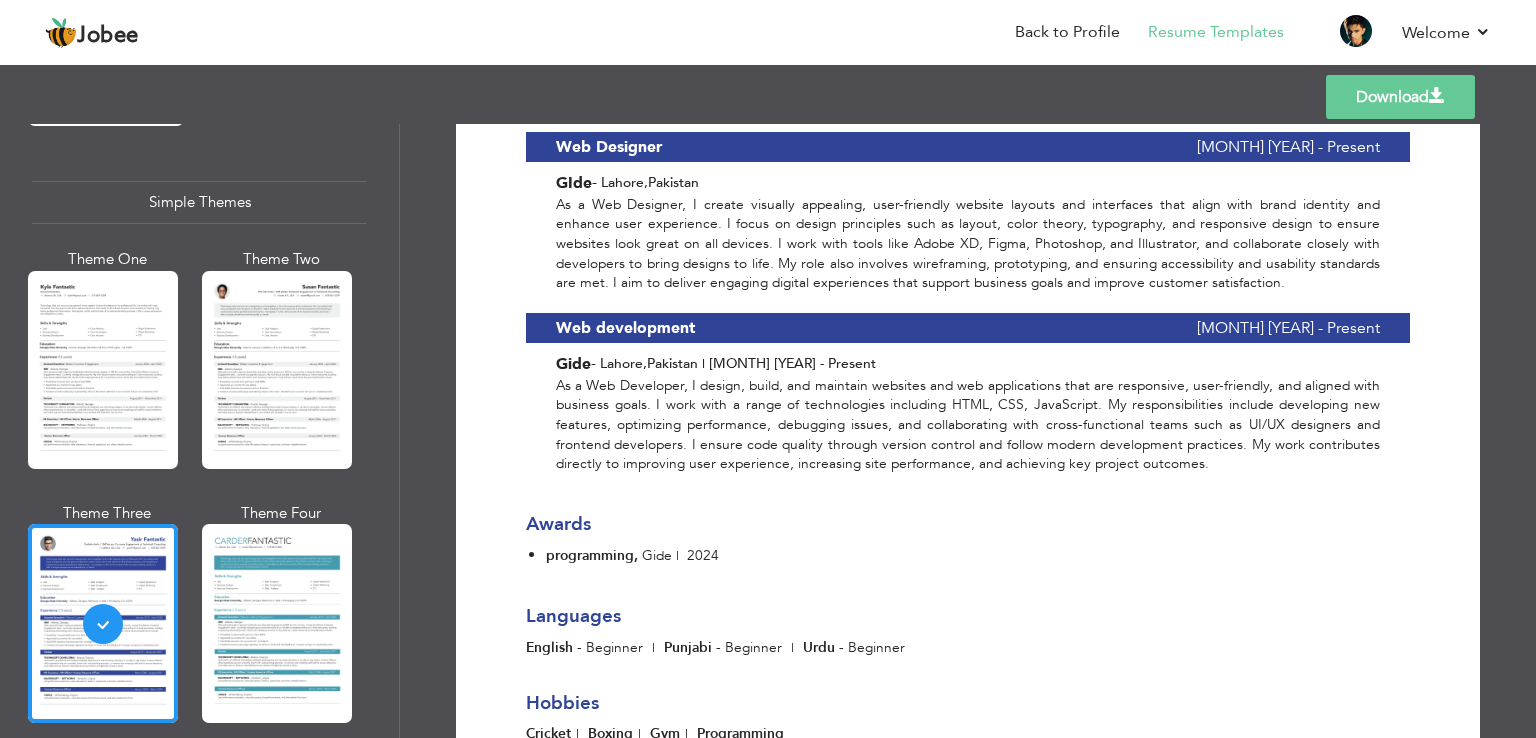 scroll, scrollTop: 748, scrollLeft: 0, axis: vertical 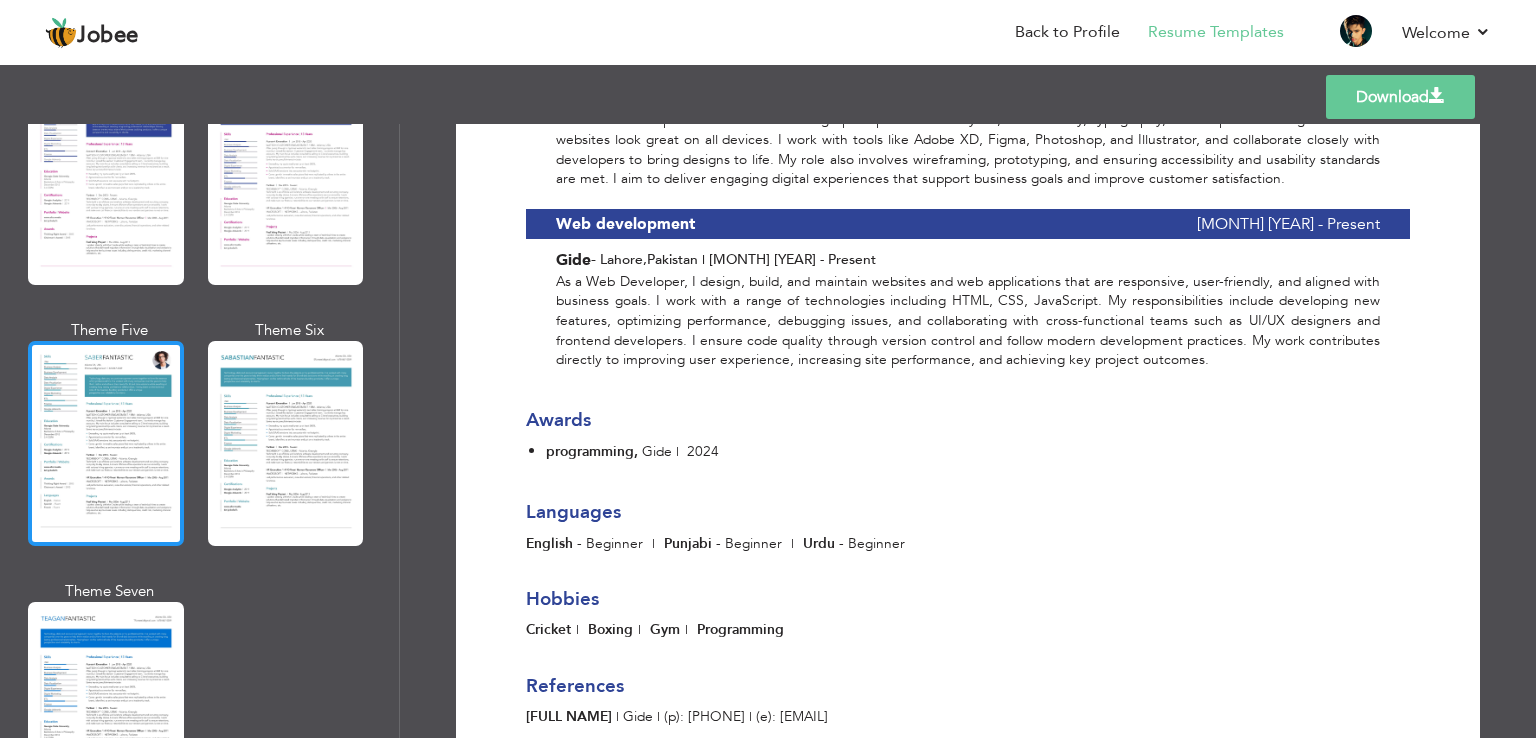 click at bounding box center [106, 443] 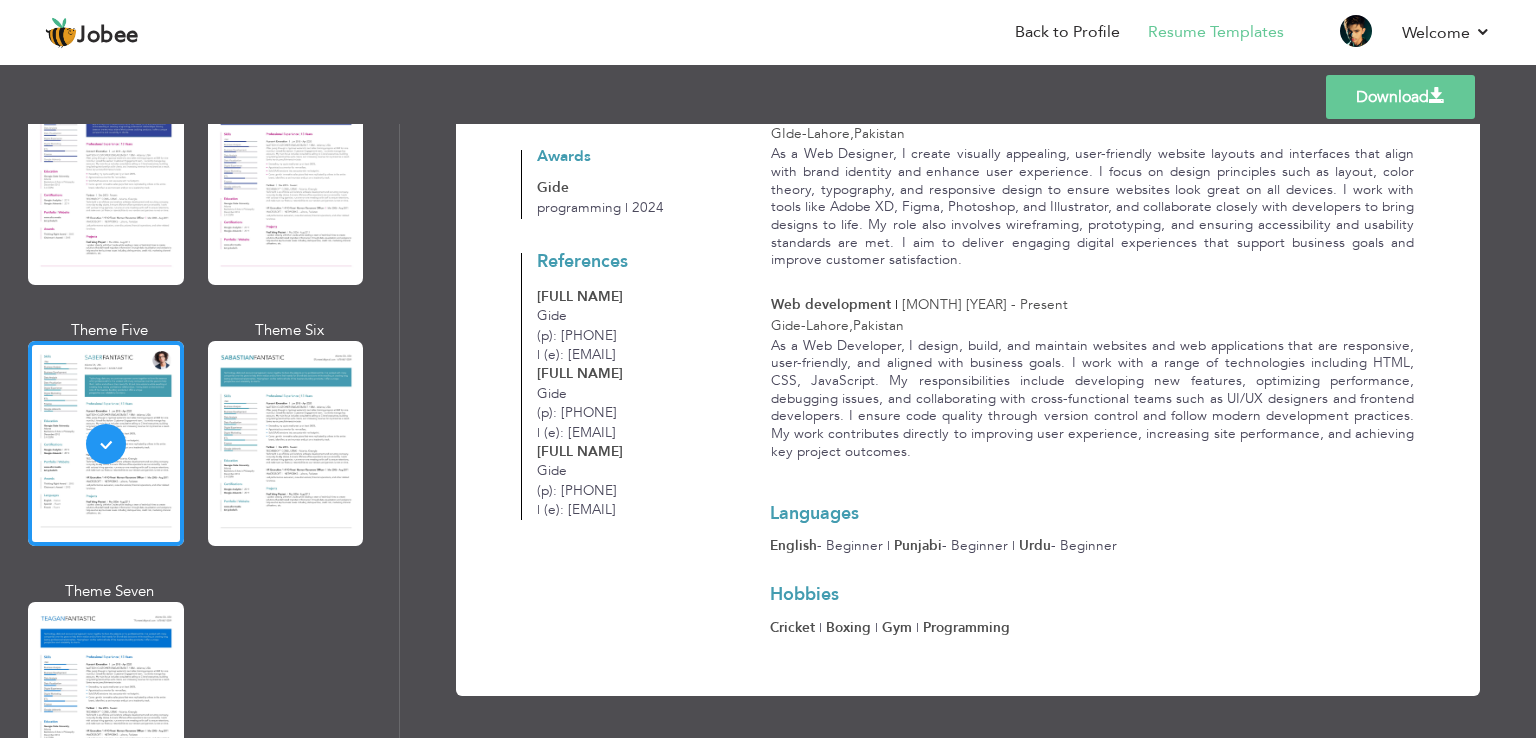 scroll, scrollTop: 0, scrollLeft: 0, axis: both 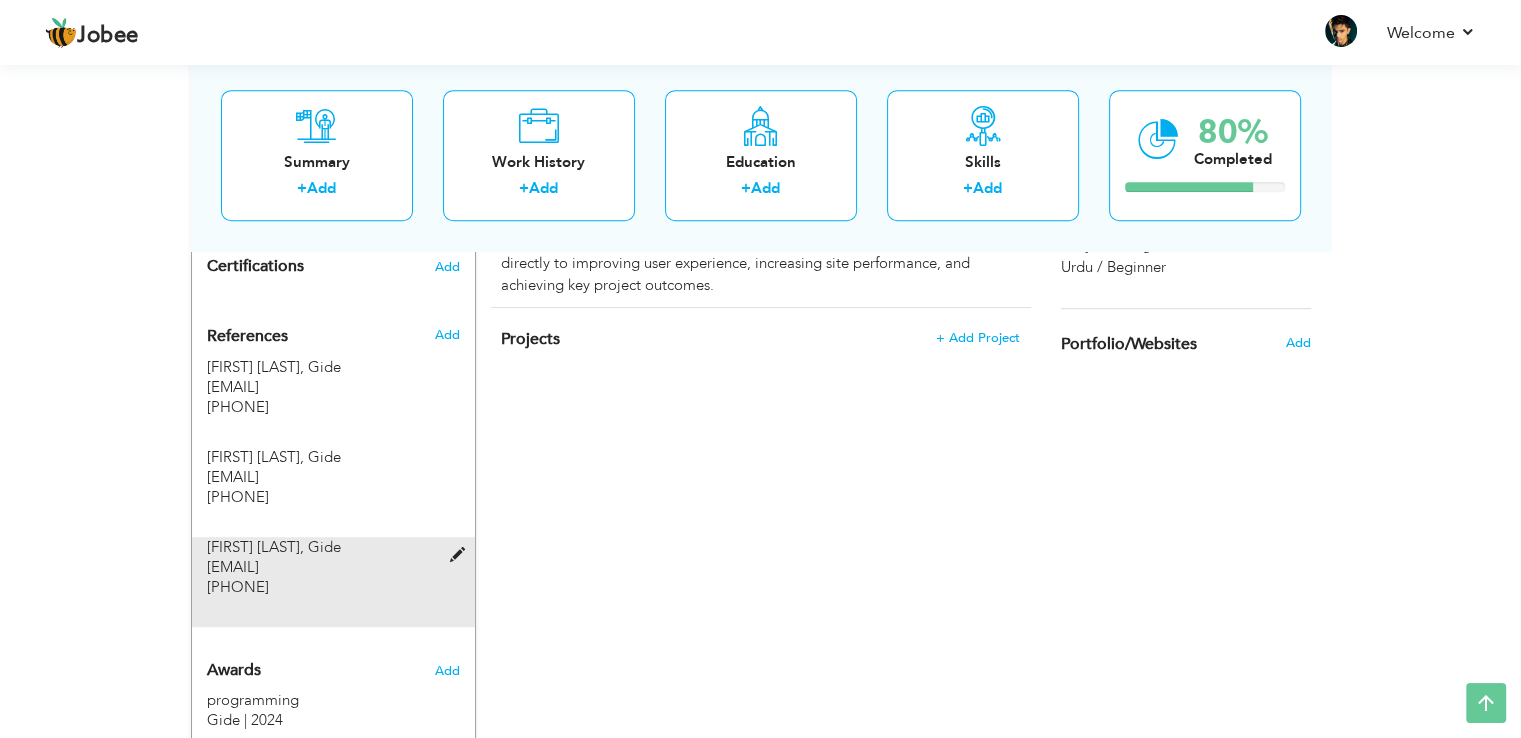 click on "Muhammad Abdul Malik," at bounding box center [255, 547] 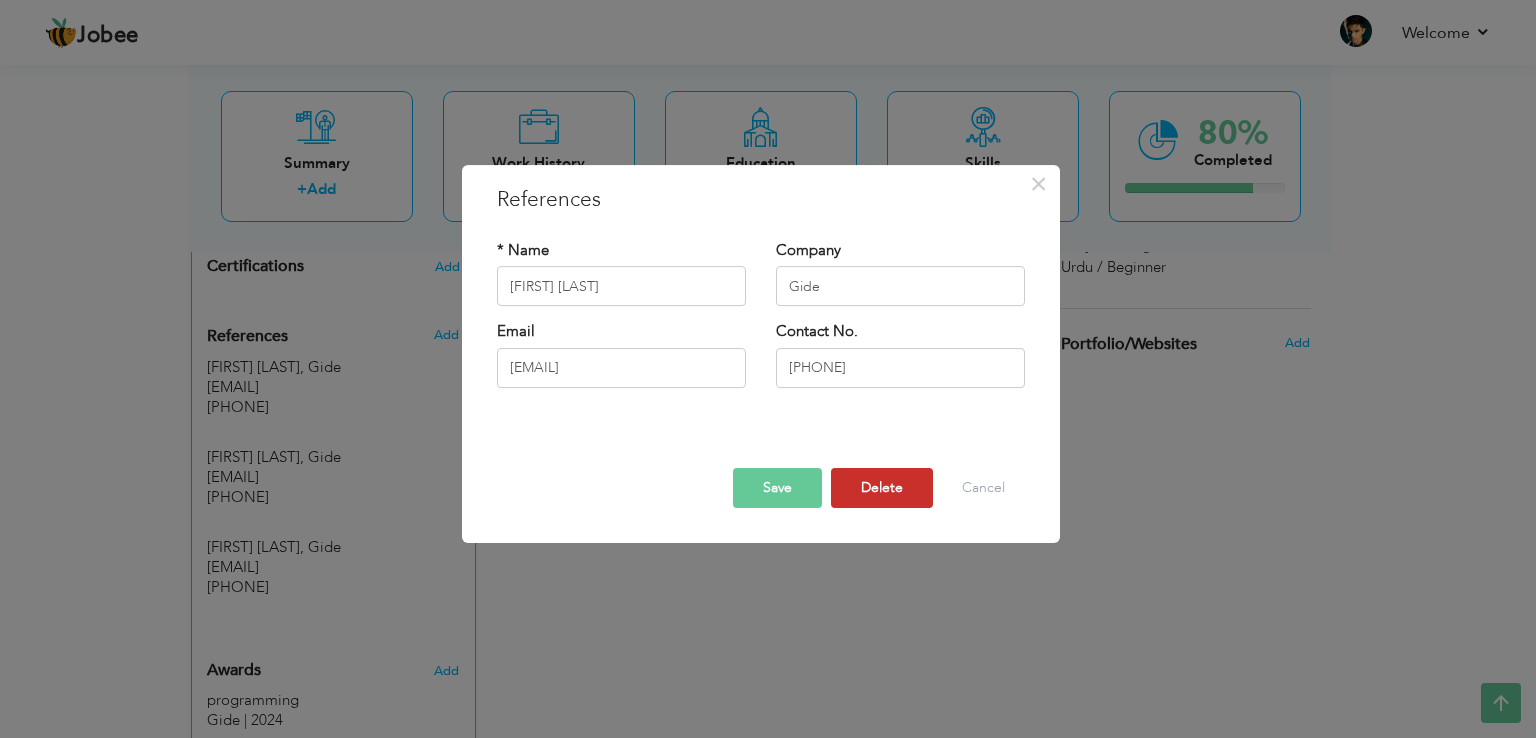 click on "Delete" at bounding box center [882, 488] 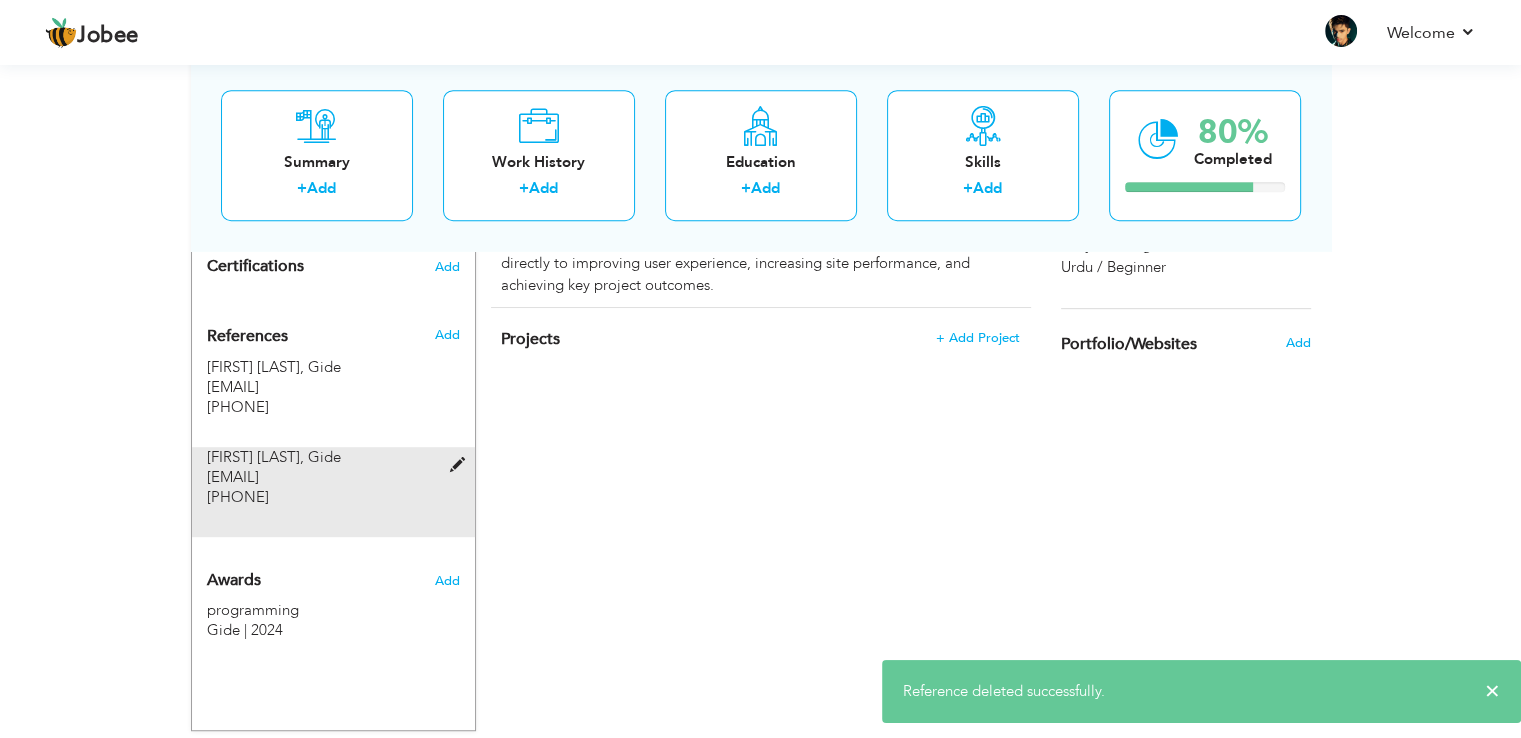 click on "Muhammad Abdul Malik,
Gide
alirazaking7867861@gmail.com
03088018321" at bounding box center (321, 477) 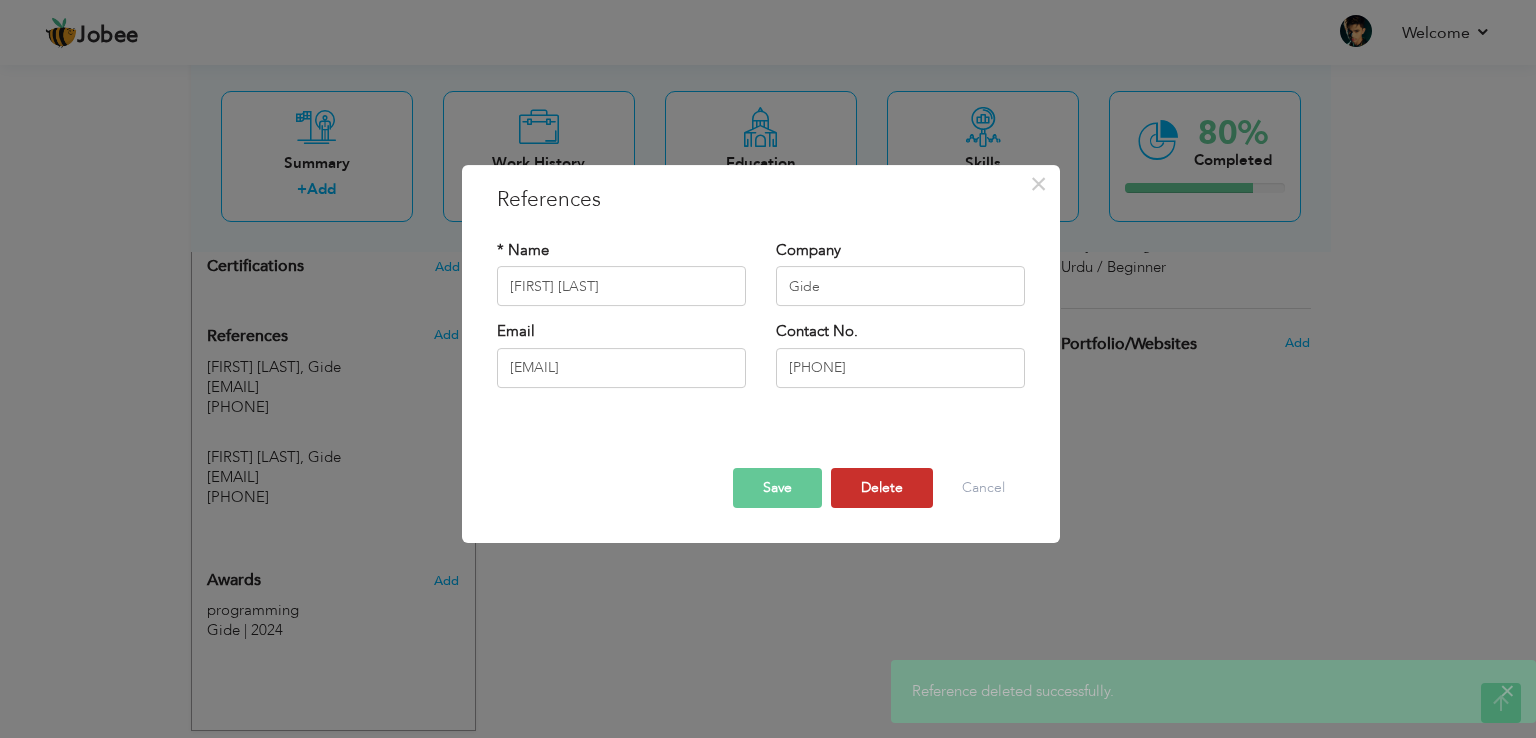click on "Delete" at bounding box center (882, 488) 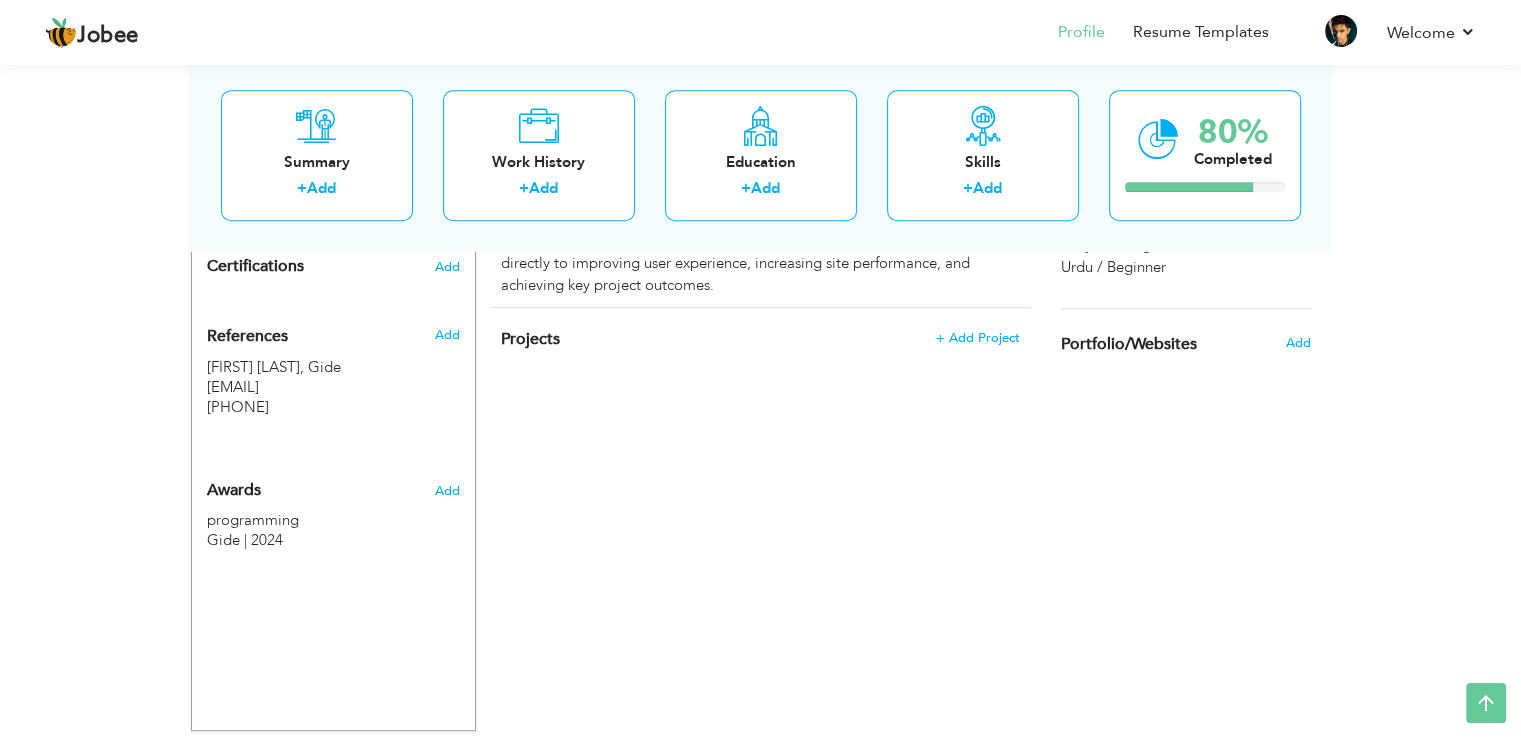 click on "Choose a Template
‹" at bounding box center [1188, 46] 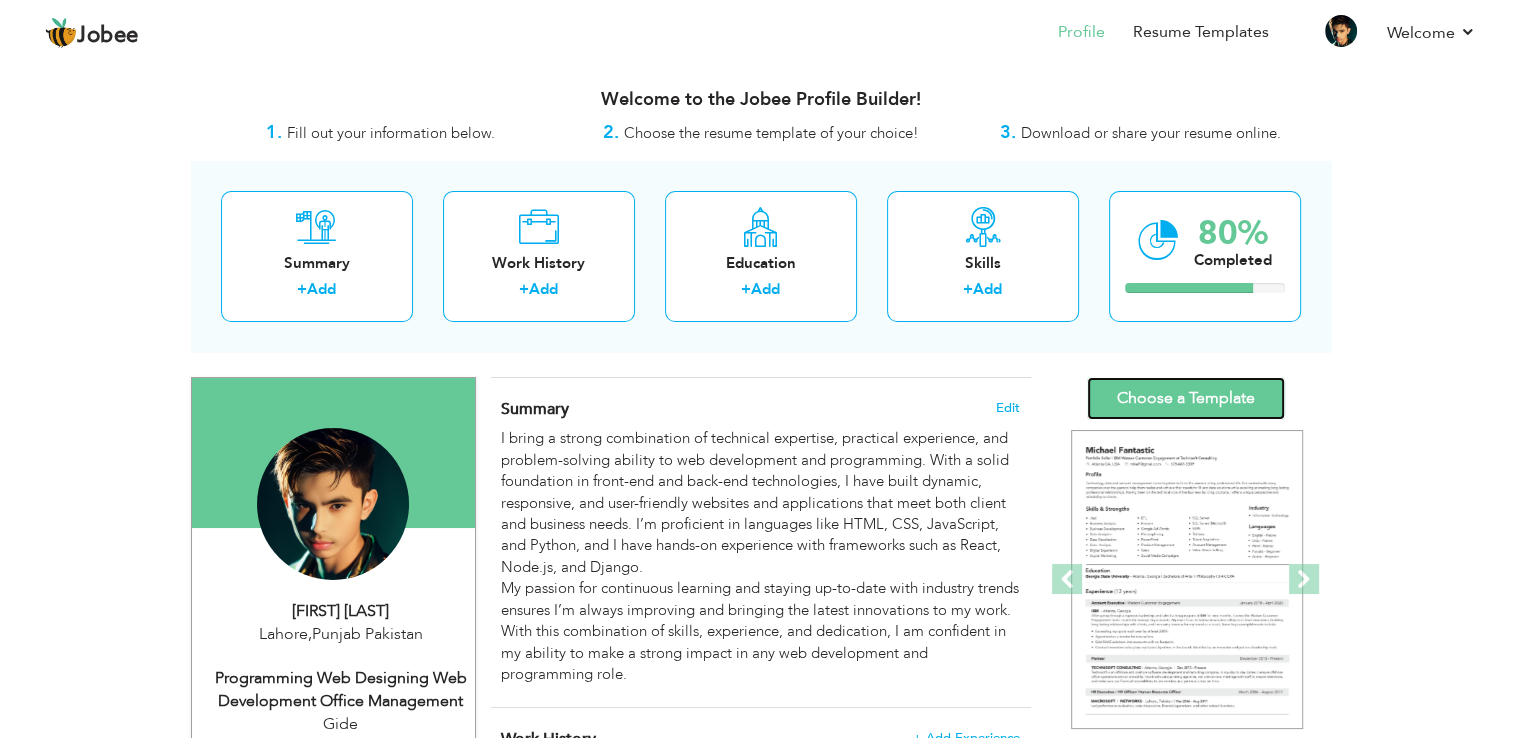 click on "Choose a Template" at bounding box center (1186, 398) 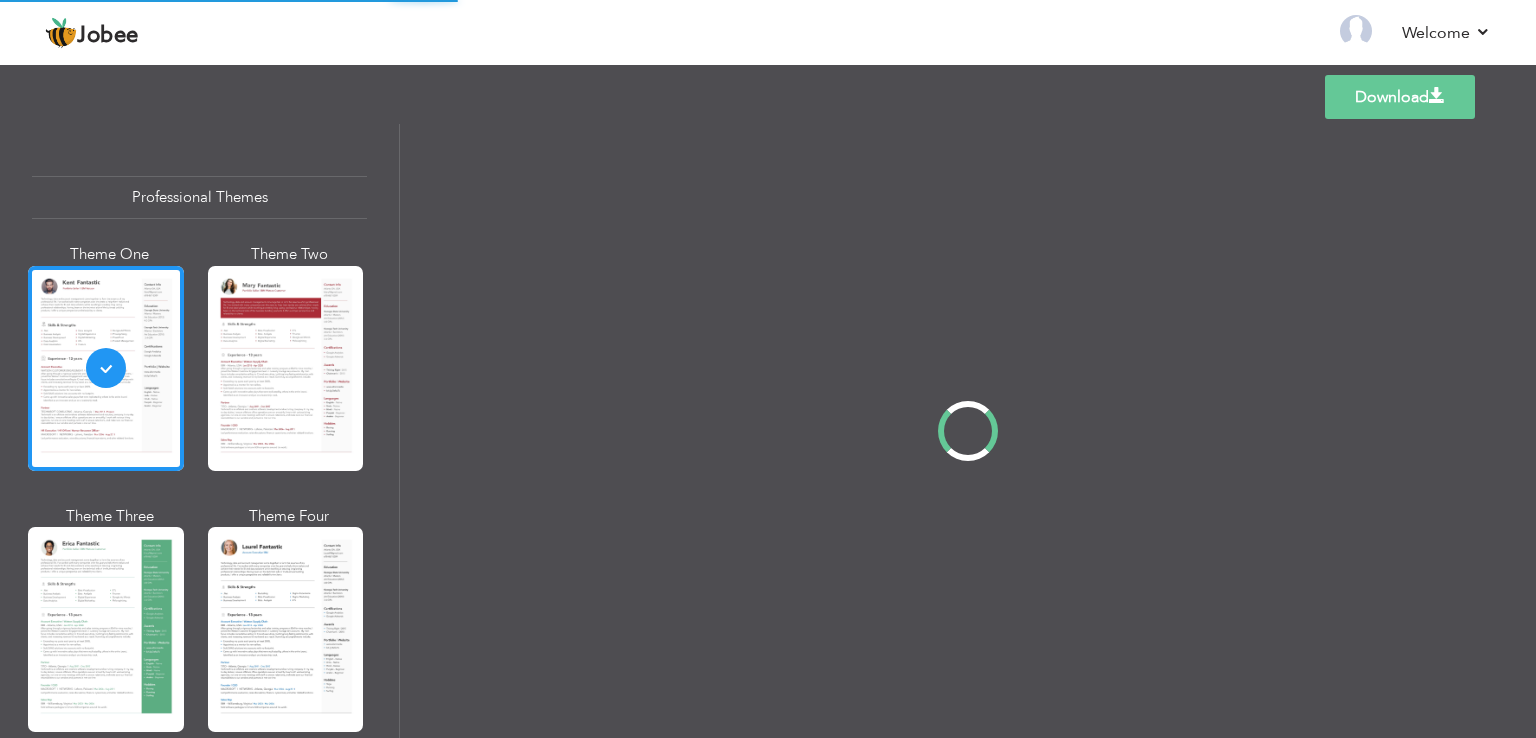 scroll, scrollTop: 0, scrollLeft: 0, axis: both 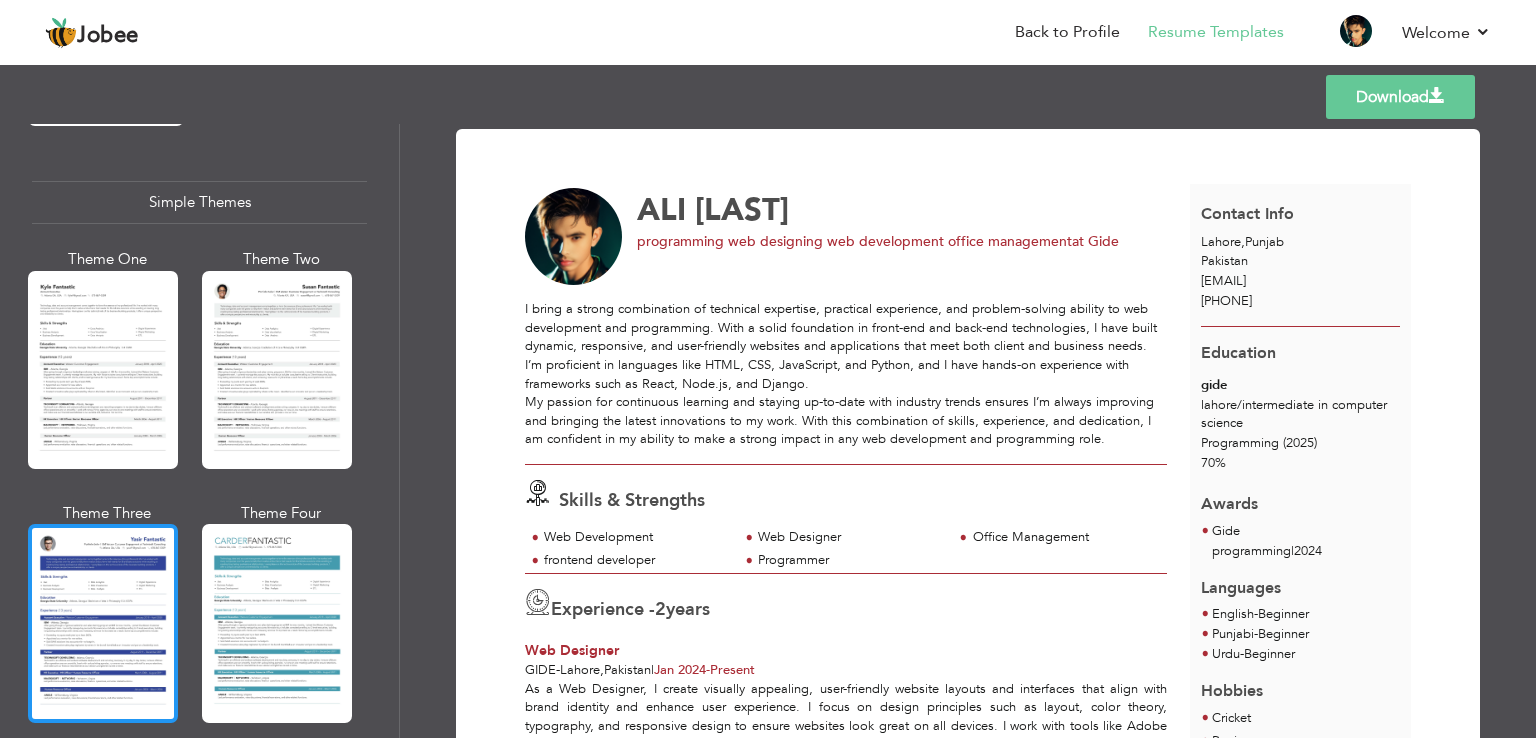 click at bounding box center [103, 623] 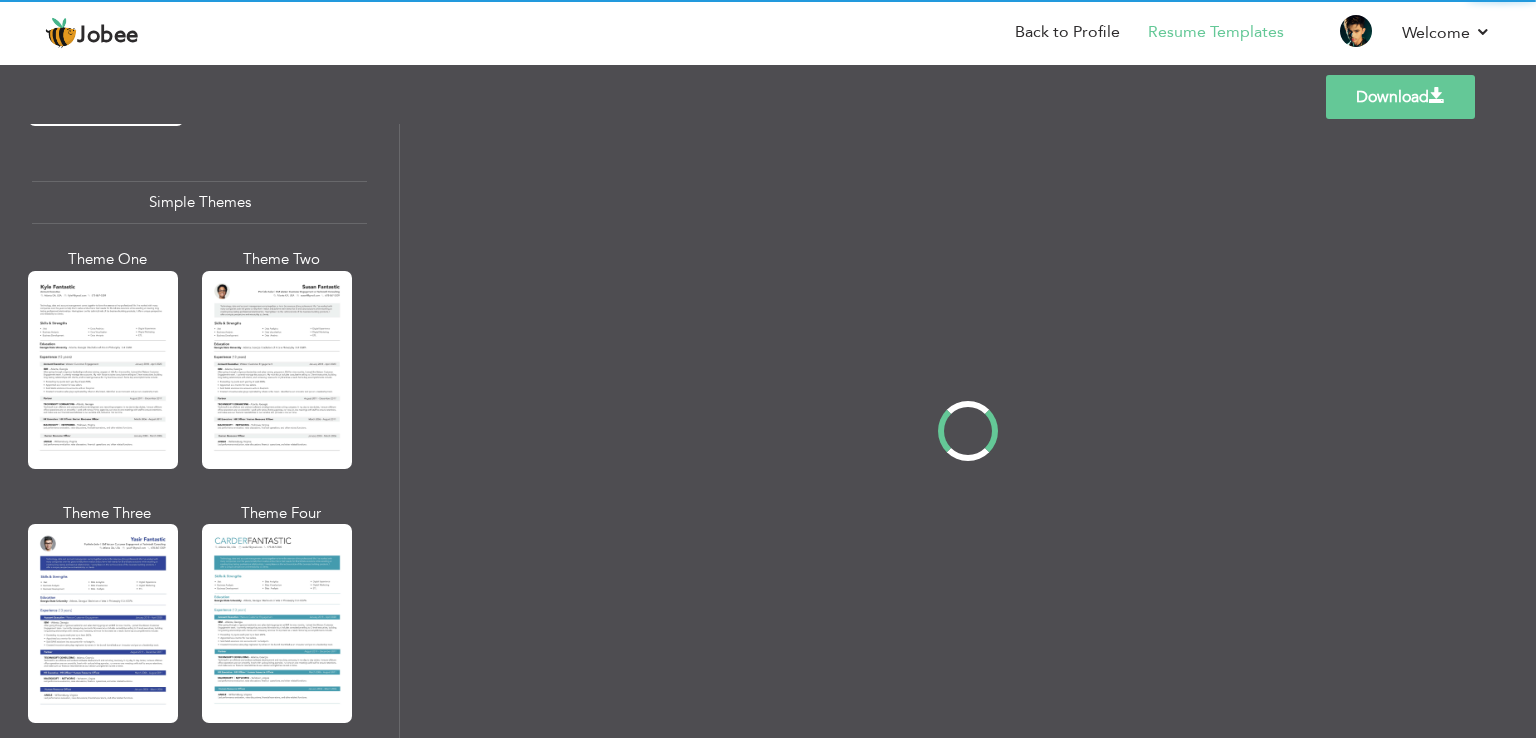 scroll, scrollTop: 3463, scrollLeft: 0, axis: vertical 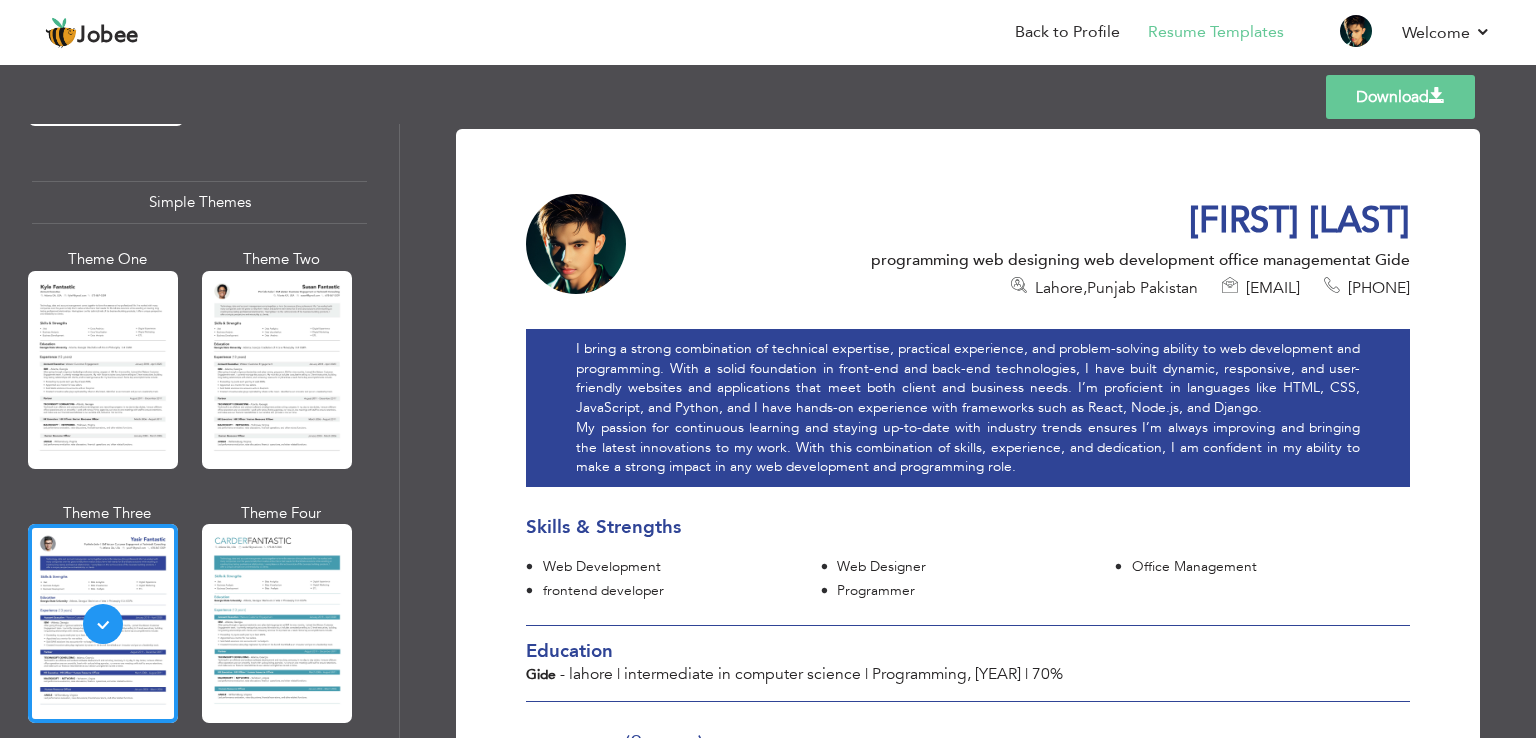 drag, startPoint x: 1521, startPoint y: 270, endPoint x: 1527, endPoint y: 347, distance: 77.23341 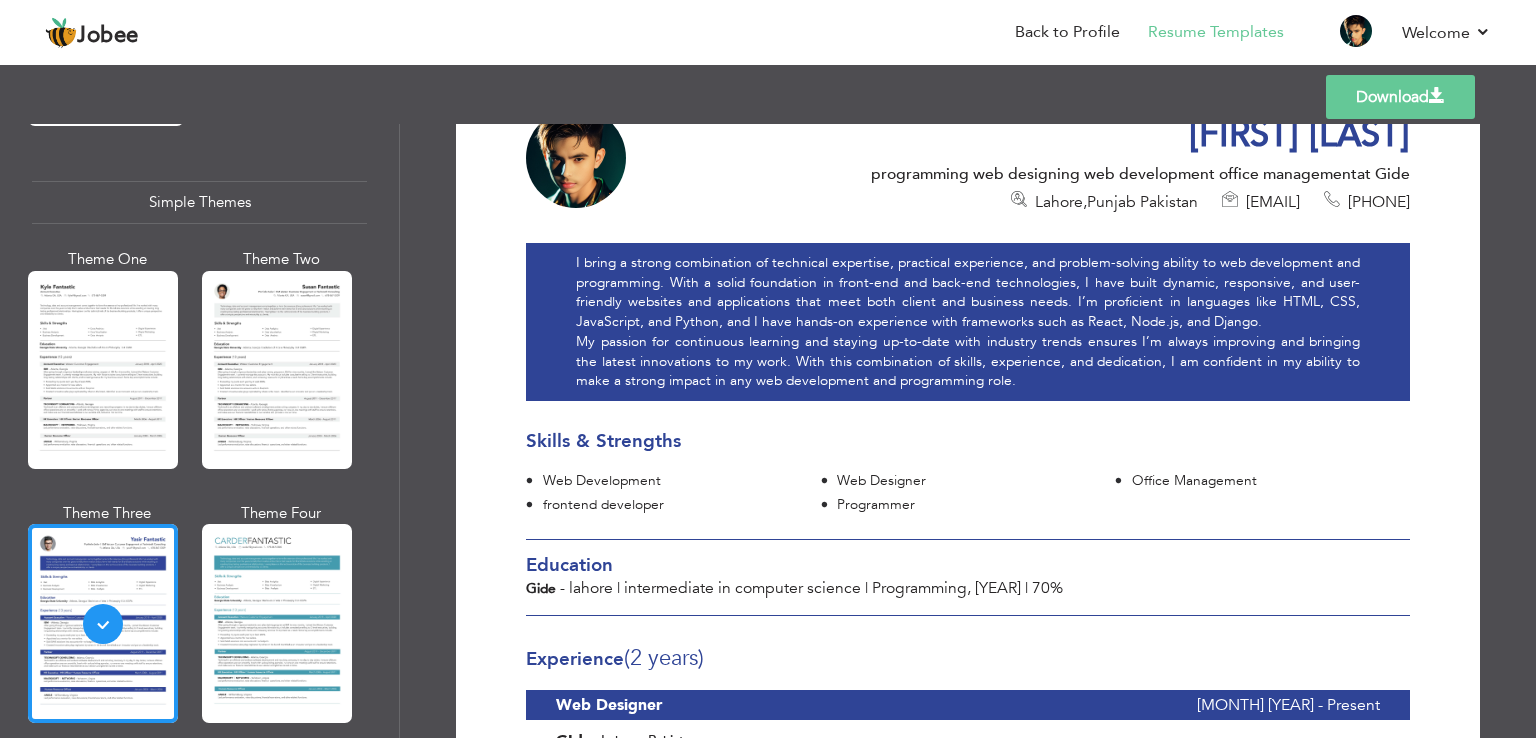 scroll, scrollTop: 0, scrollLeft: 0, axis: both 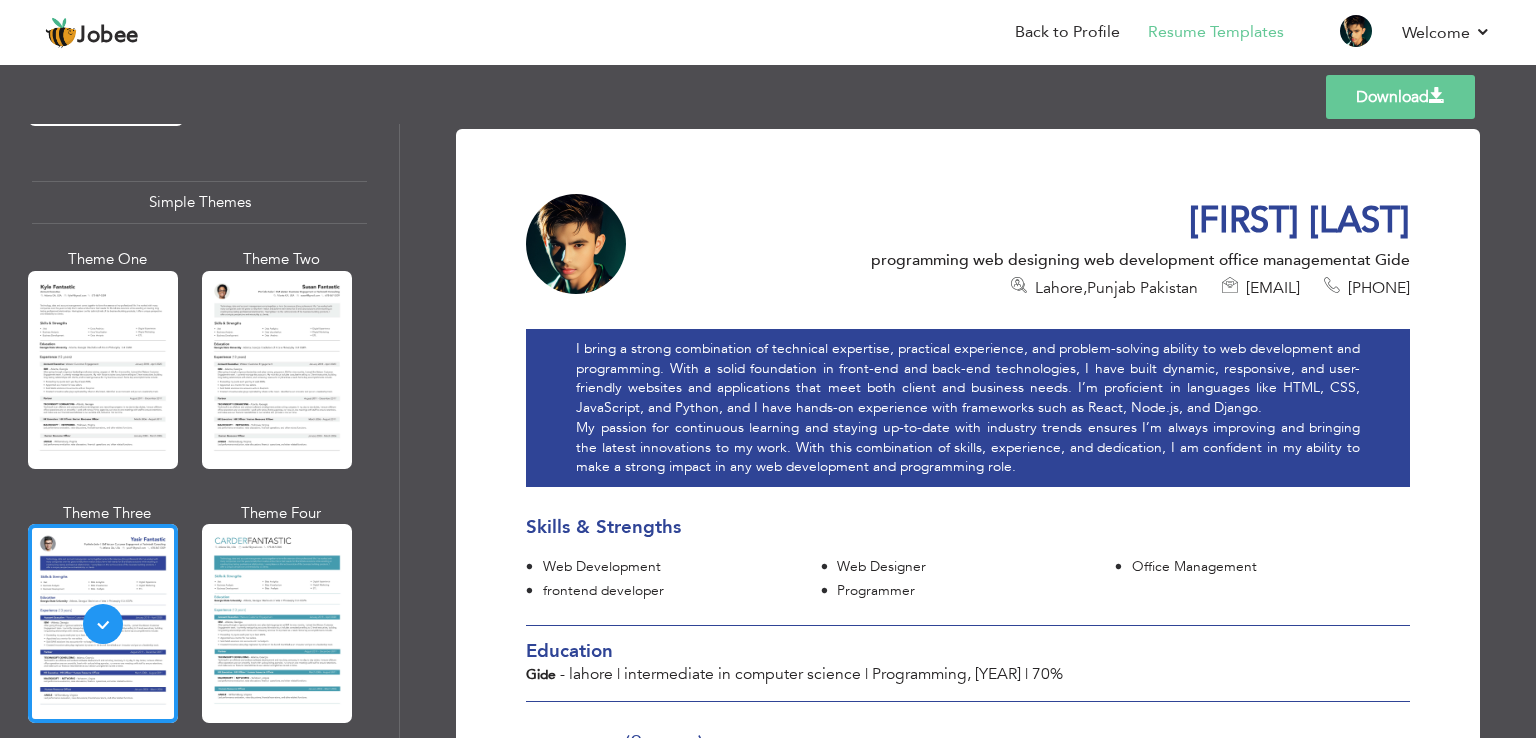 click at bounding box center [1437, 96] 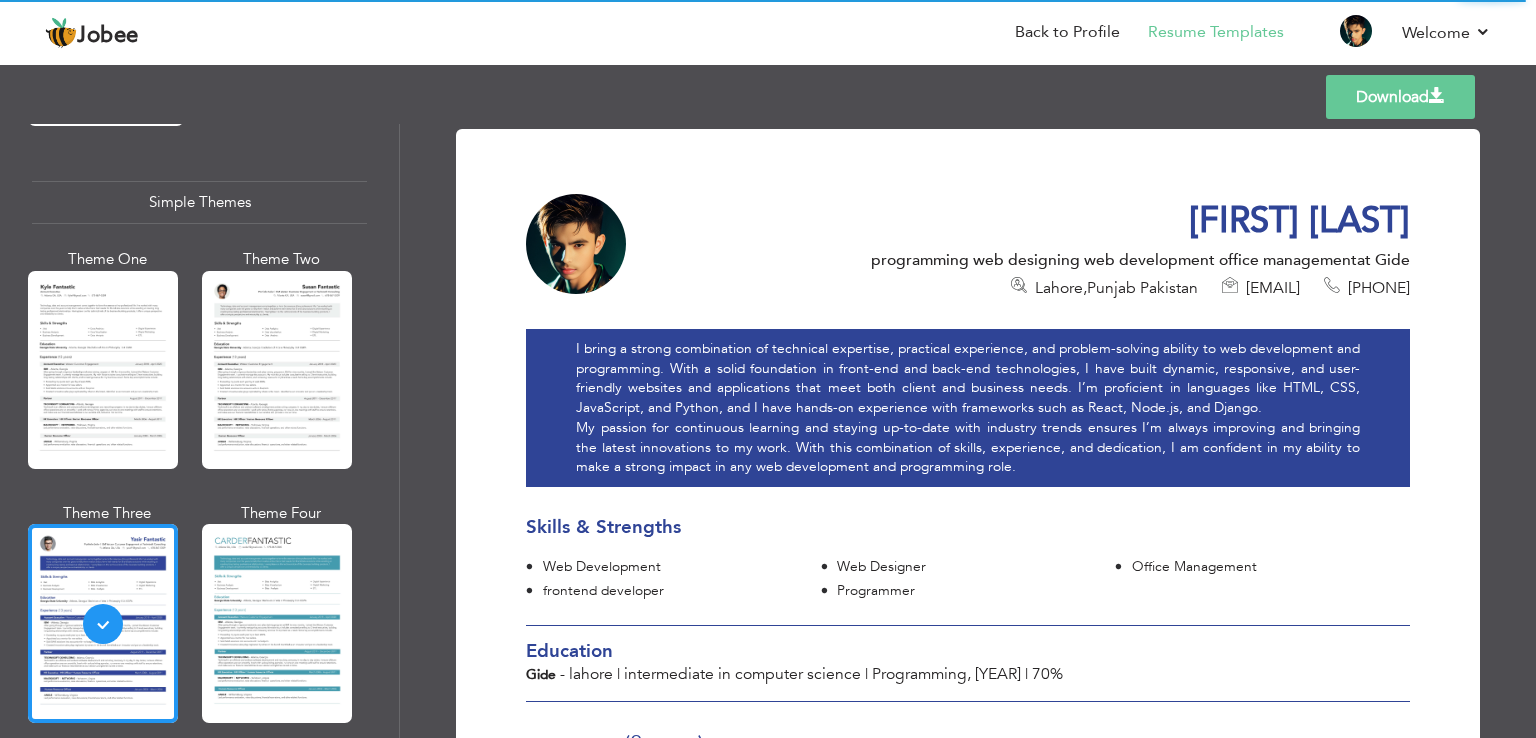 scroll, scrollTop: 0, scrollLeft: 0, axis: both 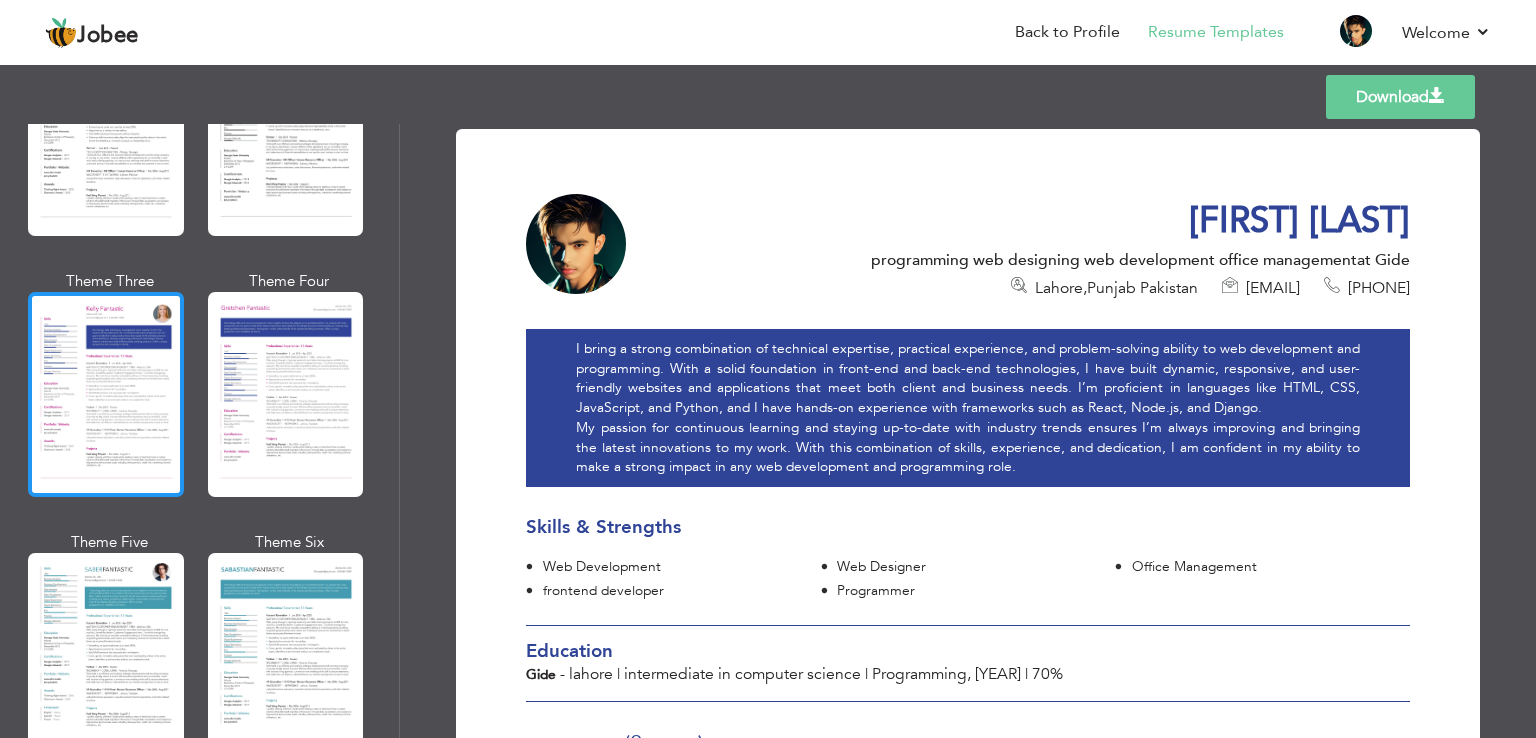 click at bounding box center (106, 394) 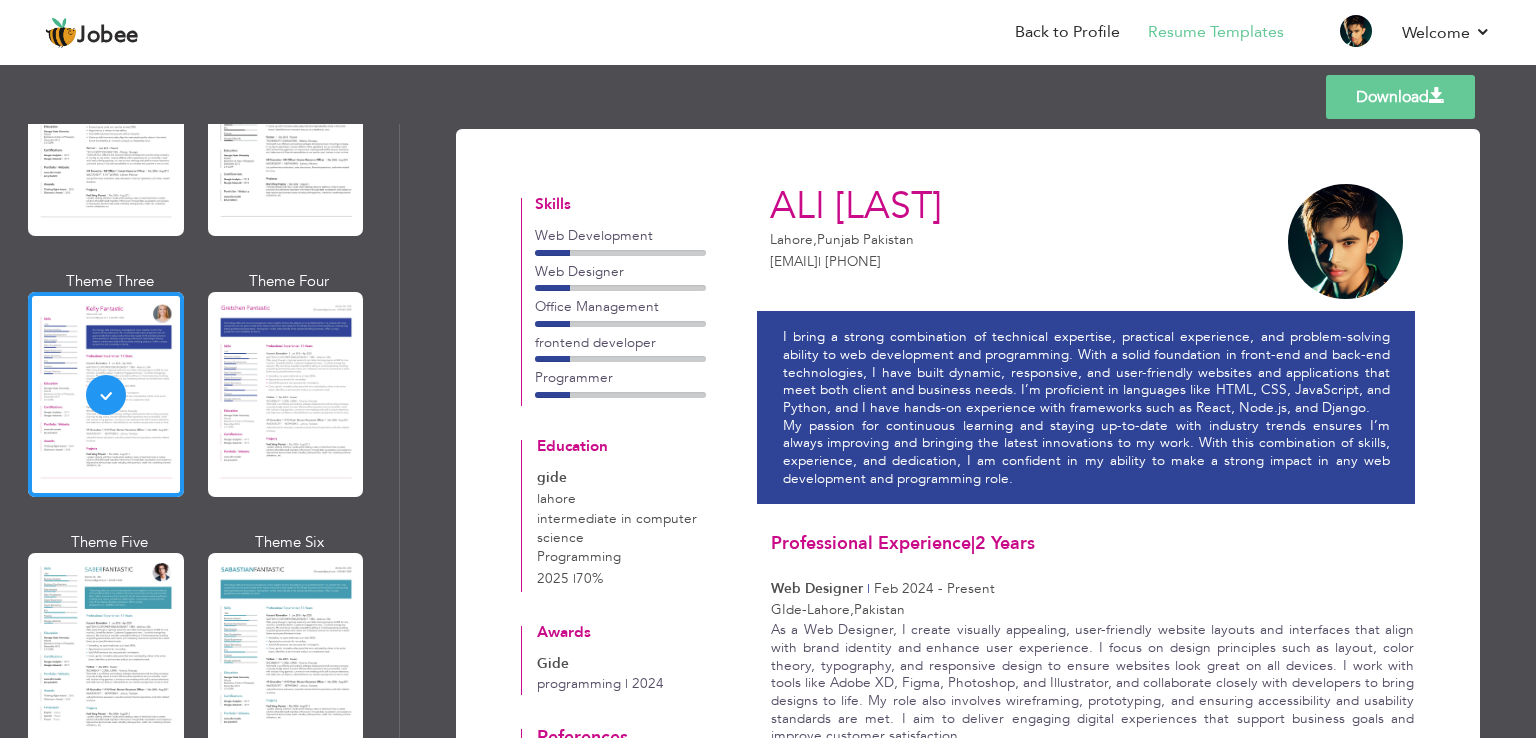 drag, startPoint x: 1520, startPoint y: 301, endPoint x: 1535, endPoint y: 339, distance: 40.853397 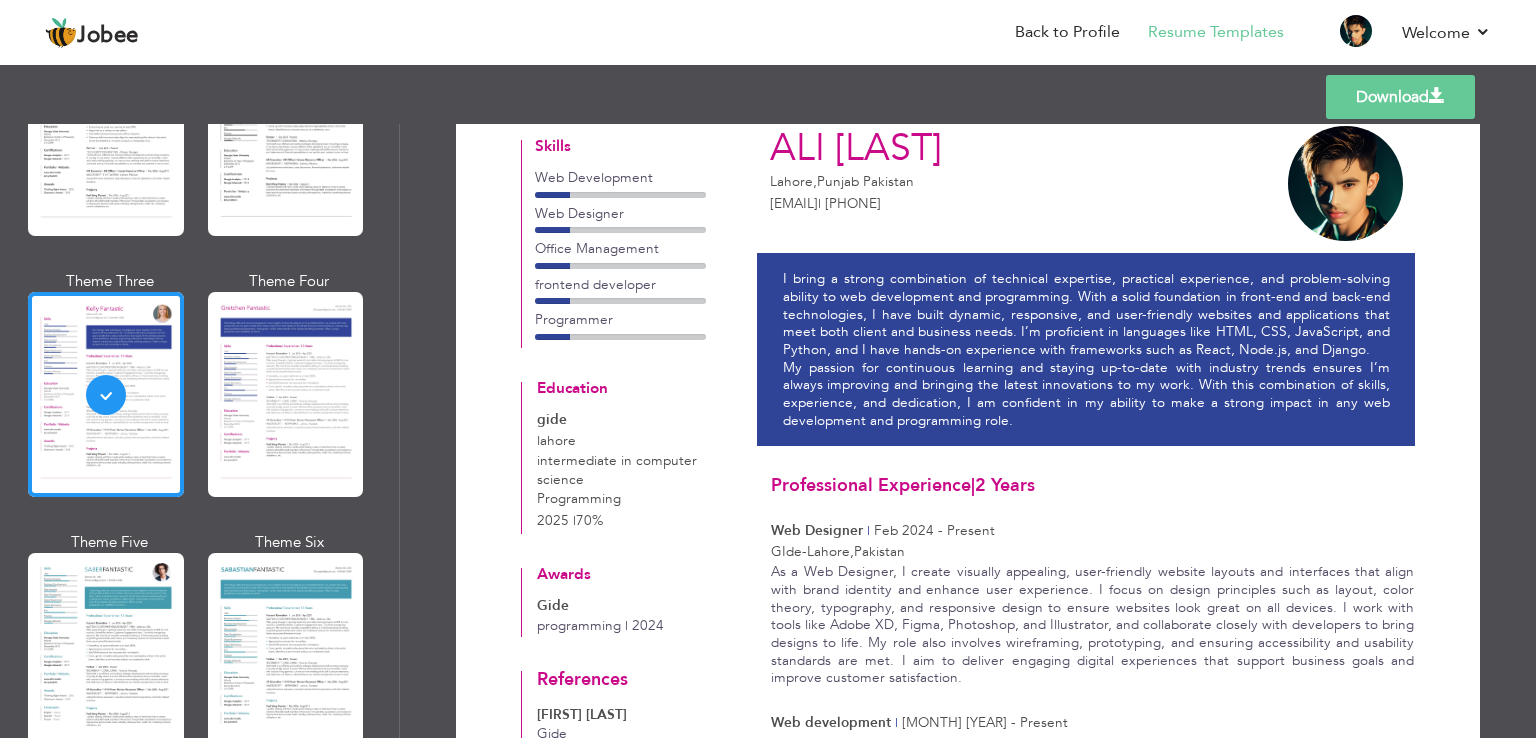 scroll, scrollTop: 0, scrollLeft: 0, axis: both 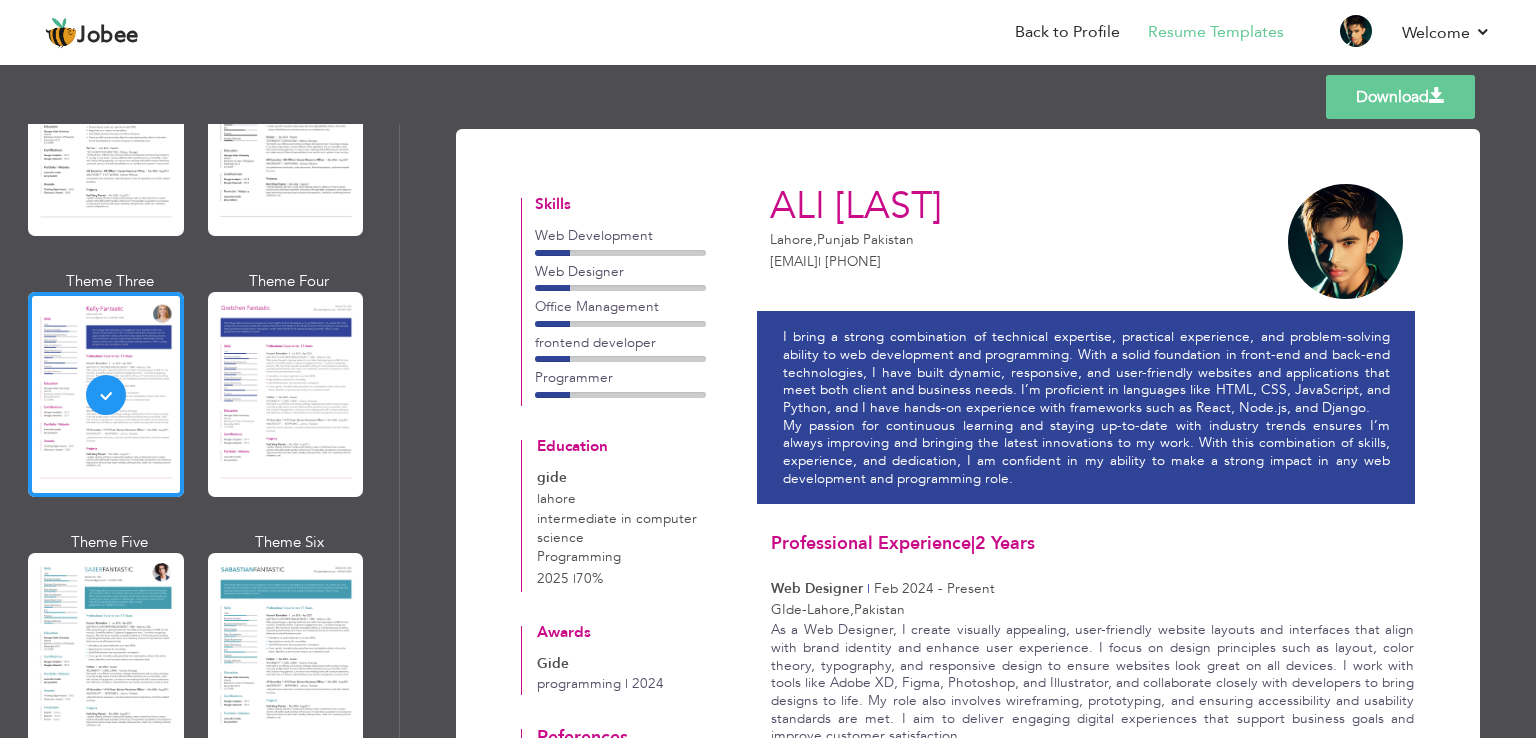 drag, startPoint x: 390, startPoint y: 555, endPoint x: 394, endPoint y: 541, distance: 14.56022 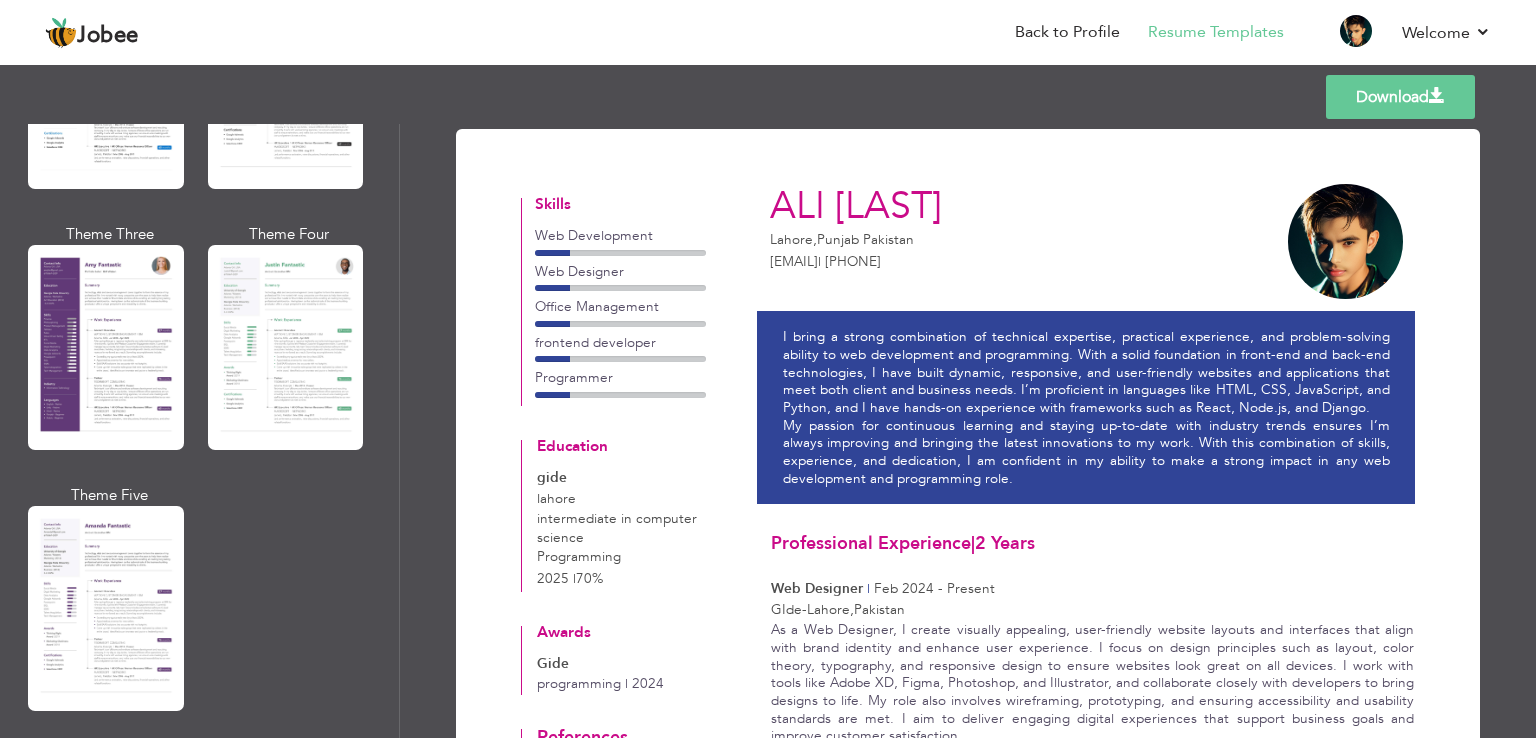 scroll, scrollTop: 1744, scrollLeft: 0, axis: vertical 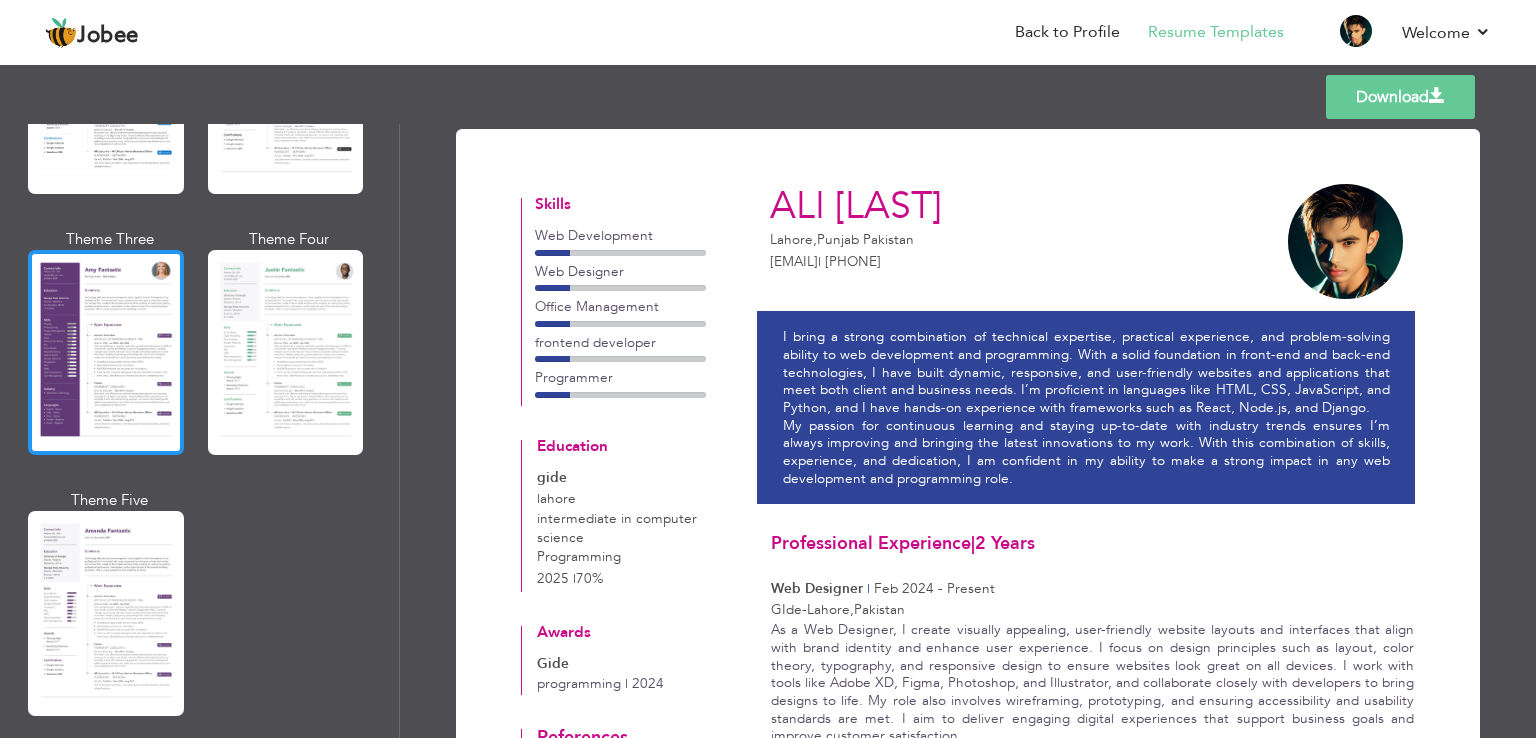 click at bounding box center (106, 352) 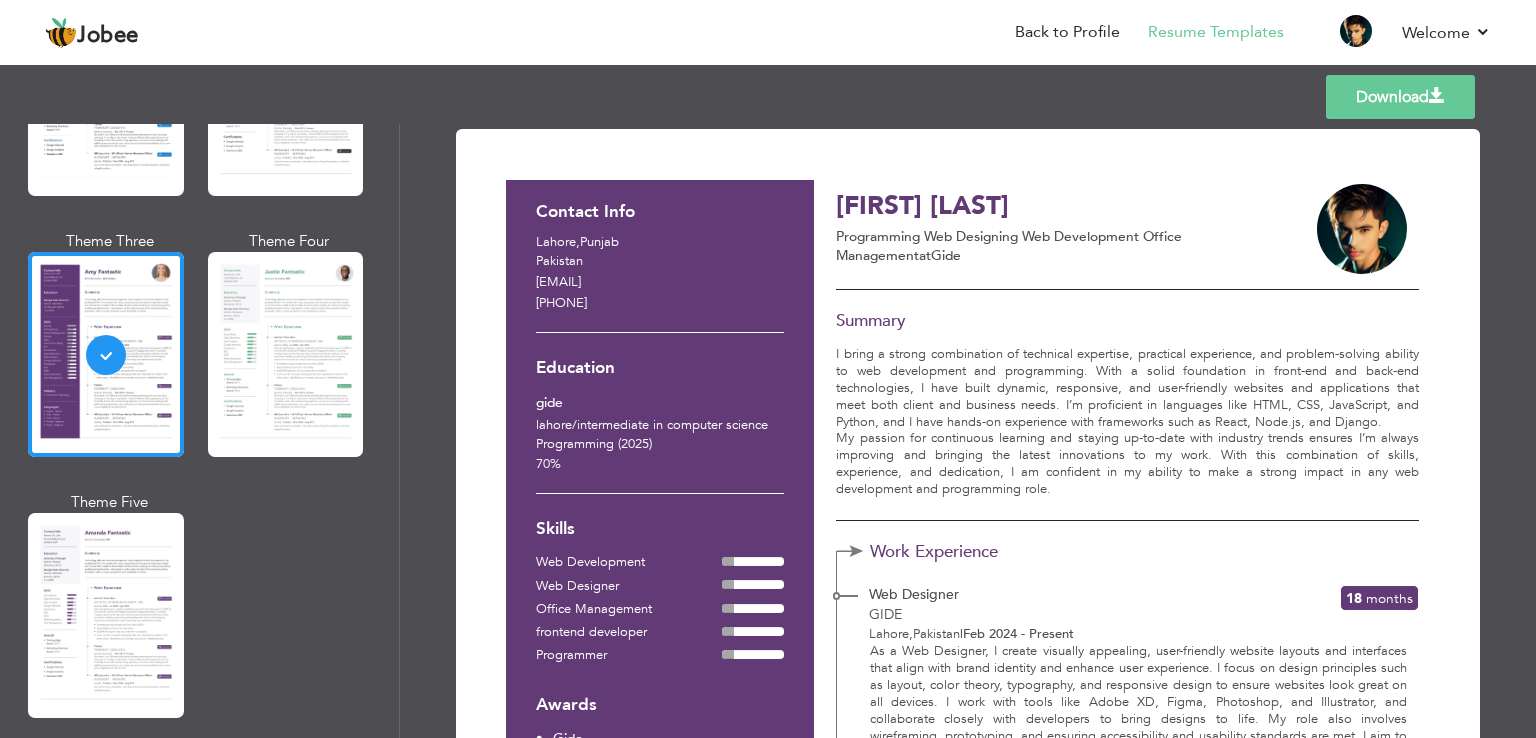 scroll, scrollTop: 1744, scrollLeft: 0, axis: vertical 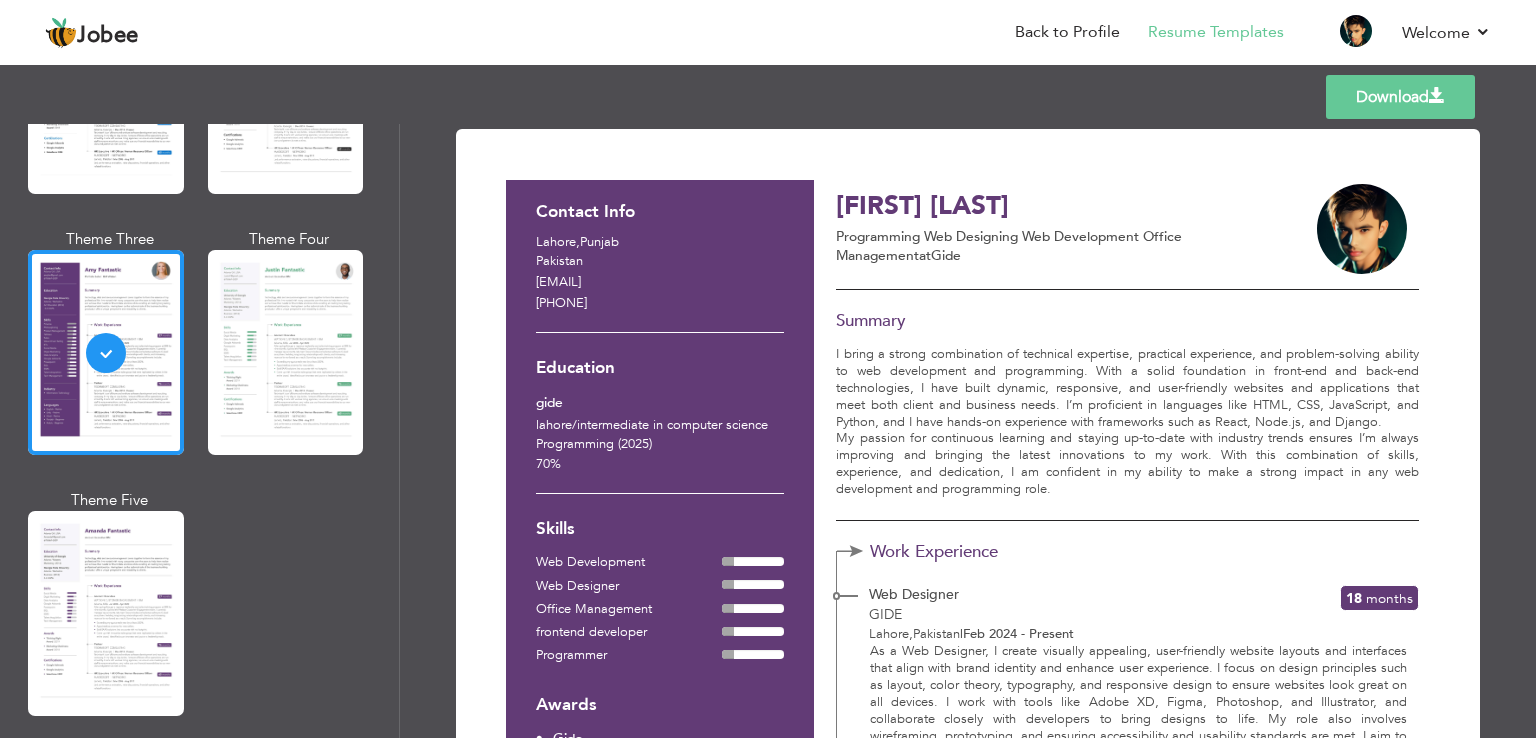 drag, startPoint x: 390, startPoint y: 425, endPoint x: 394, endPoint y: 409, distance: 16.492422 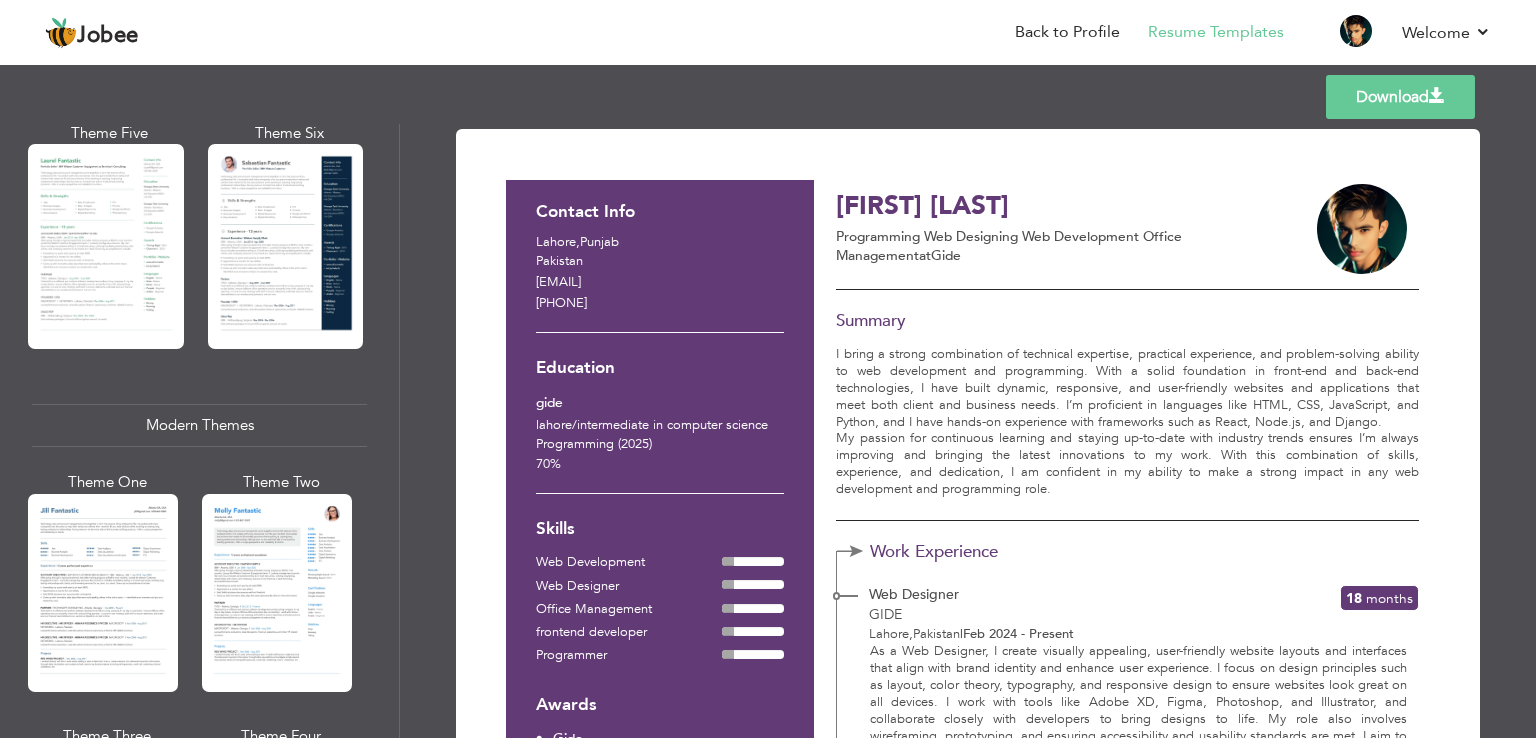 scroll, scrollTop: 606, scrollLeft: 0, axis: vertical 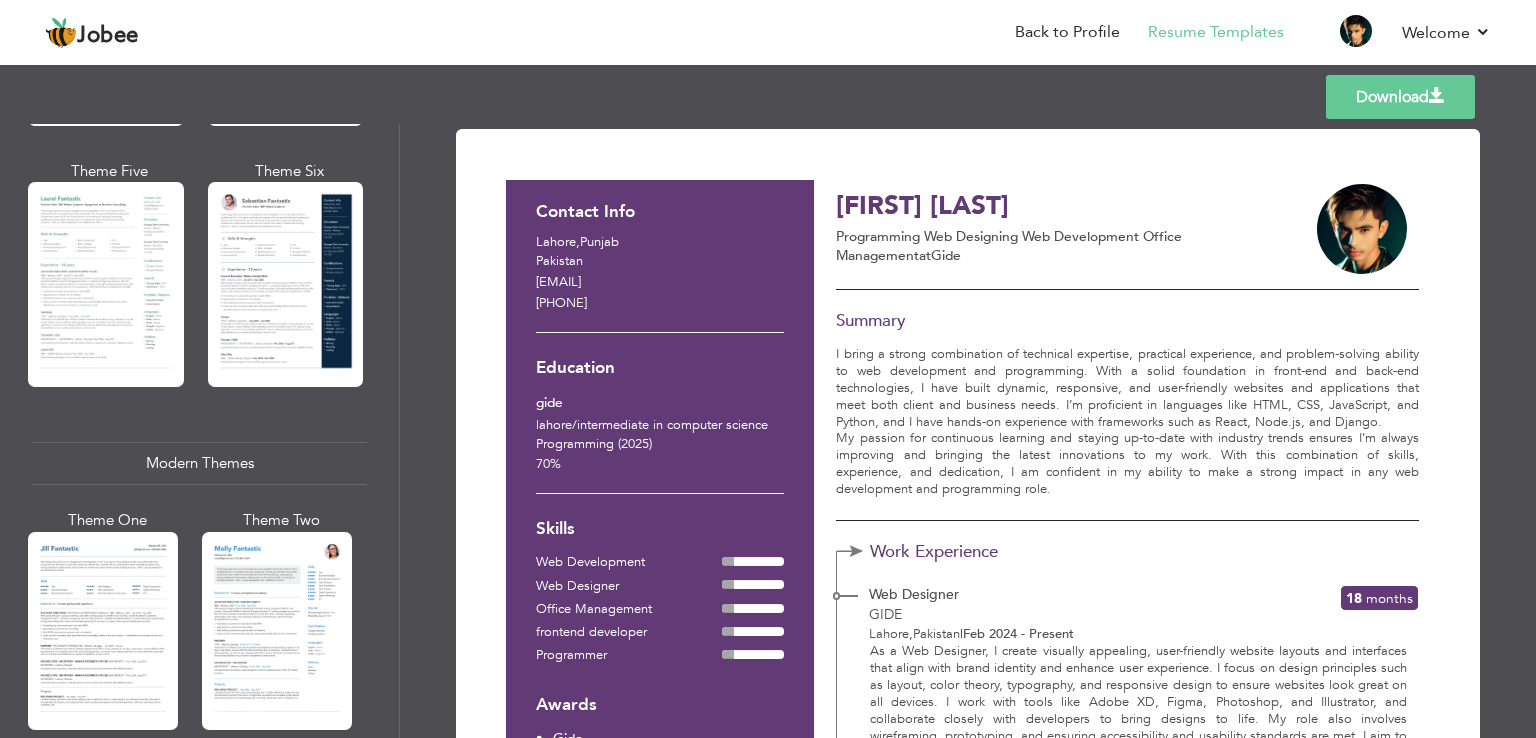 drag, startPoint x: 1456, startPoint y: 243, endPoint x: 766, endPoint y: 363, distance: 700.35706 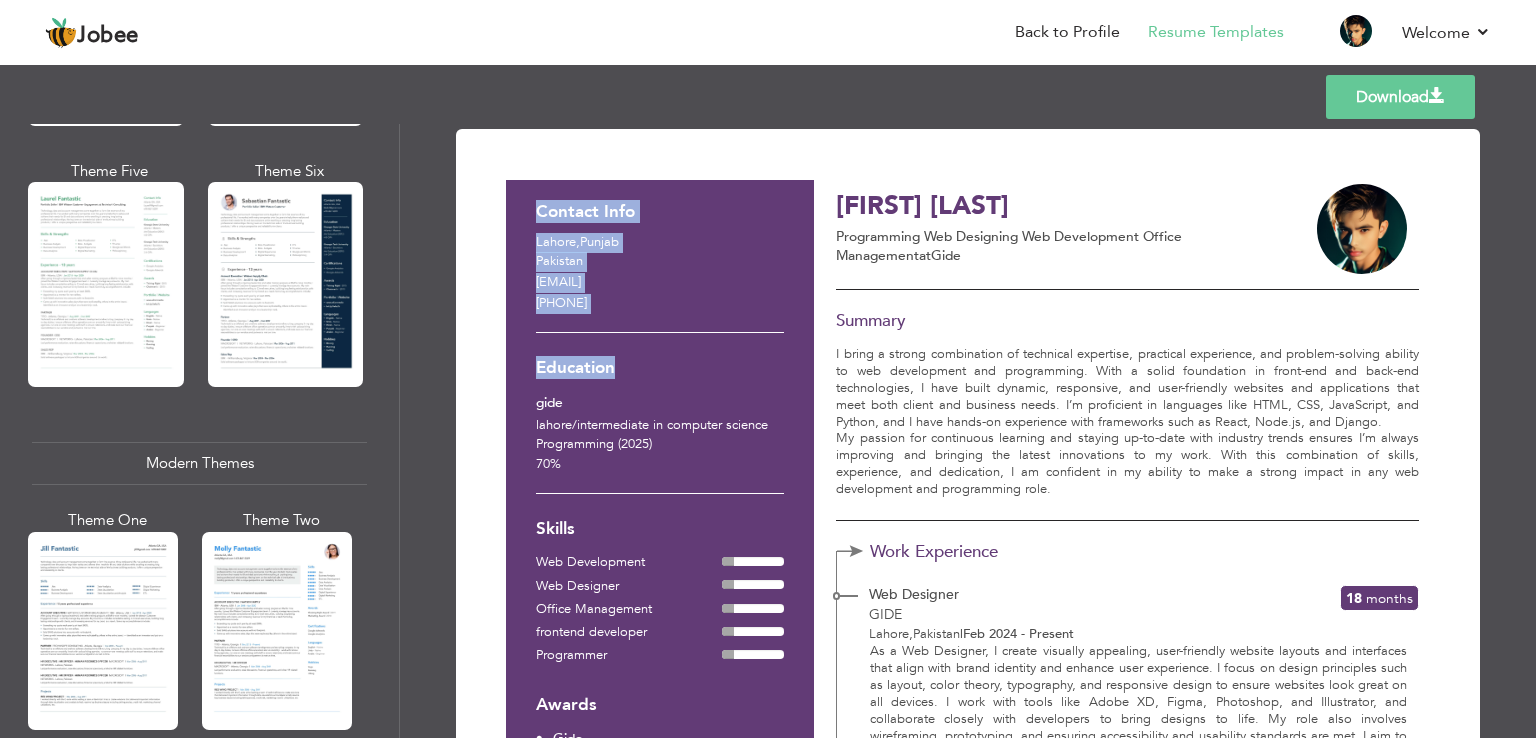 click on "Education" at bounding box center (660, 368) 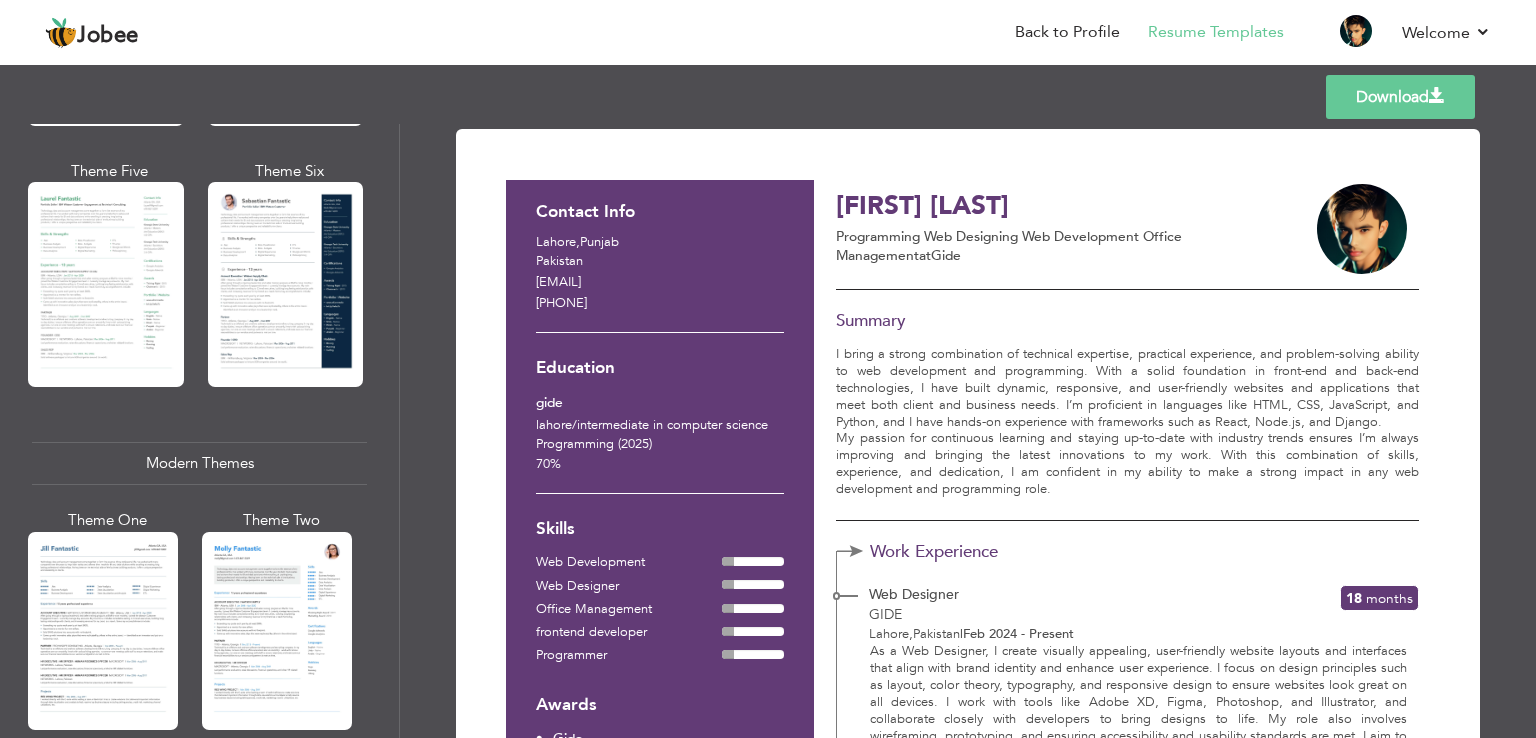 click on "70%" at bounding box center (548, 464) 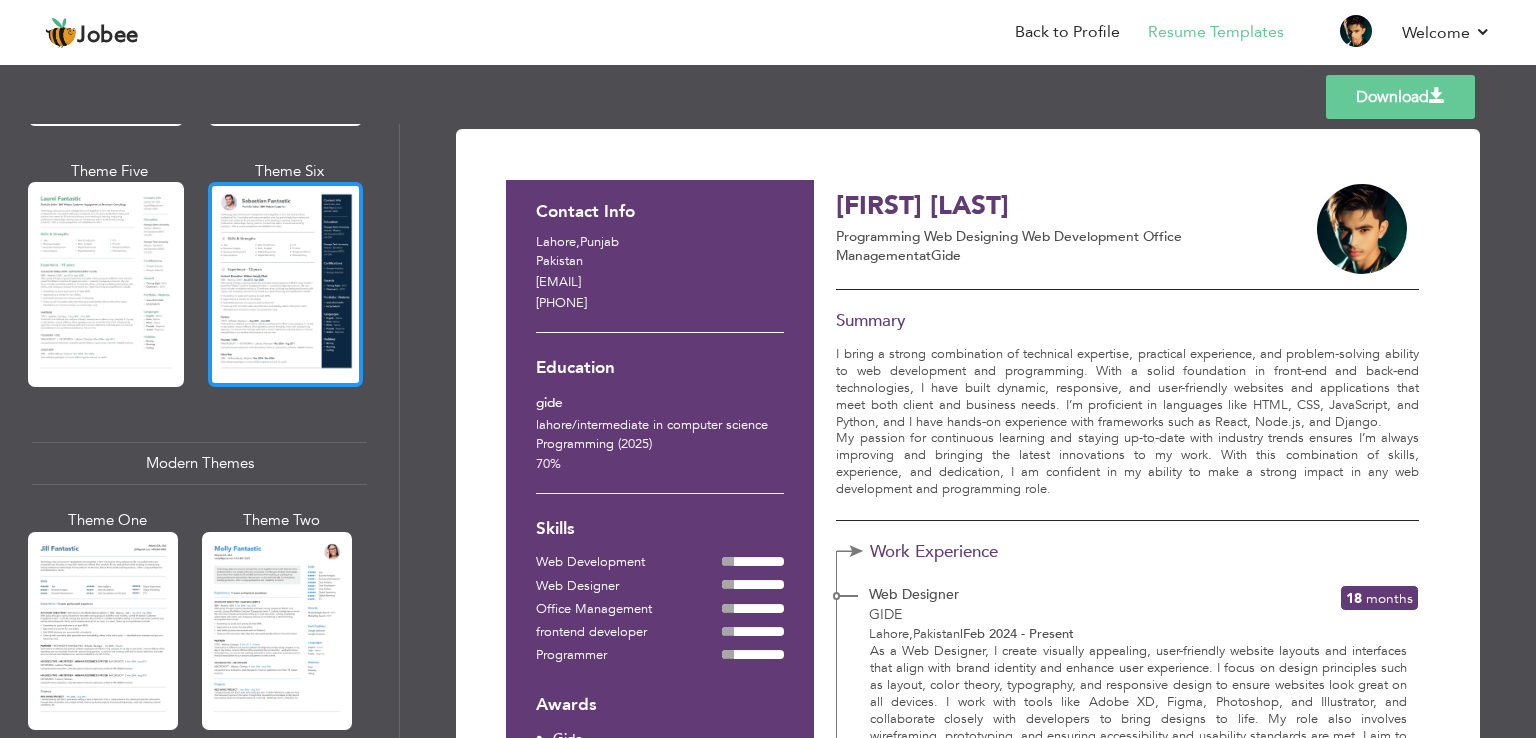 click at bounding box center [286, 284] 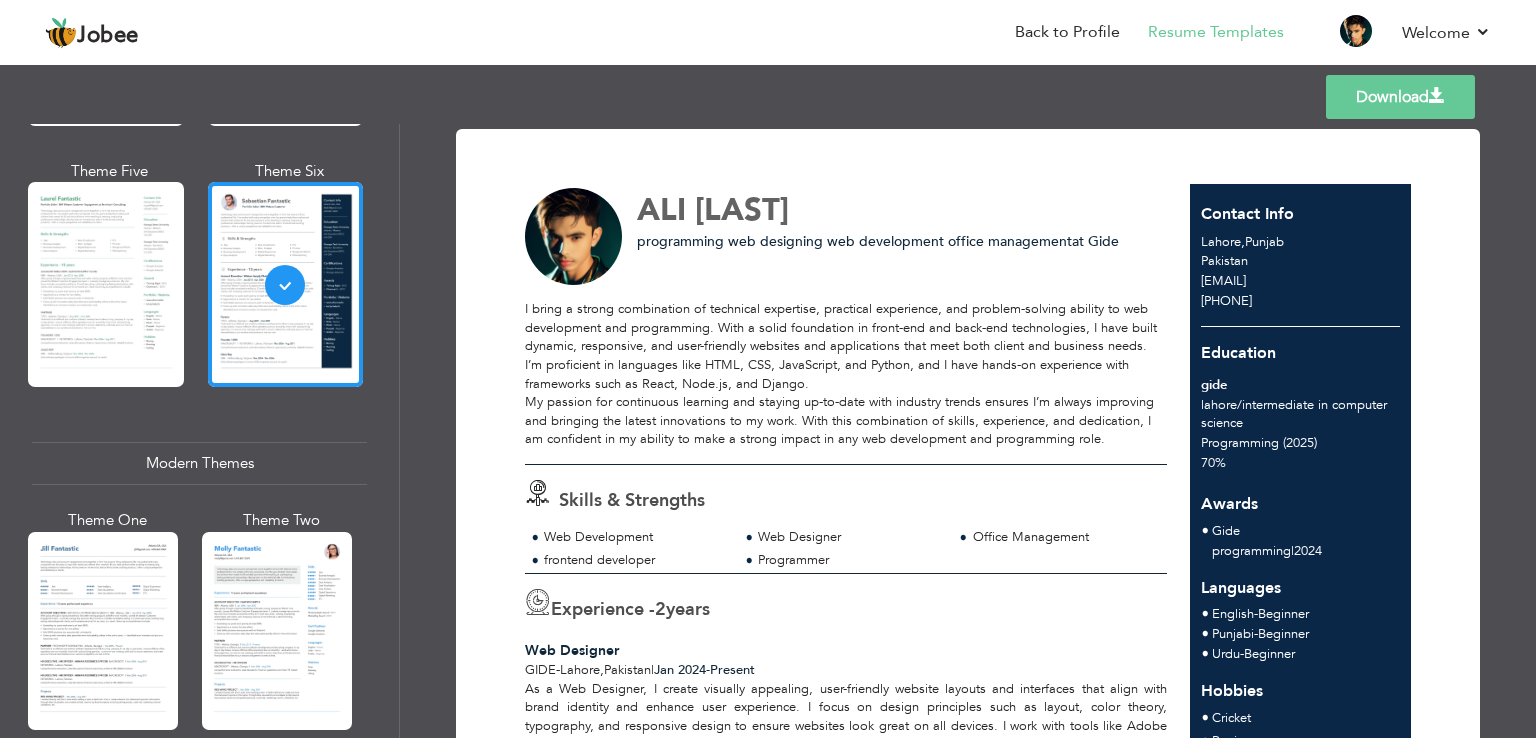 drag, startPoint x: 1528, startPoint y: 133, endPoint x: 1535, endPoint y: 154, distance: 22.135944 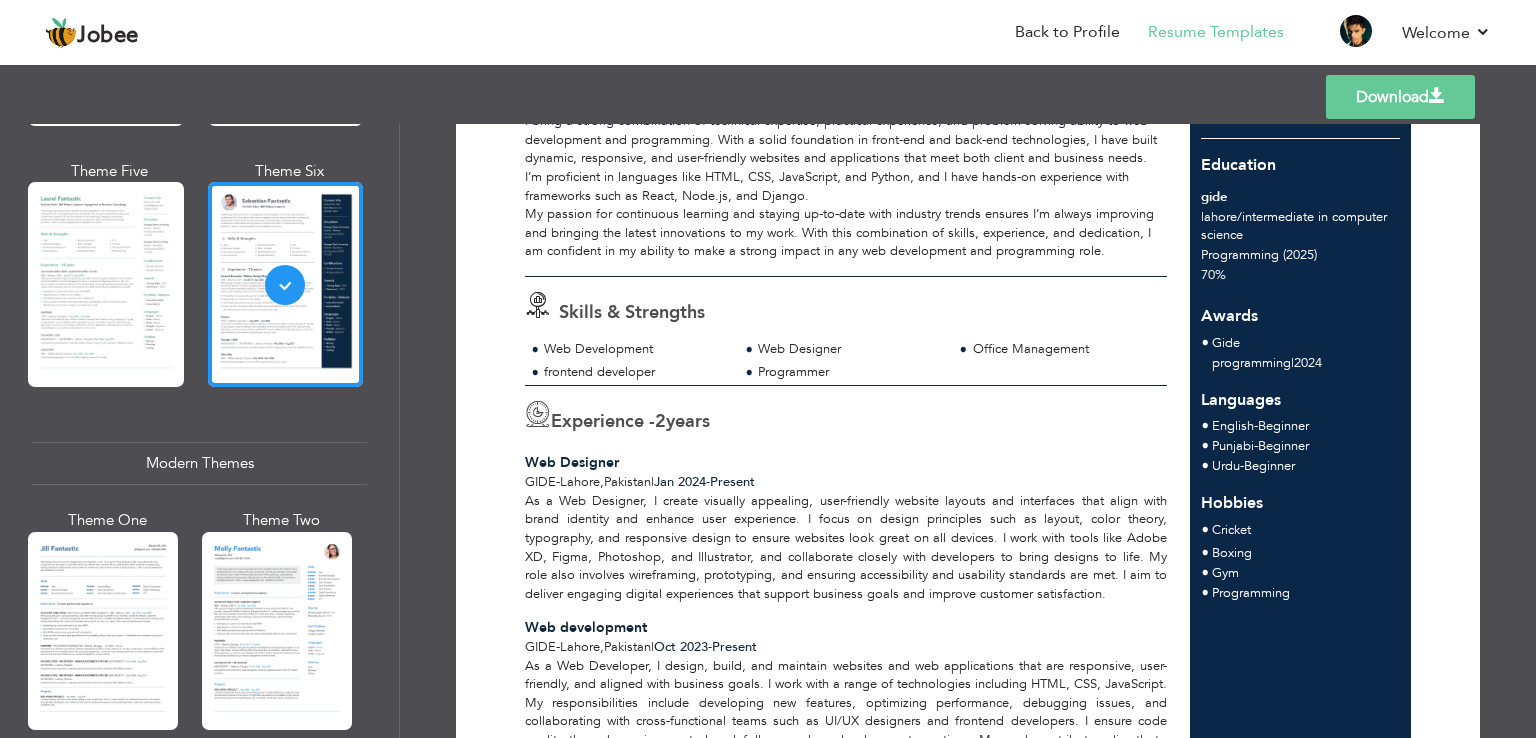 scroll, scrollTop: 0, scrollLeft: 0, axis: both 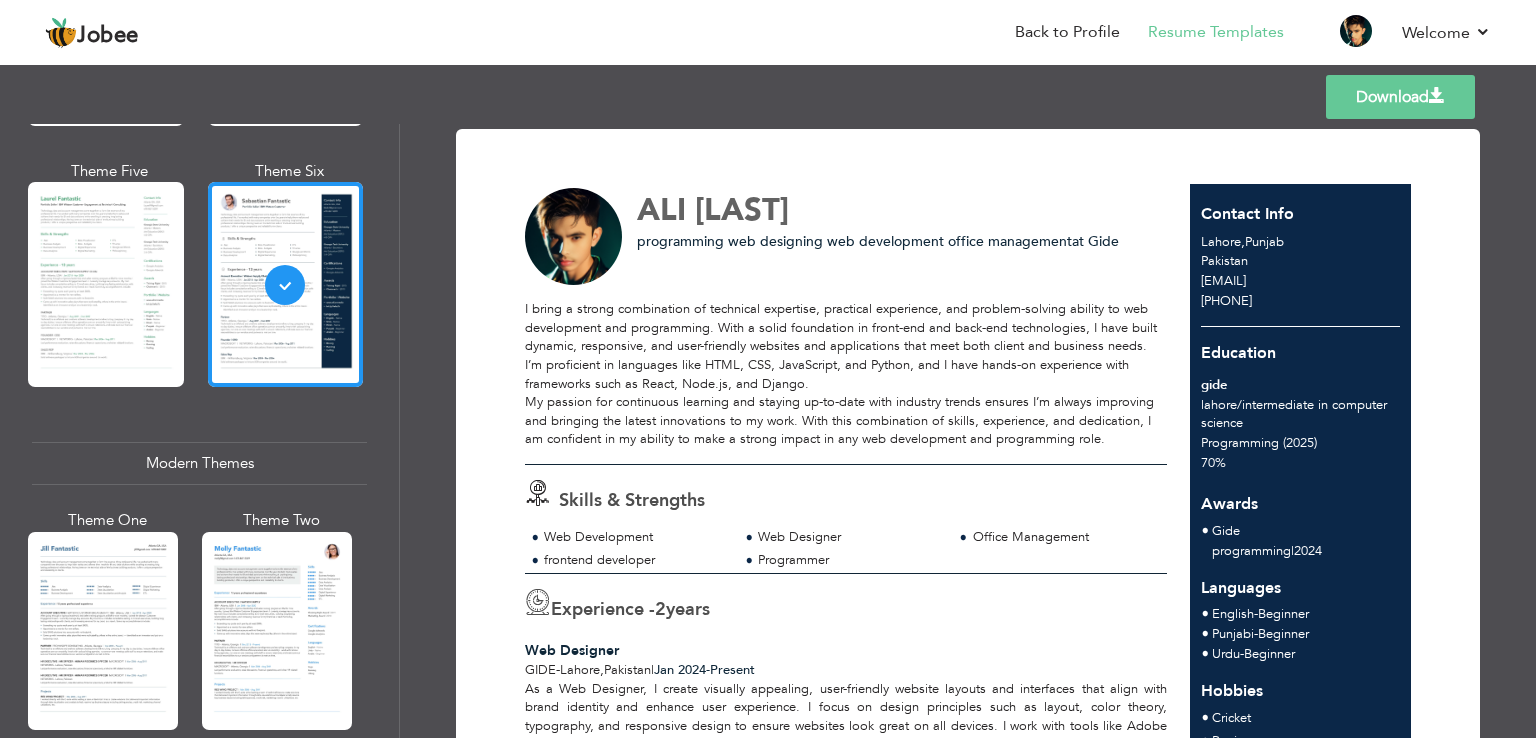 drag, startPoint x: 401, startPoint y: 269, endPoint x: 413, endPoint y: 219, distance: 51.41984 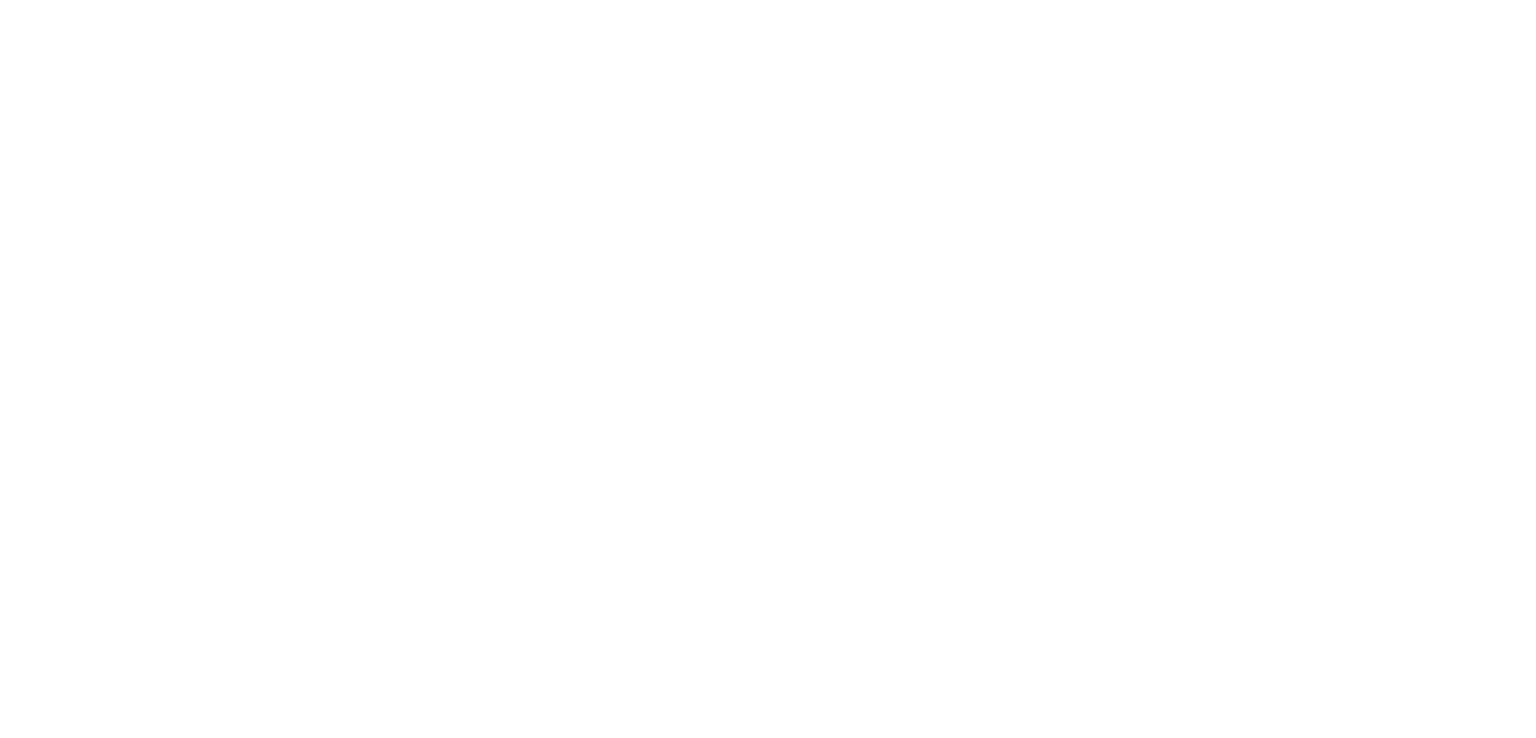 scroll, scrollTop: 0, scrollLeft: 0, axis: both 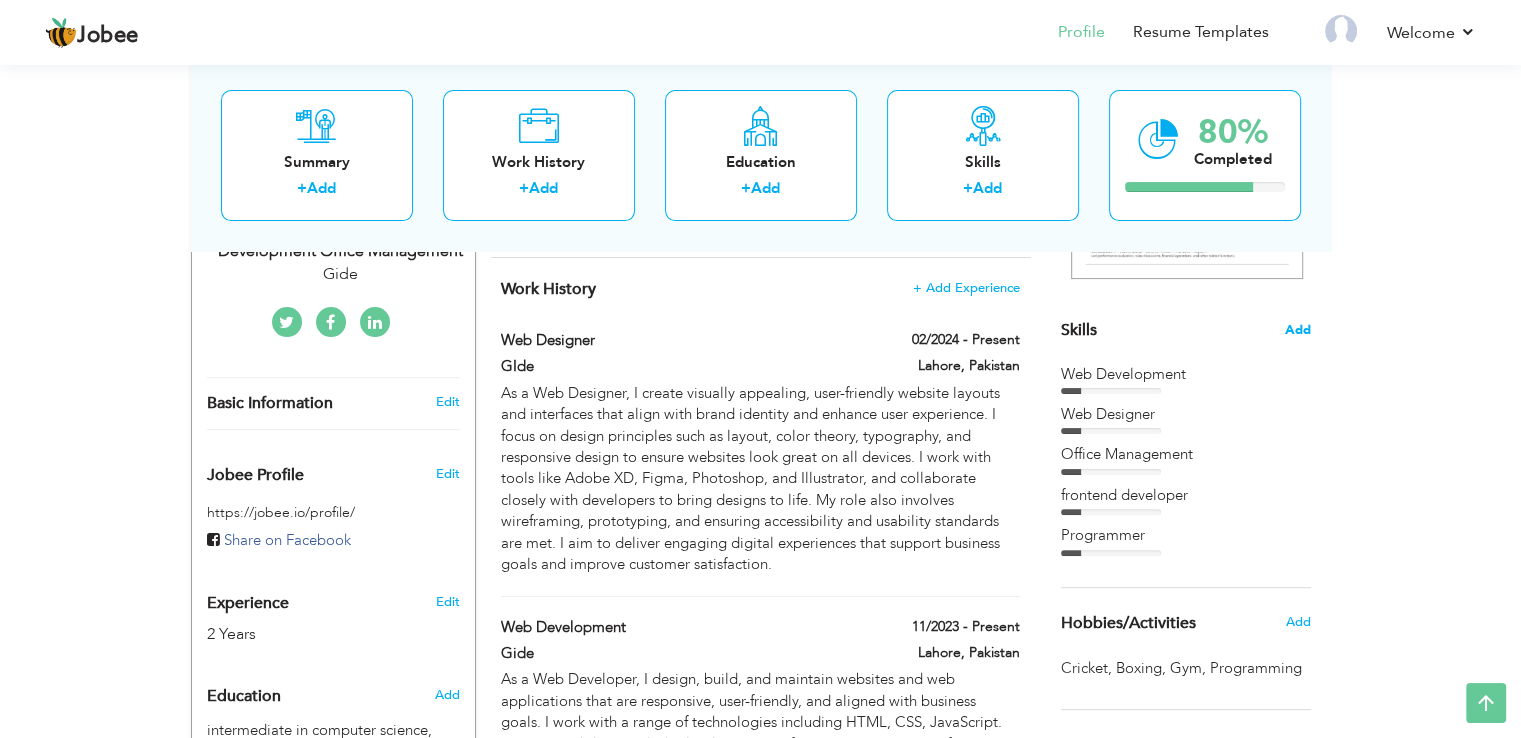 click on "Add" at bounding box center (1298, 330) 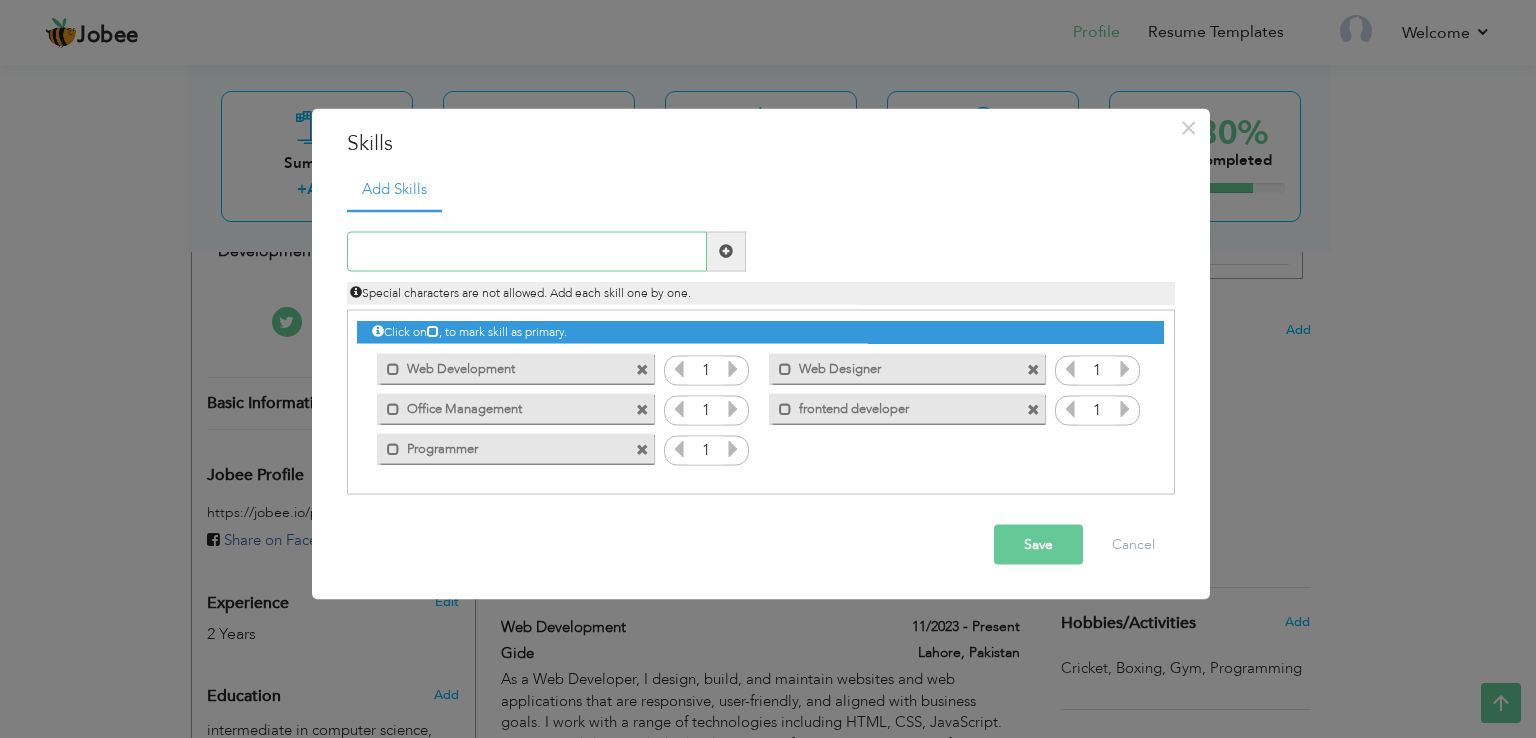 click at bounding box center [527, 251] 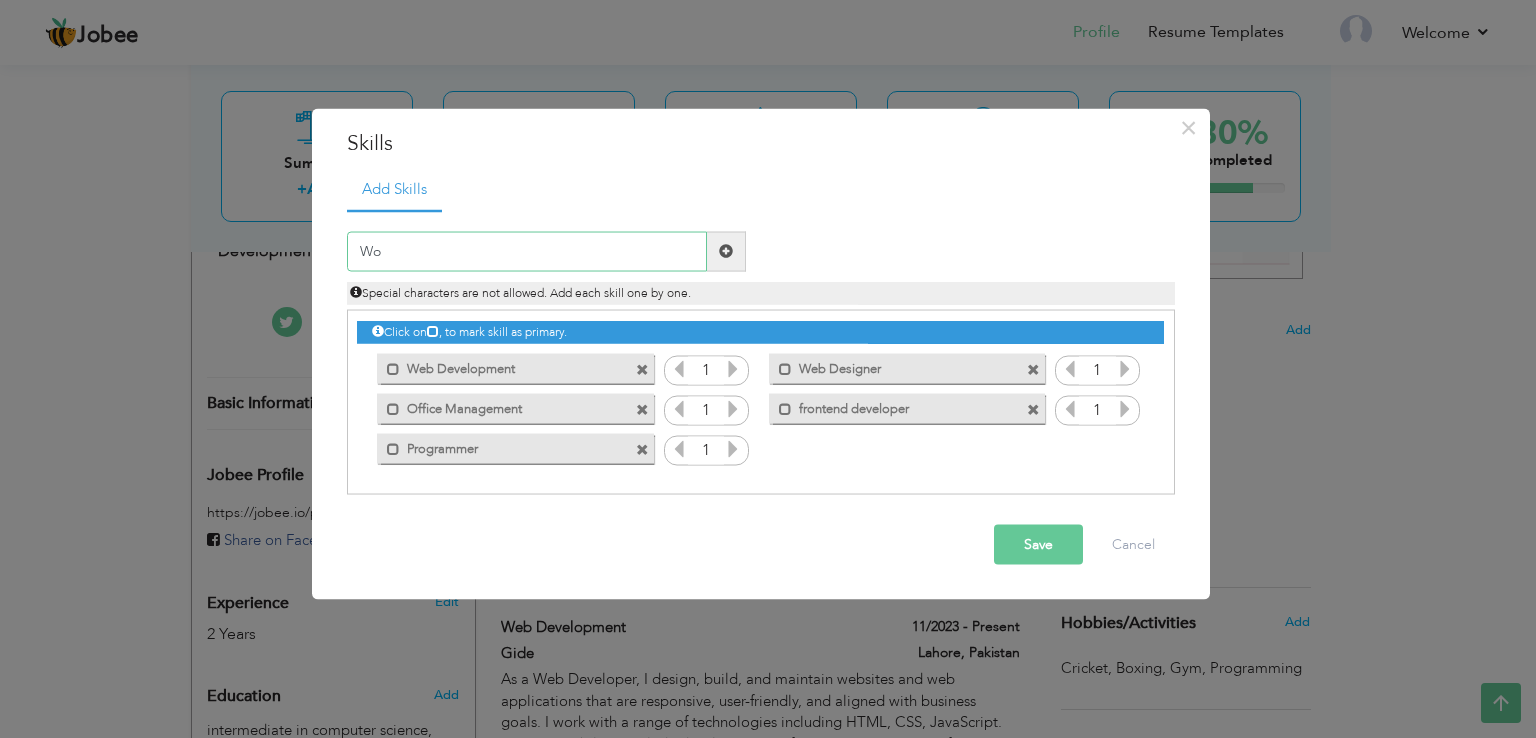 click on "Wo" at bounding box center (527, 251) 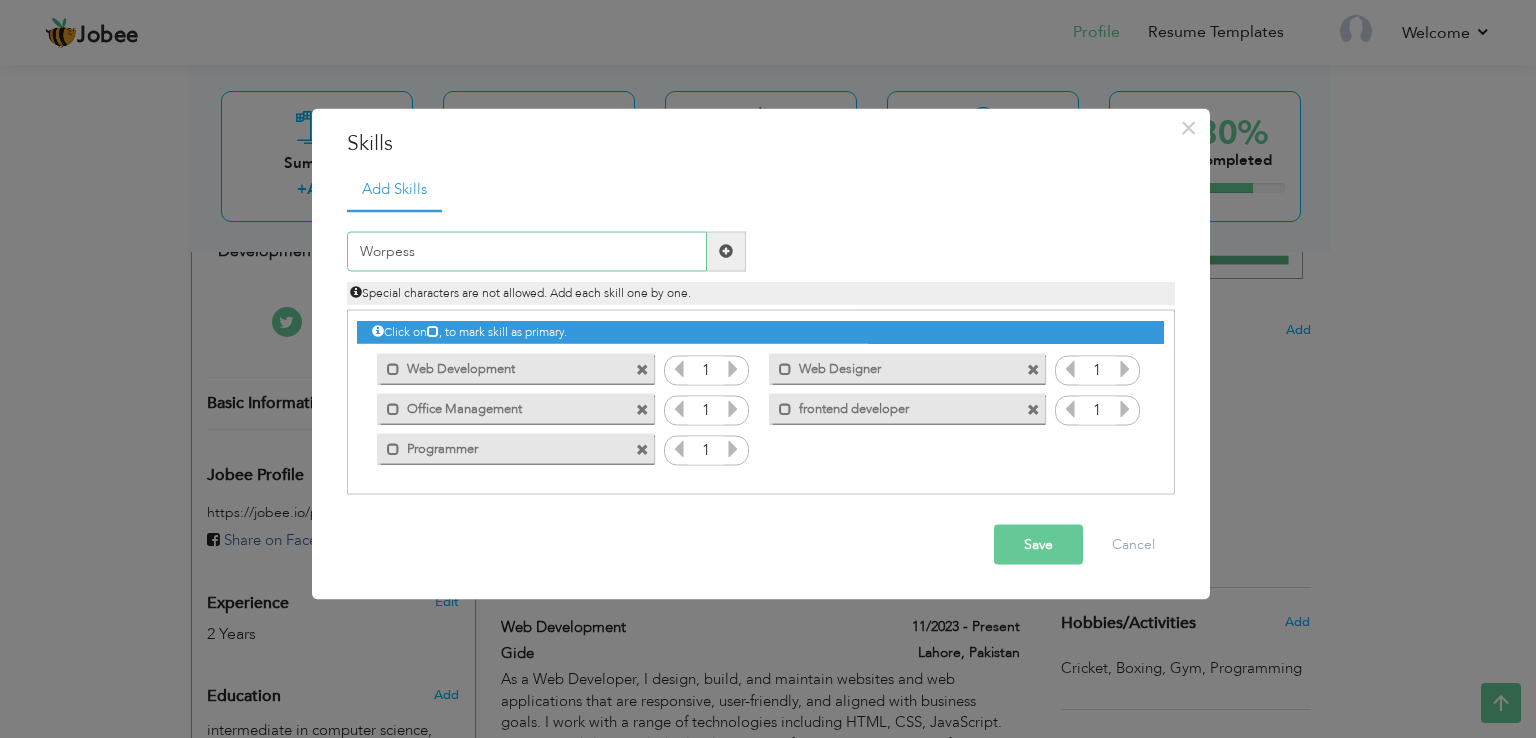 click on "Worpess" at bounding box center [527, 251] 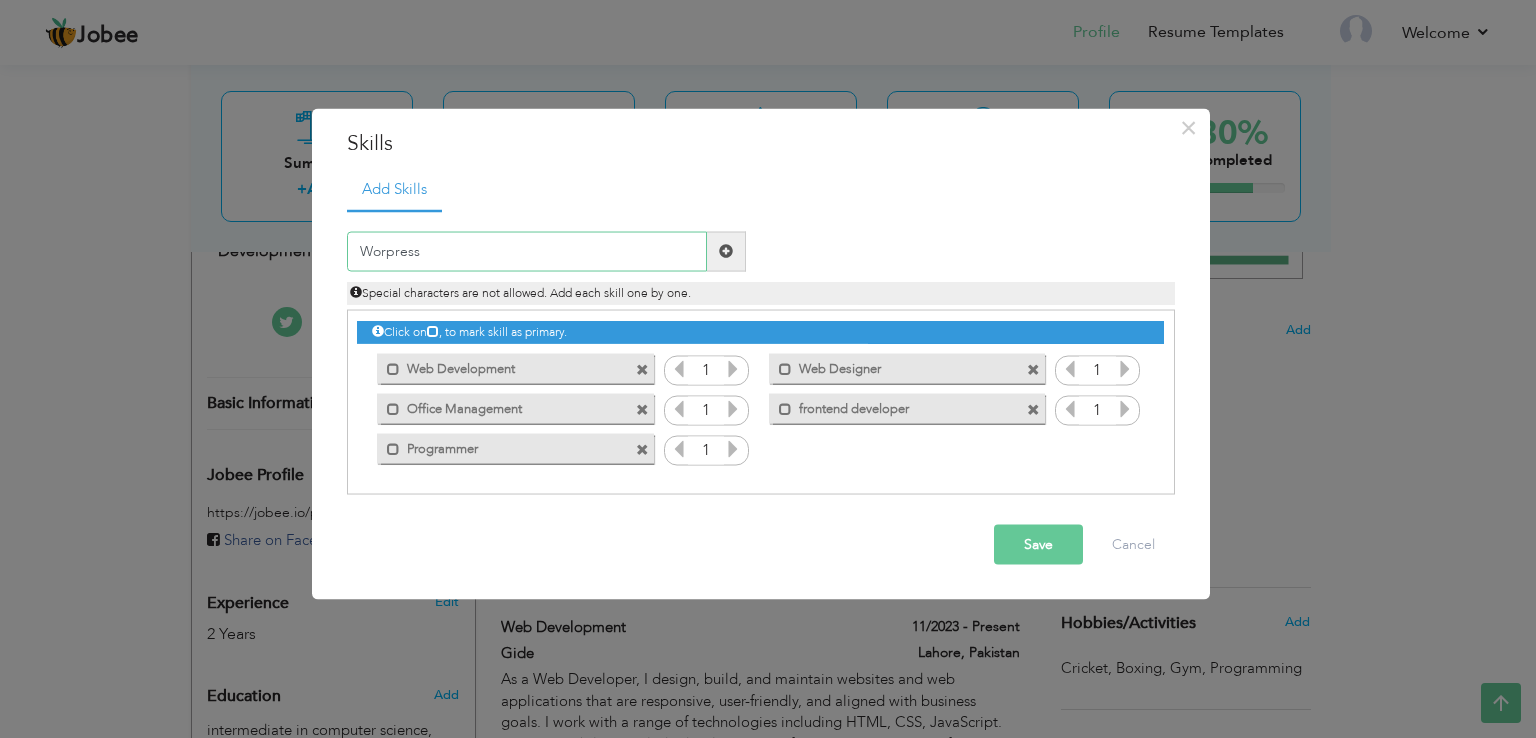 click on "Worpress" at bounding box center (527, 251) 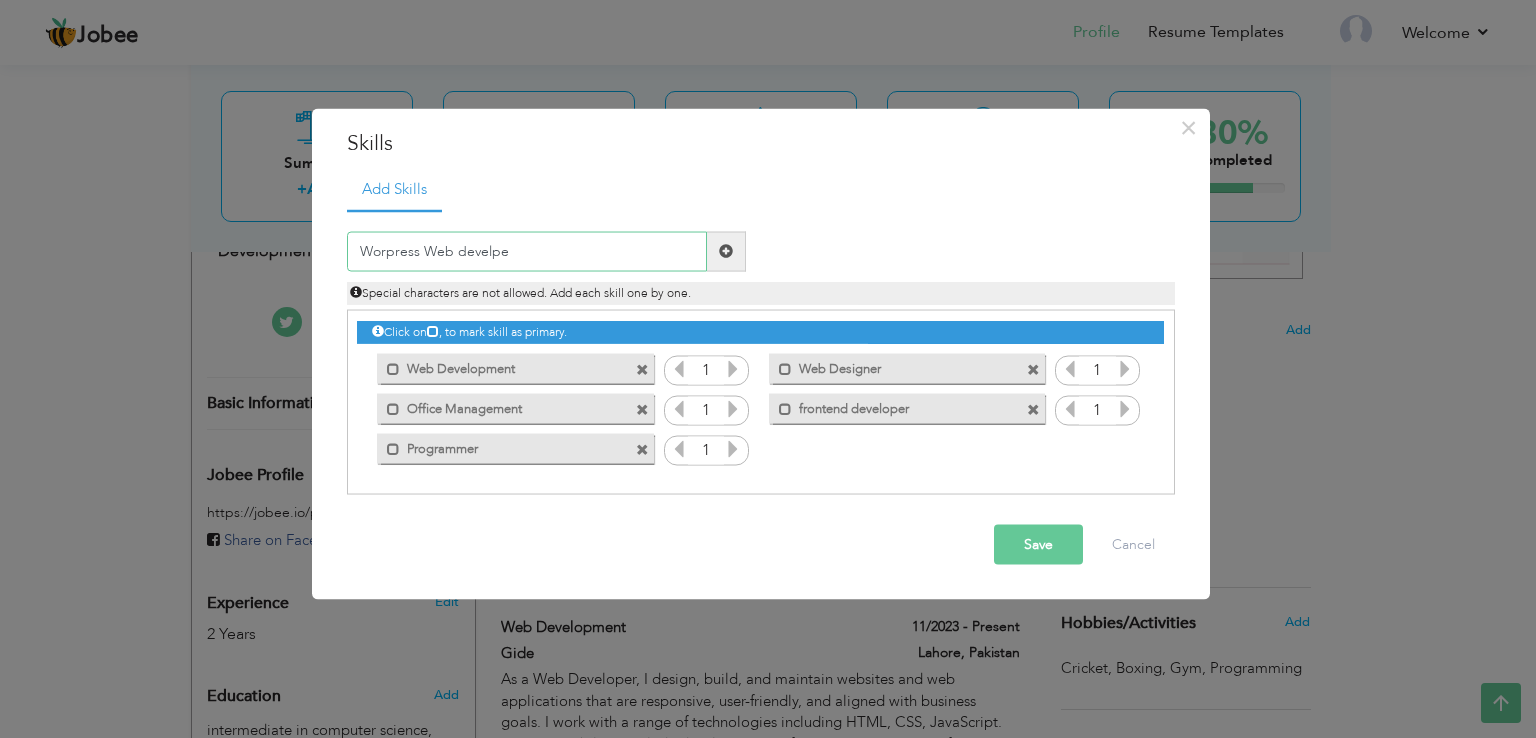 type on "Worpress Web develpe" 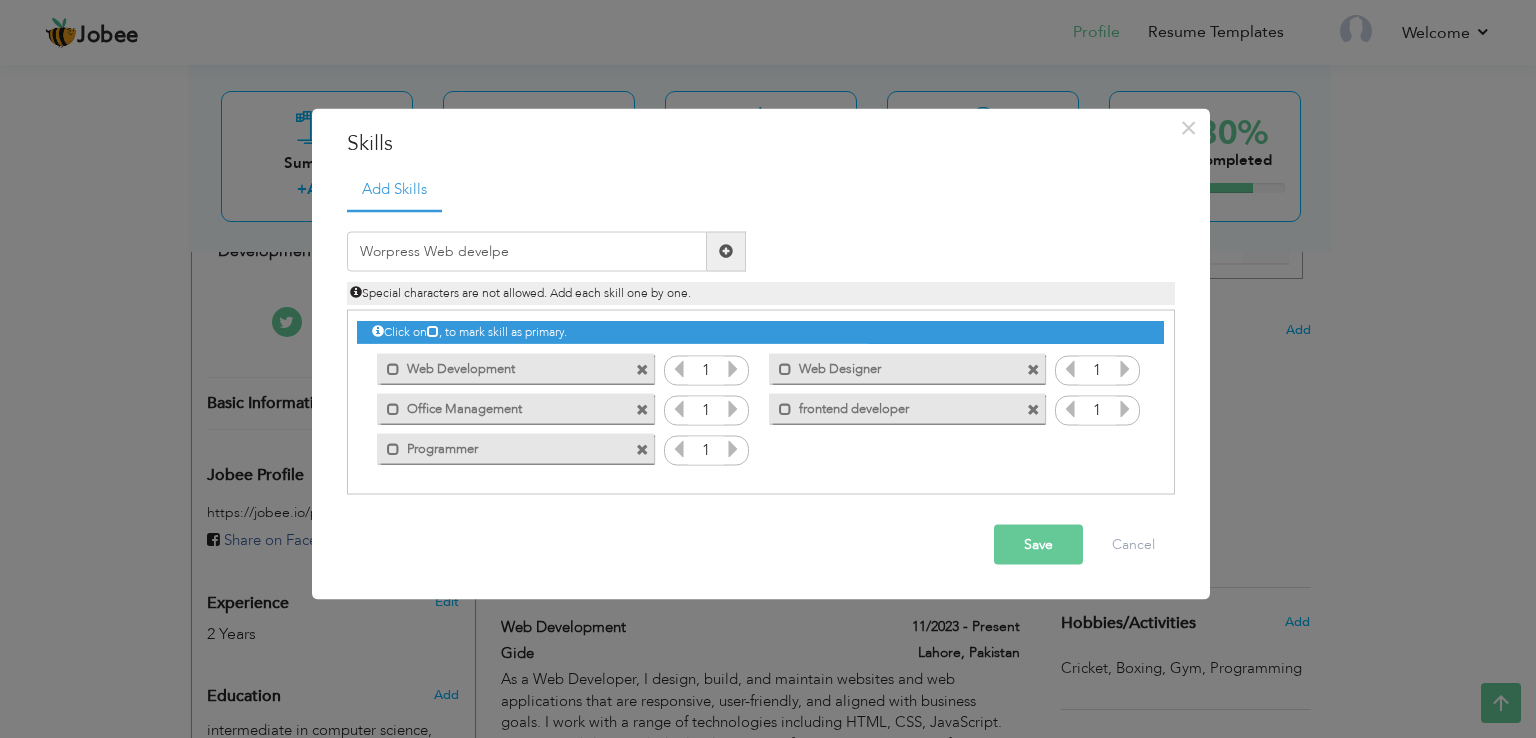 click at bounding box center (726, 251) 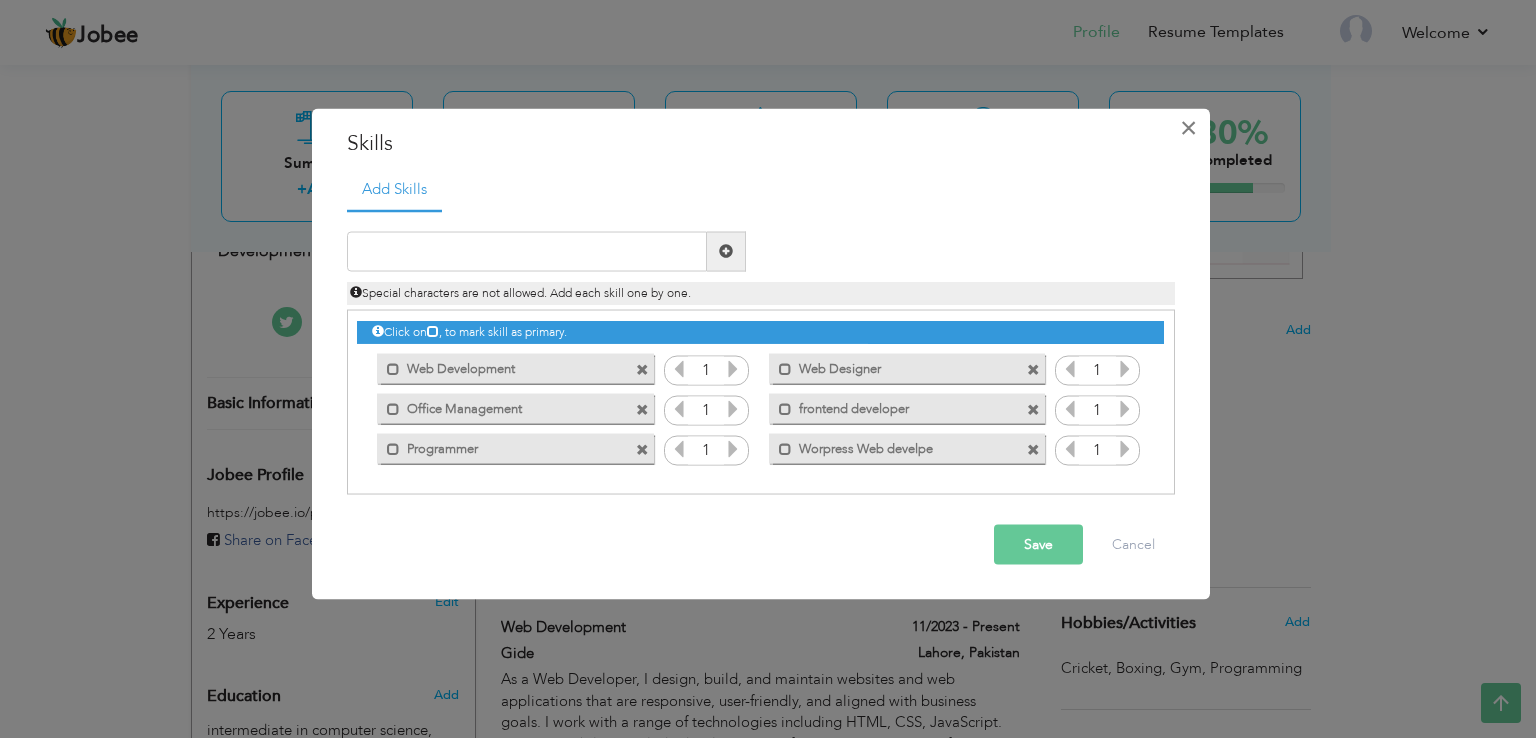 click on "×" at bounding box center [1188, 128] 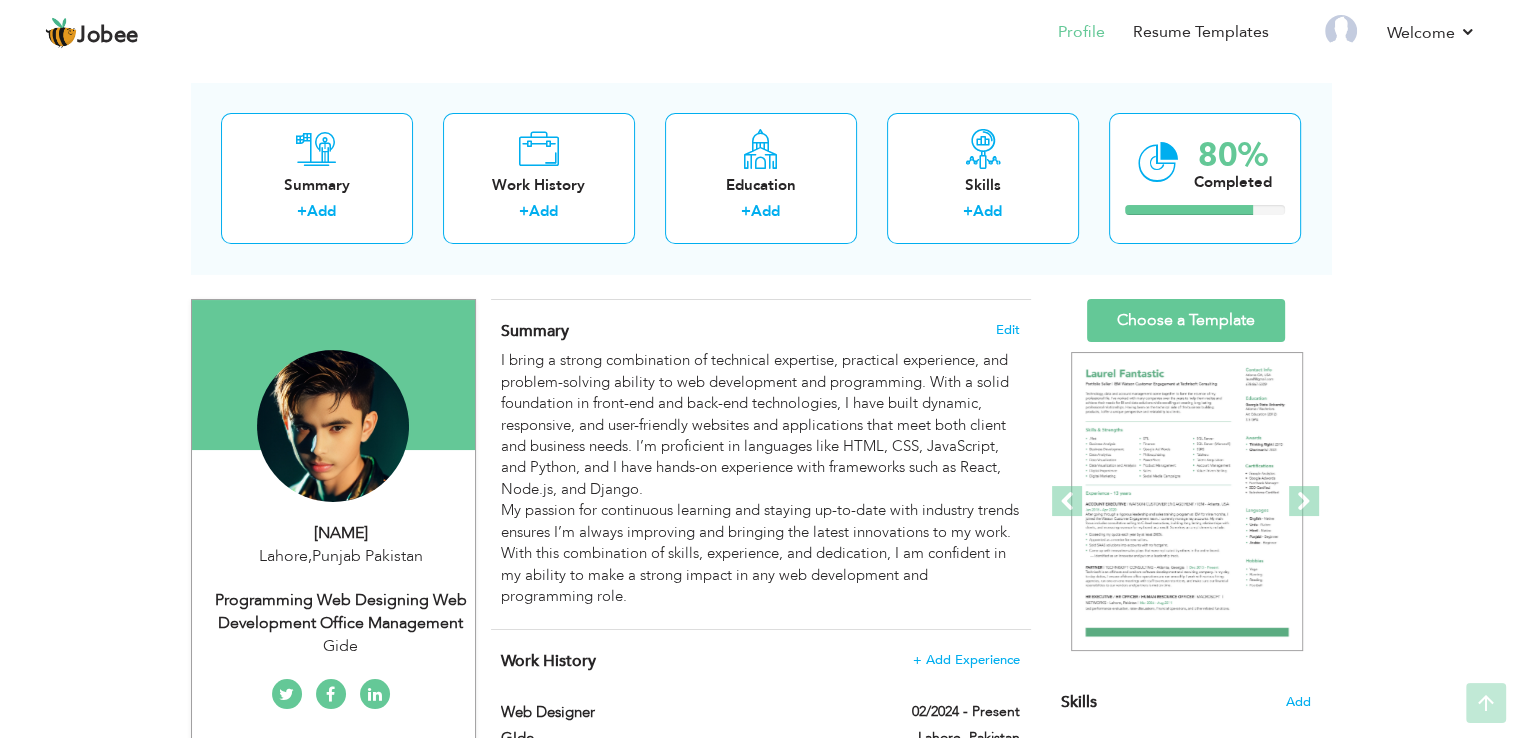 scroll, scrollTop: 0, scrollLeft: 0, axis: both 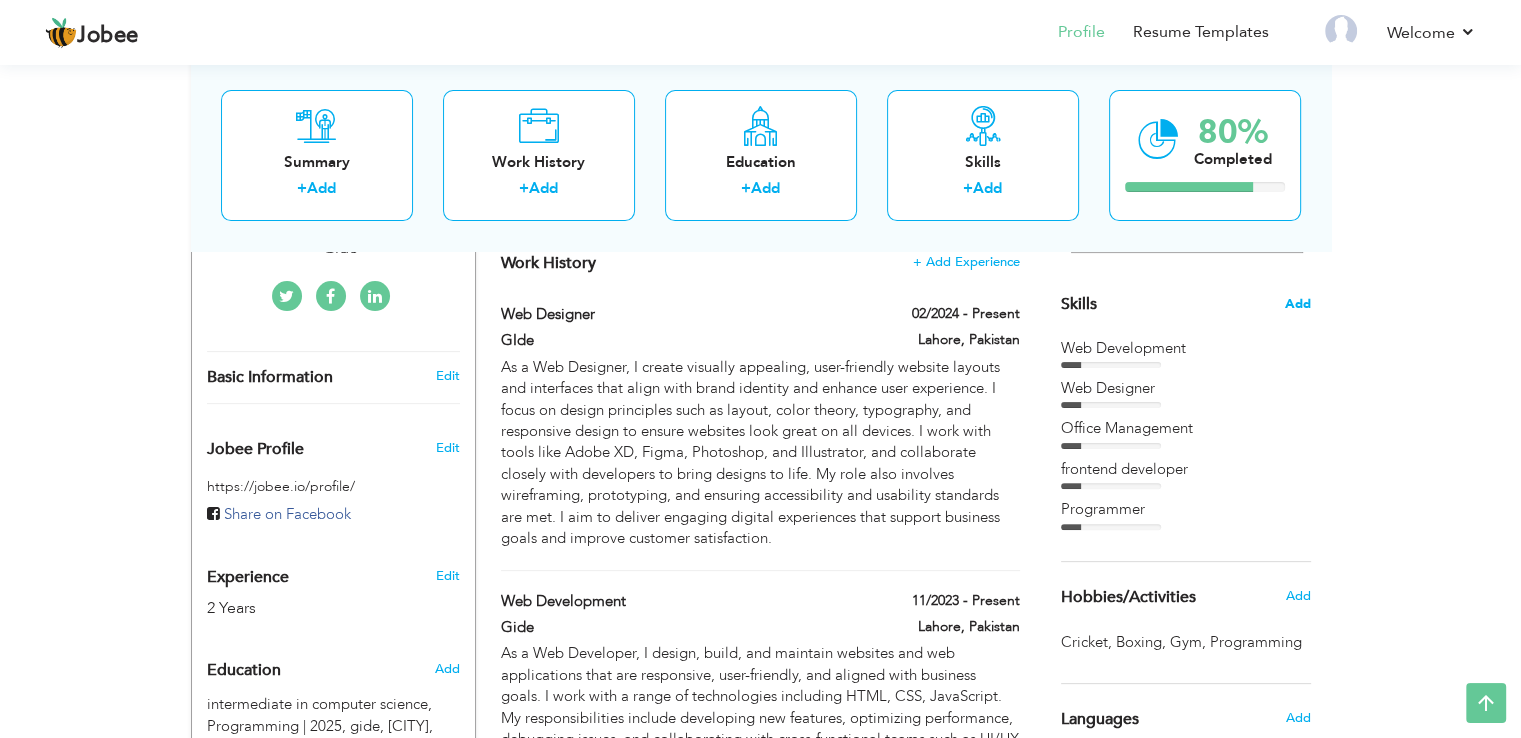 click on "Add" at bounding box center (1298, 304) 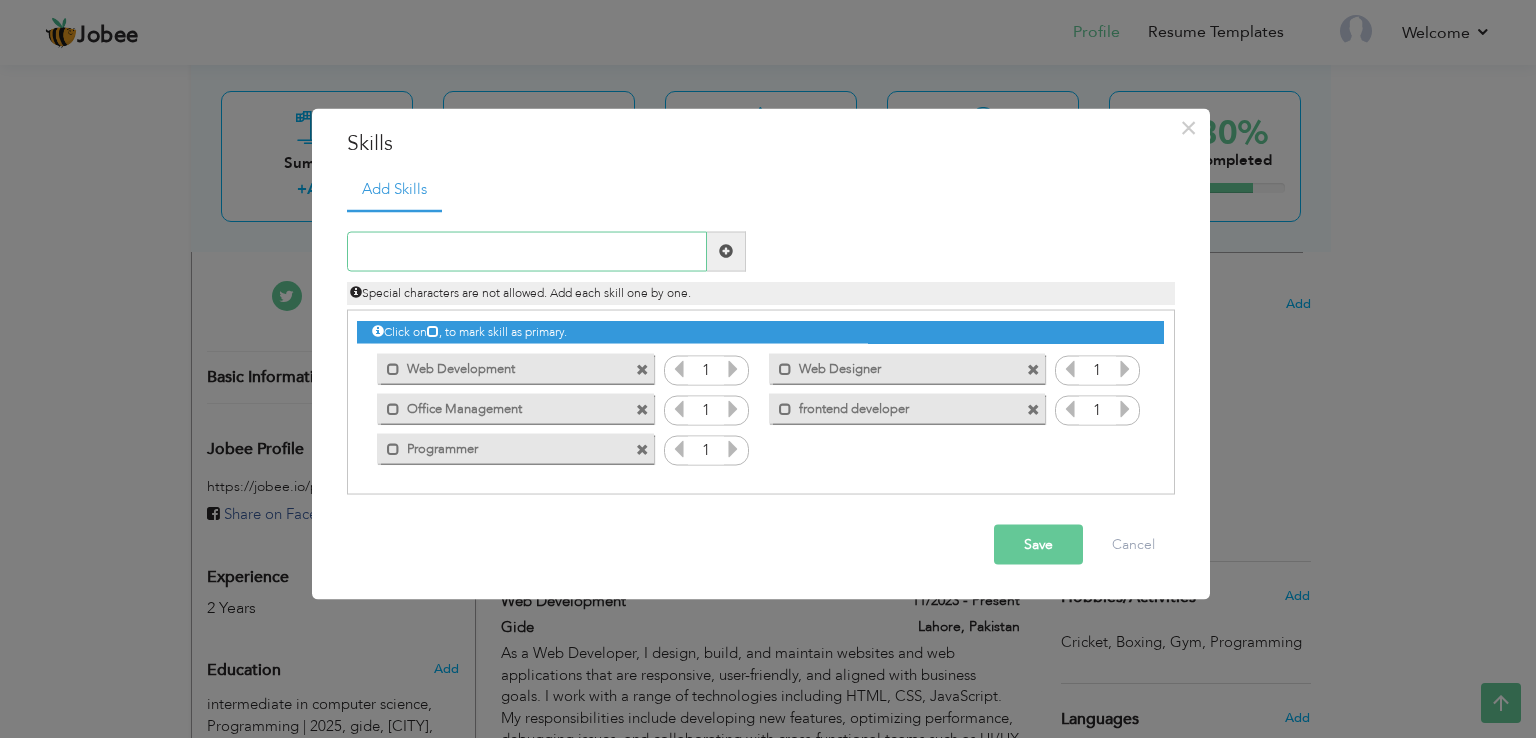 click at bounding box center (527, 251) 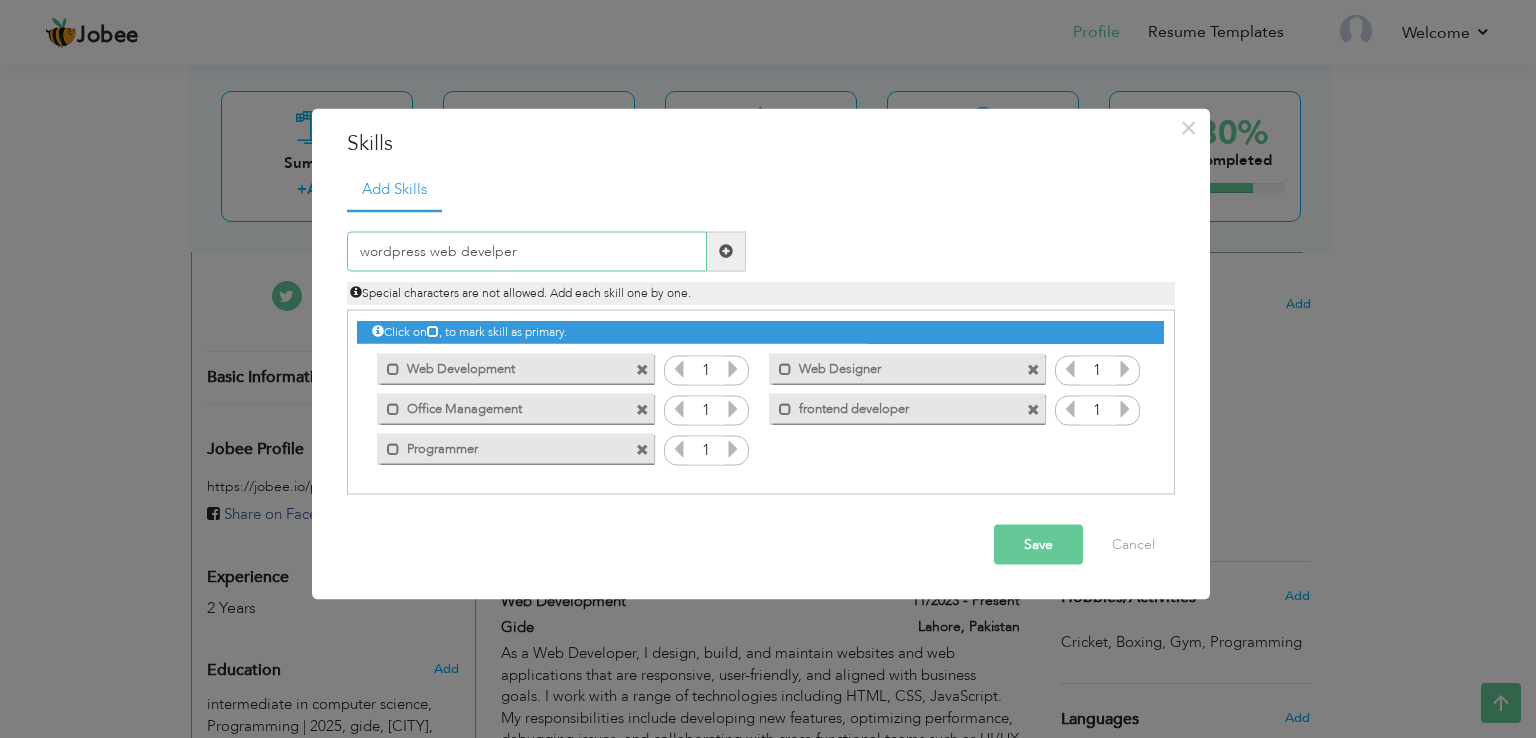 click on "wordpress web develper" at bounding box center [527, 251] 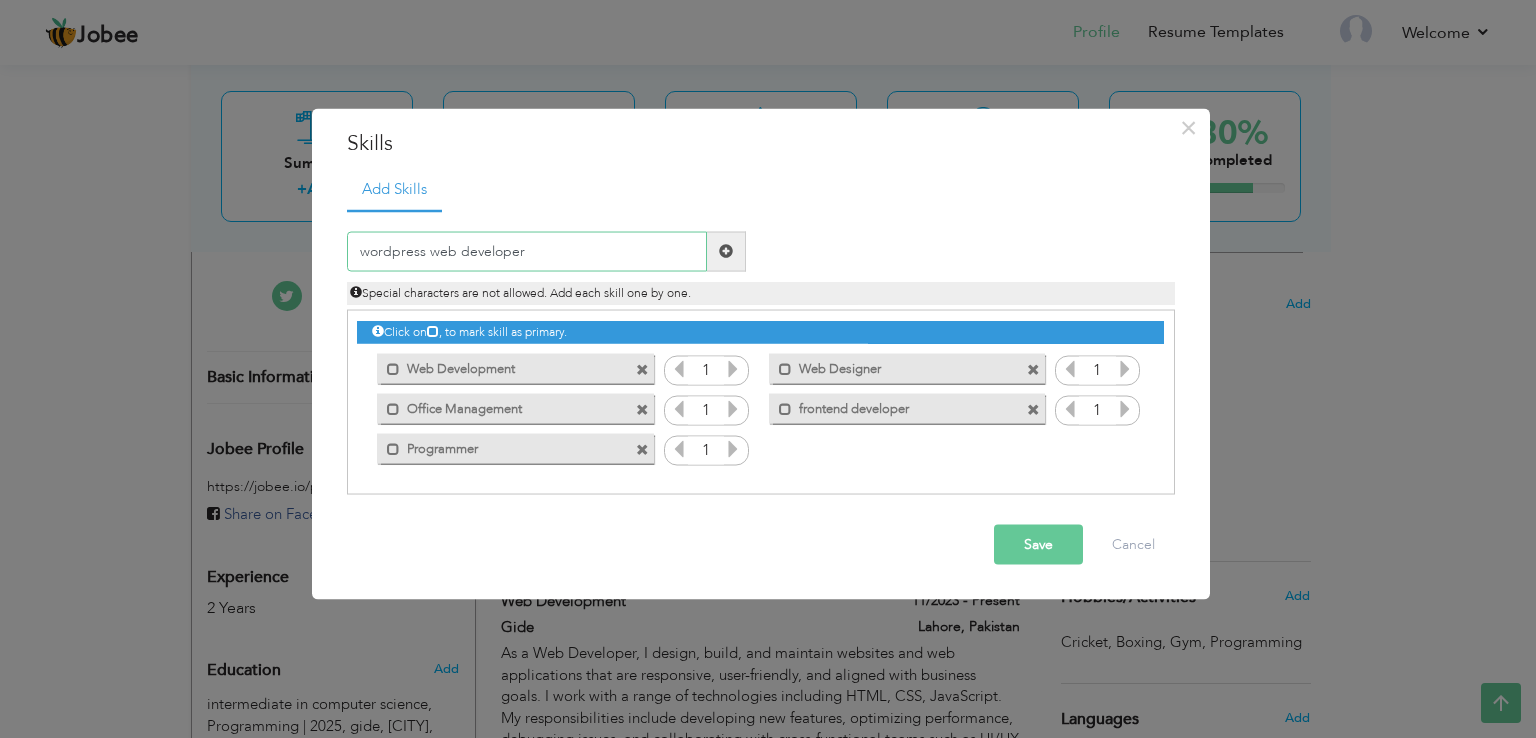 click on "wordpress web developer" at bounding box center (527, 251) 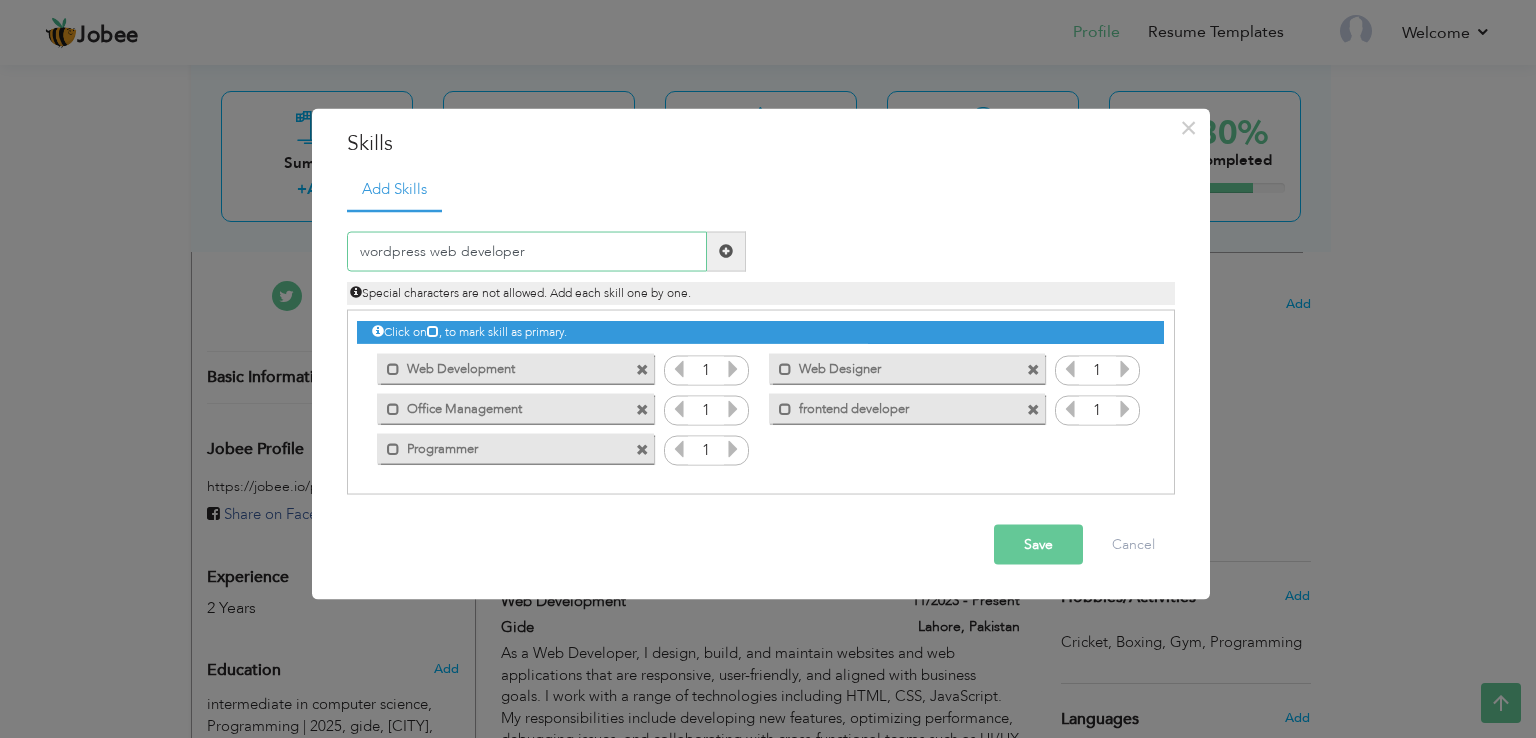 type on "wordpress web developer" 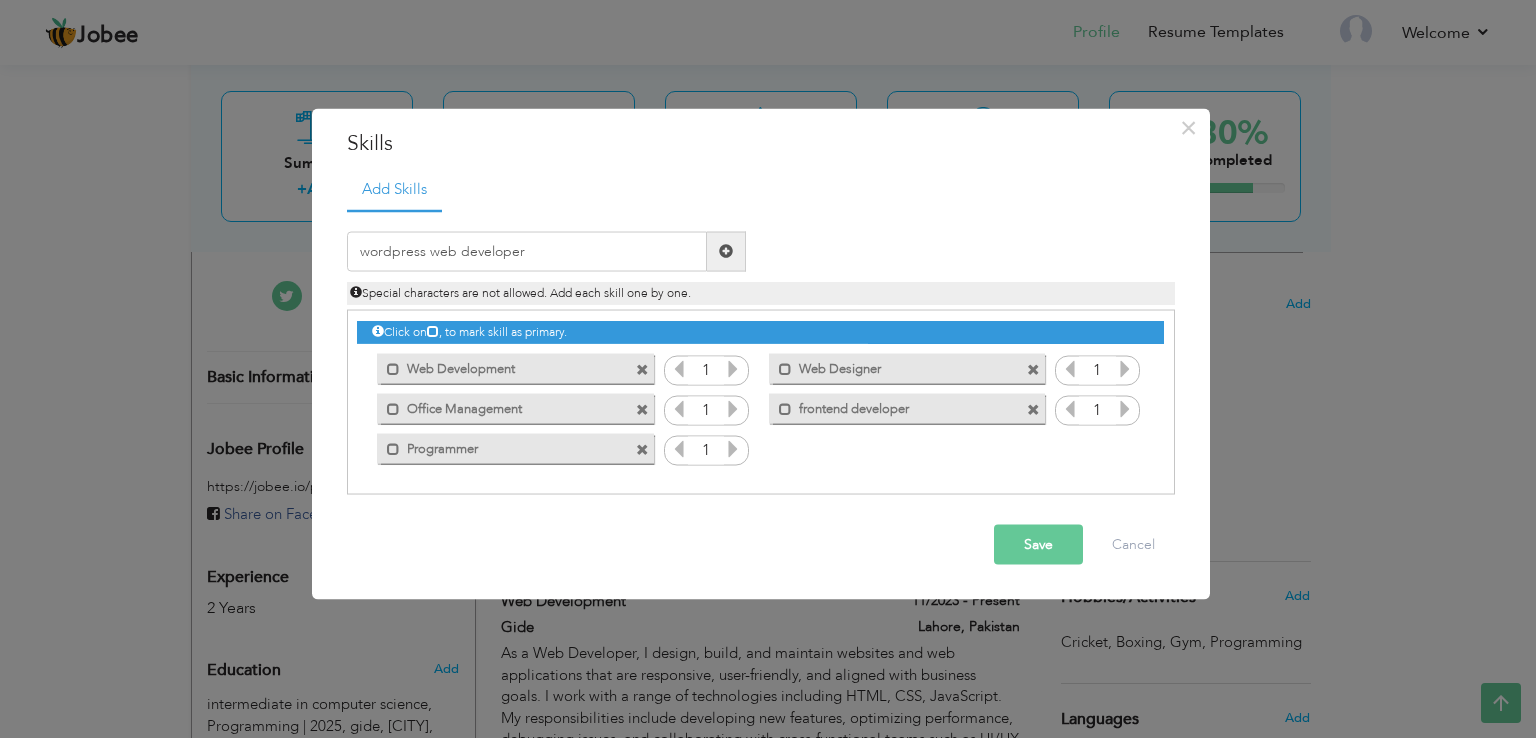 click at bounding box center (726, 251) 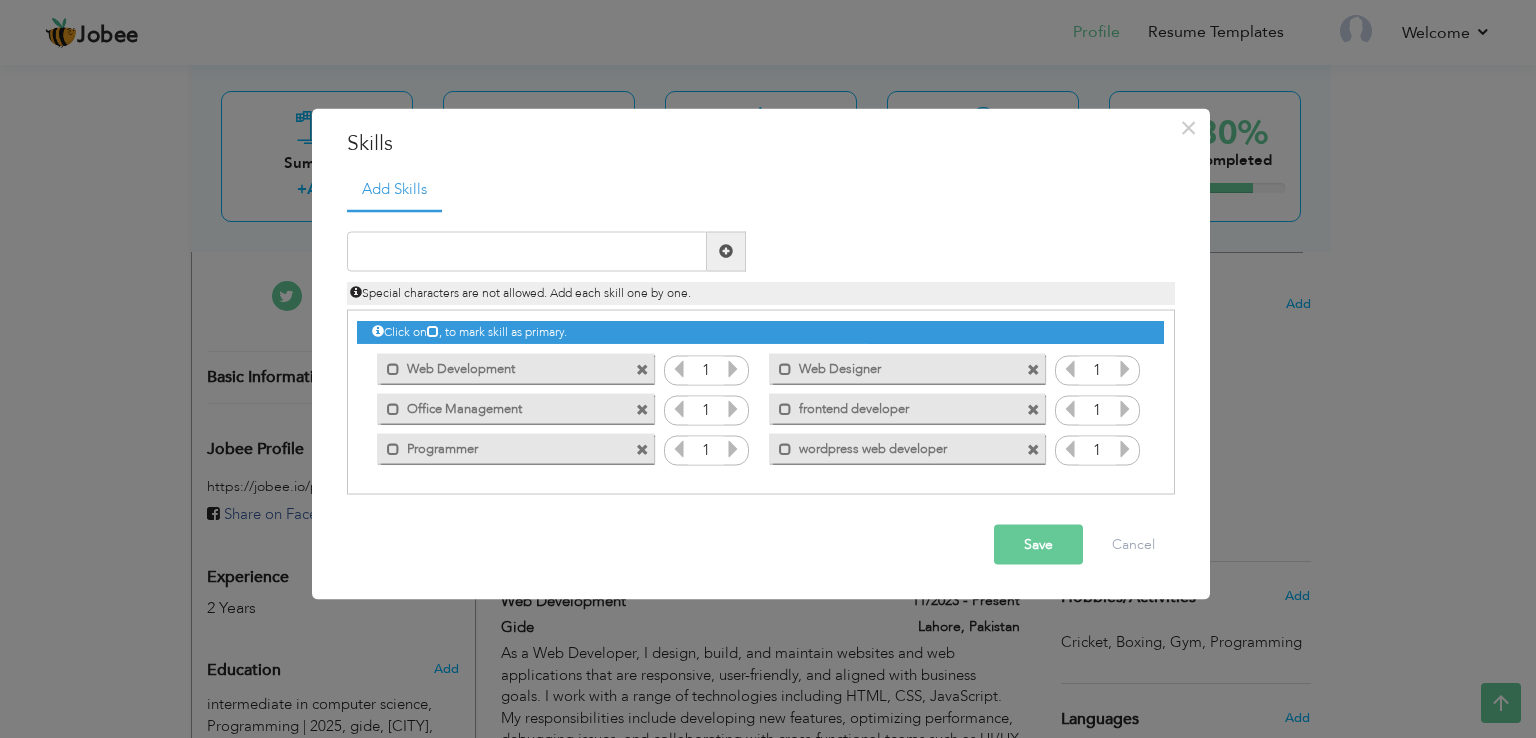 click on "Save" at bounding box center (1038, 544) 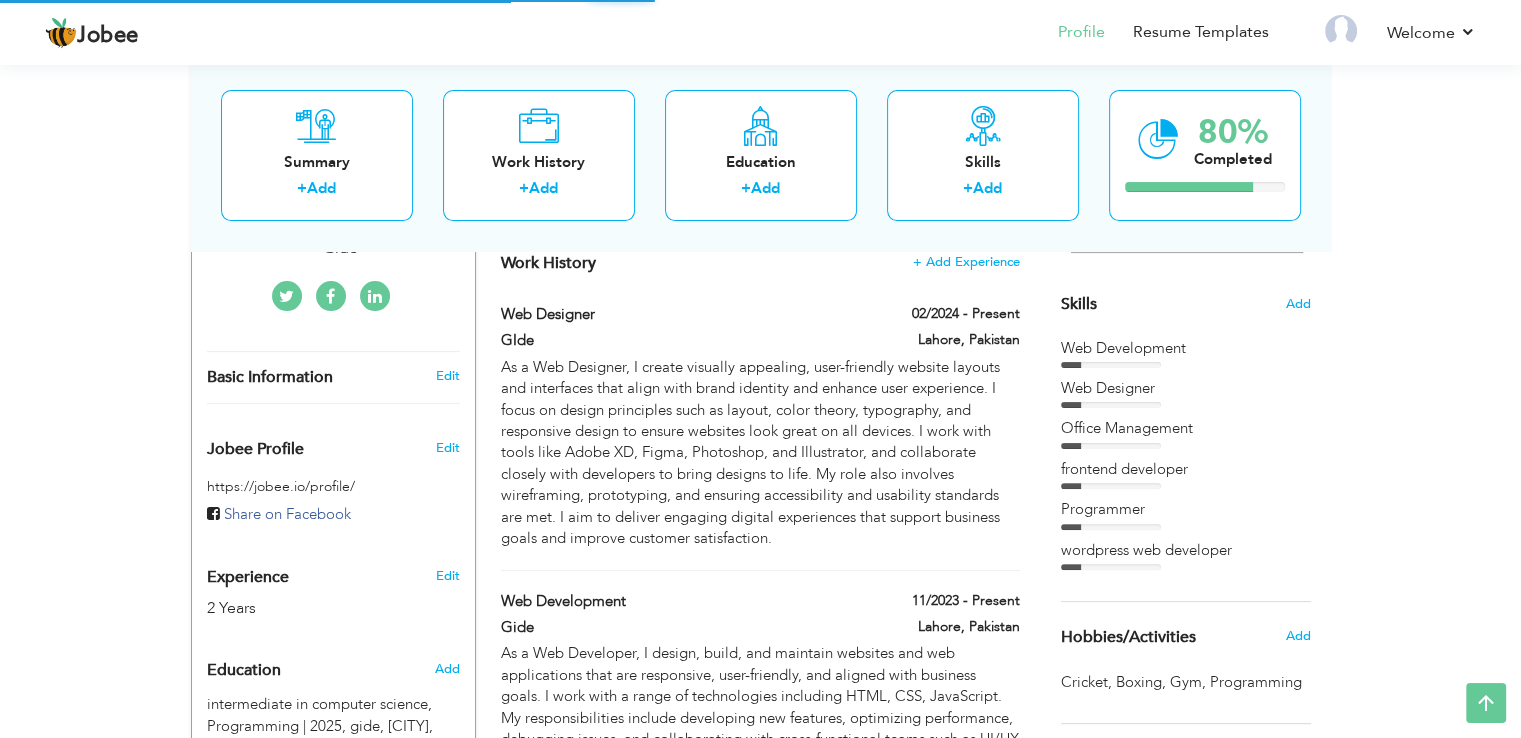 click on "Work History
+ Add Experience" at bounding box center [760, 263] 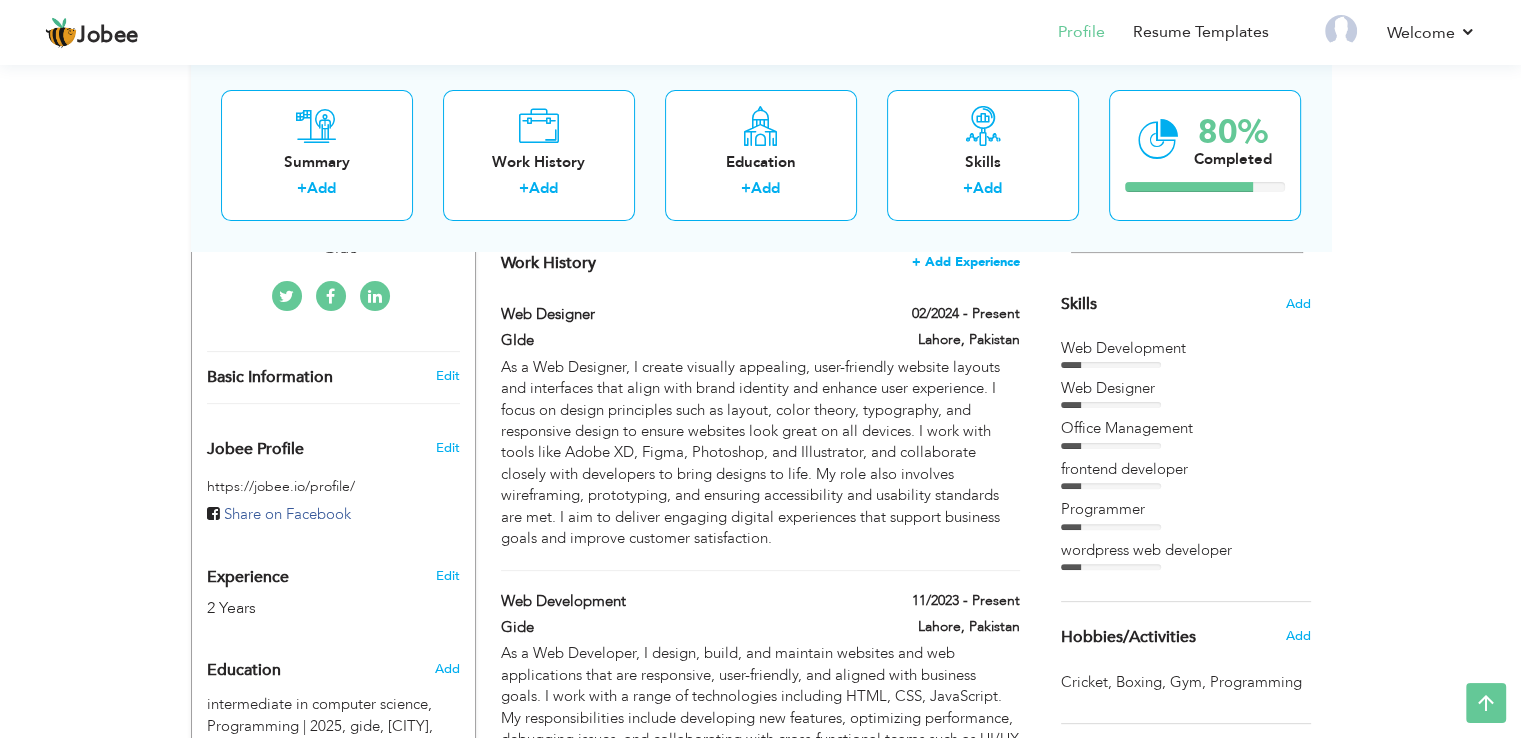 click on "+ Add Experience" at bounding box center (966, 262) 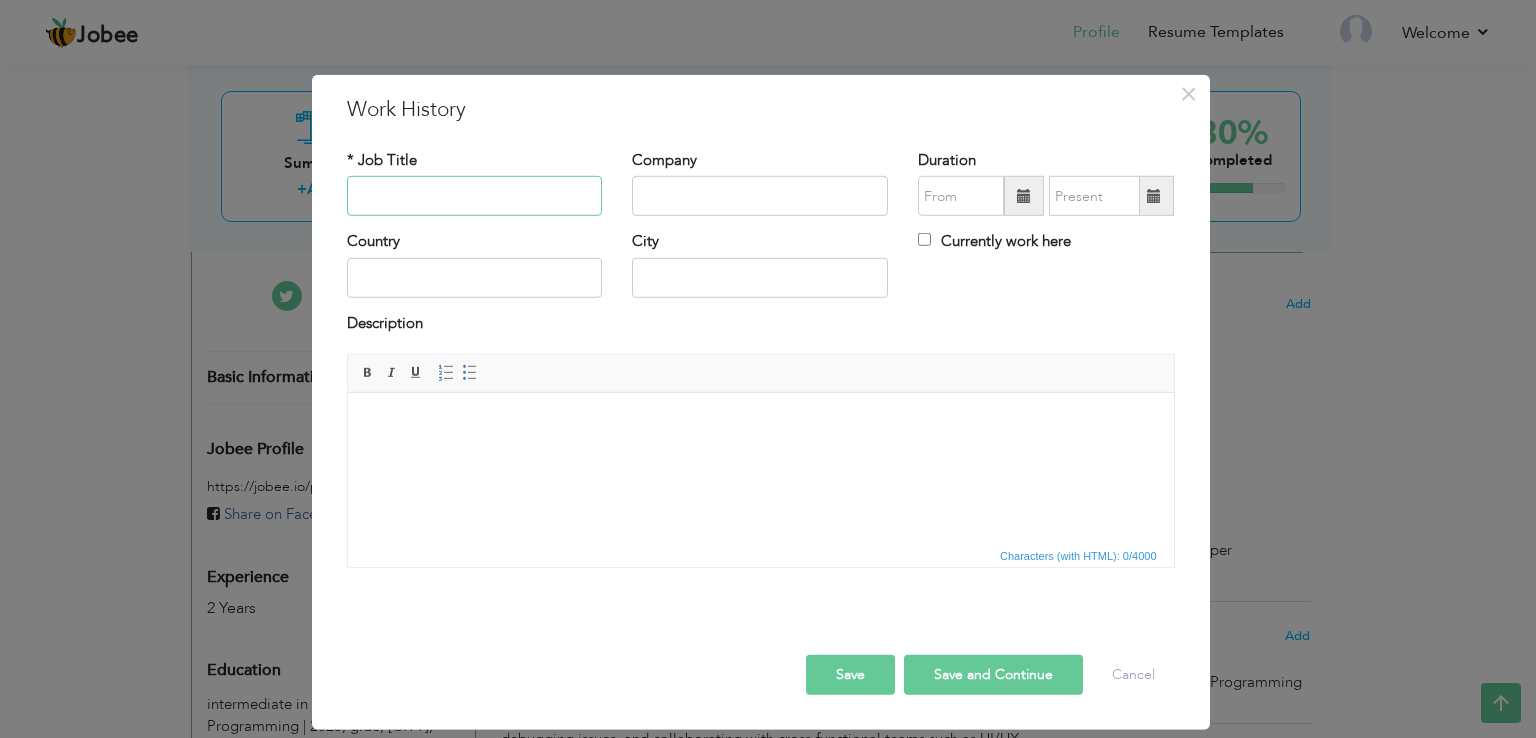 click at bounding box center [475, 196] 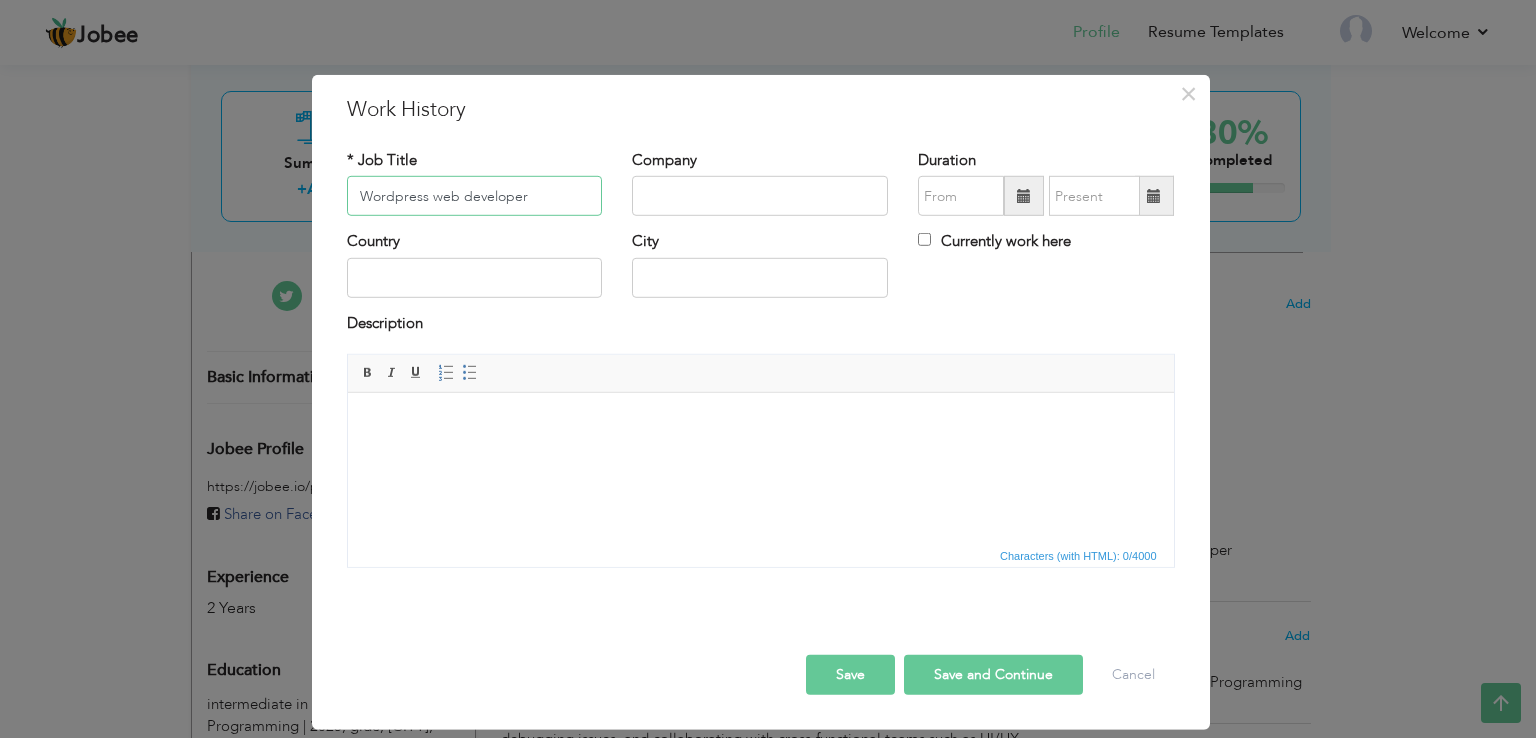 type on "Wordpress web developer" 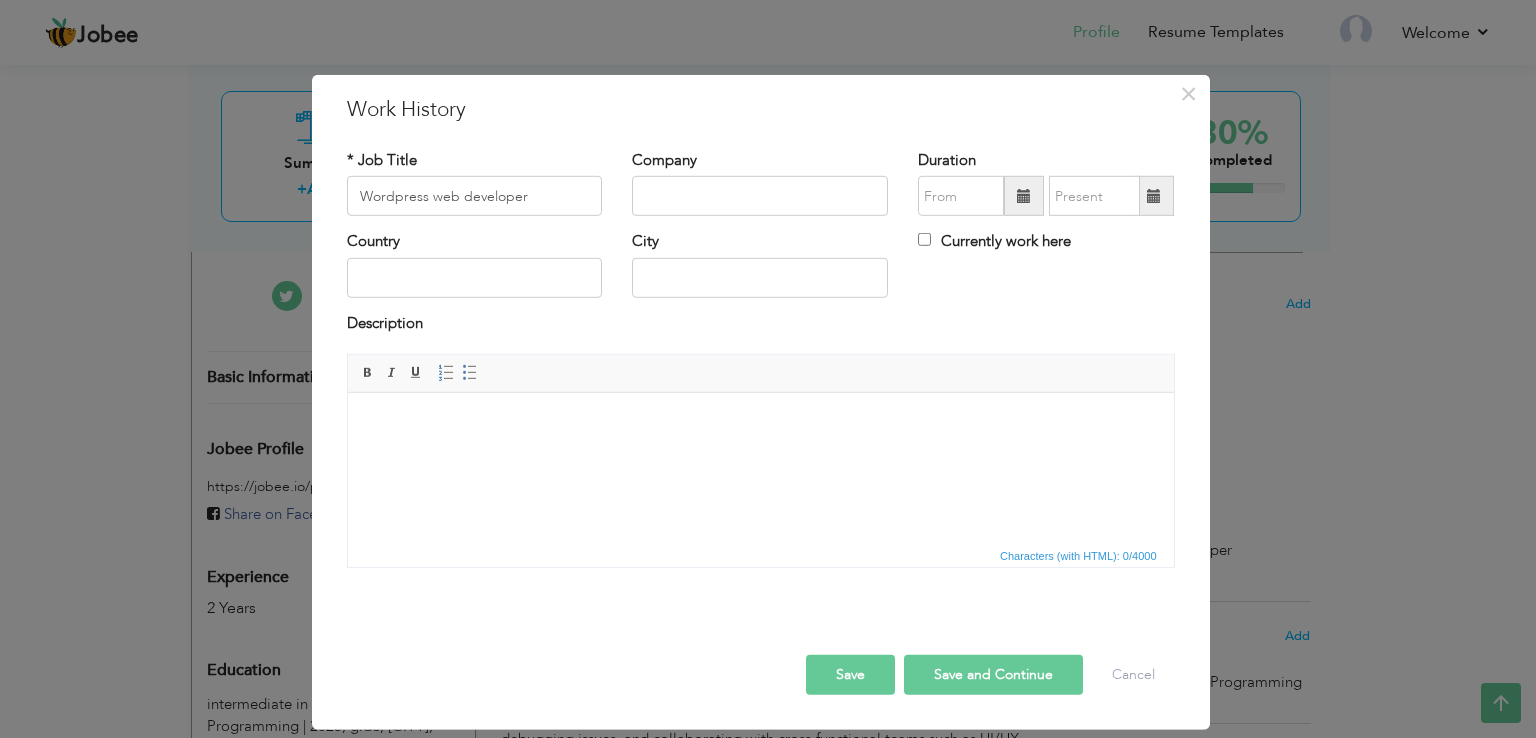 click on "Country
City
Currently work here" at bounding box center (761, 271) 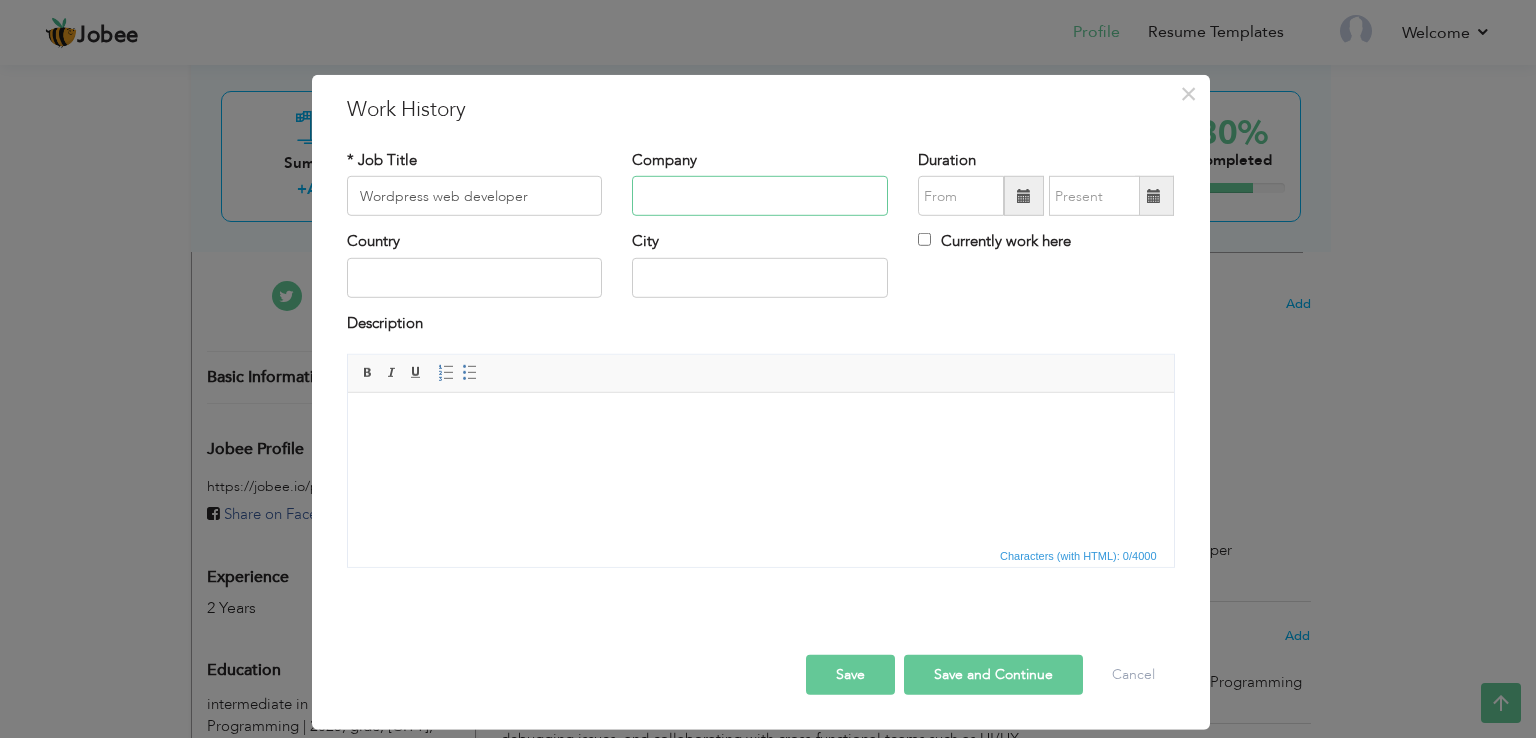click at bounding box center [760, 196] 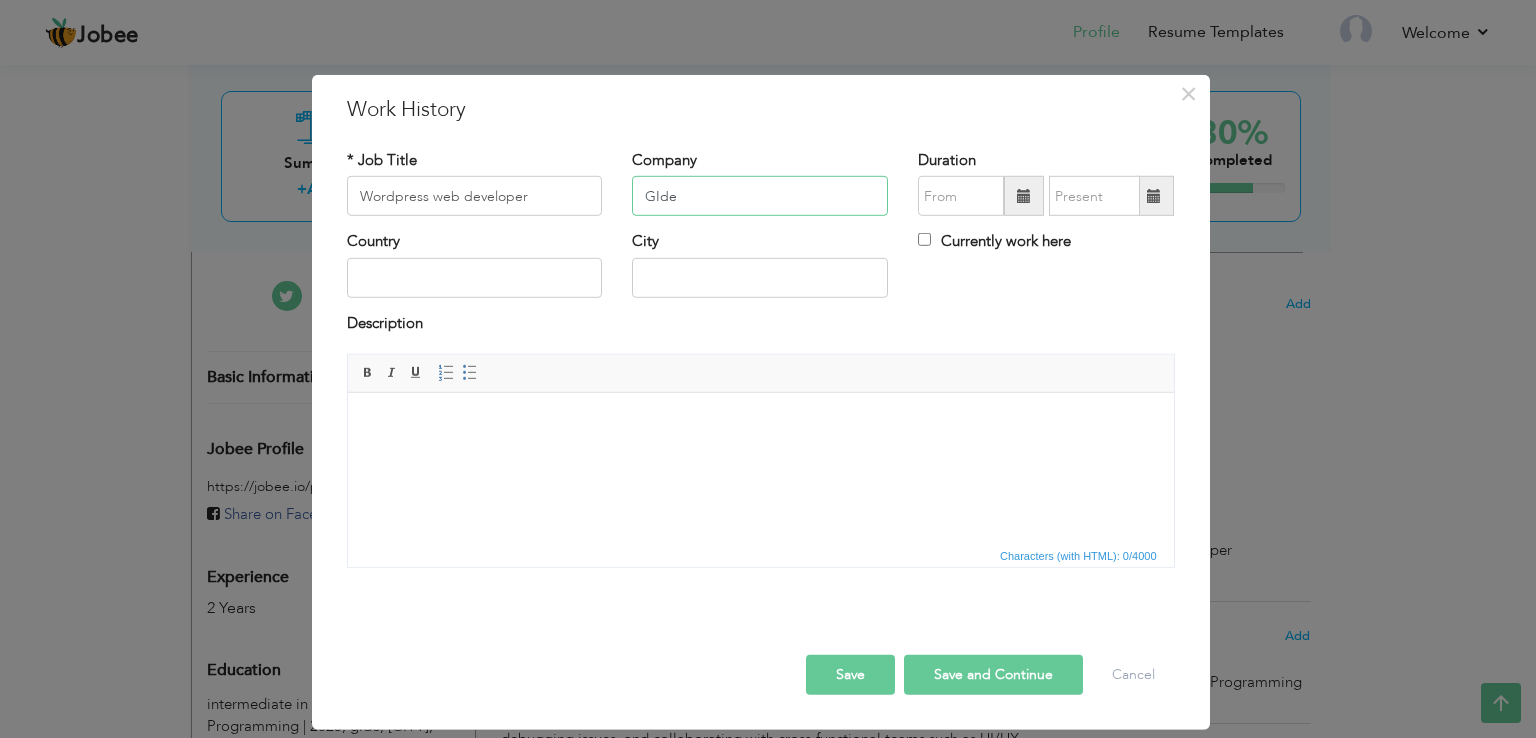 type on "GIde" 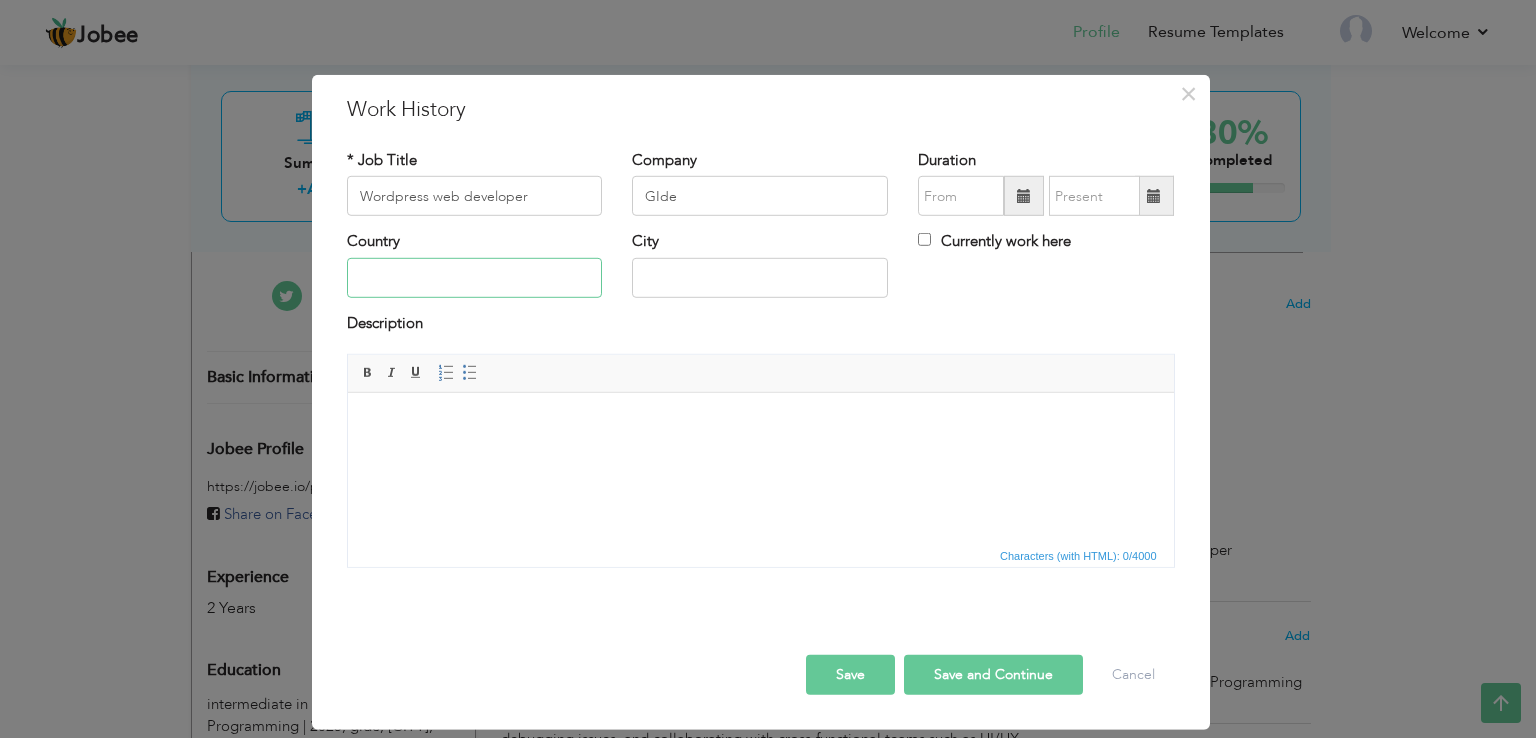 click at bounding box center [475, 278] 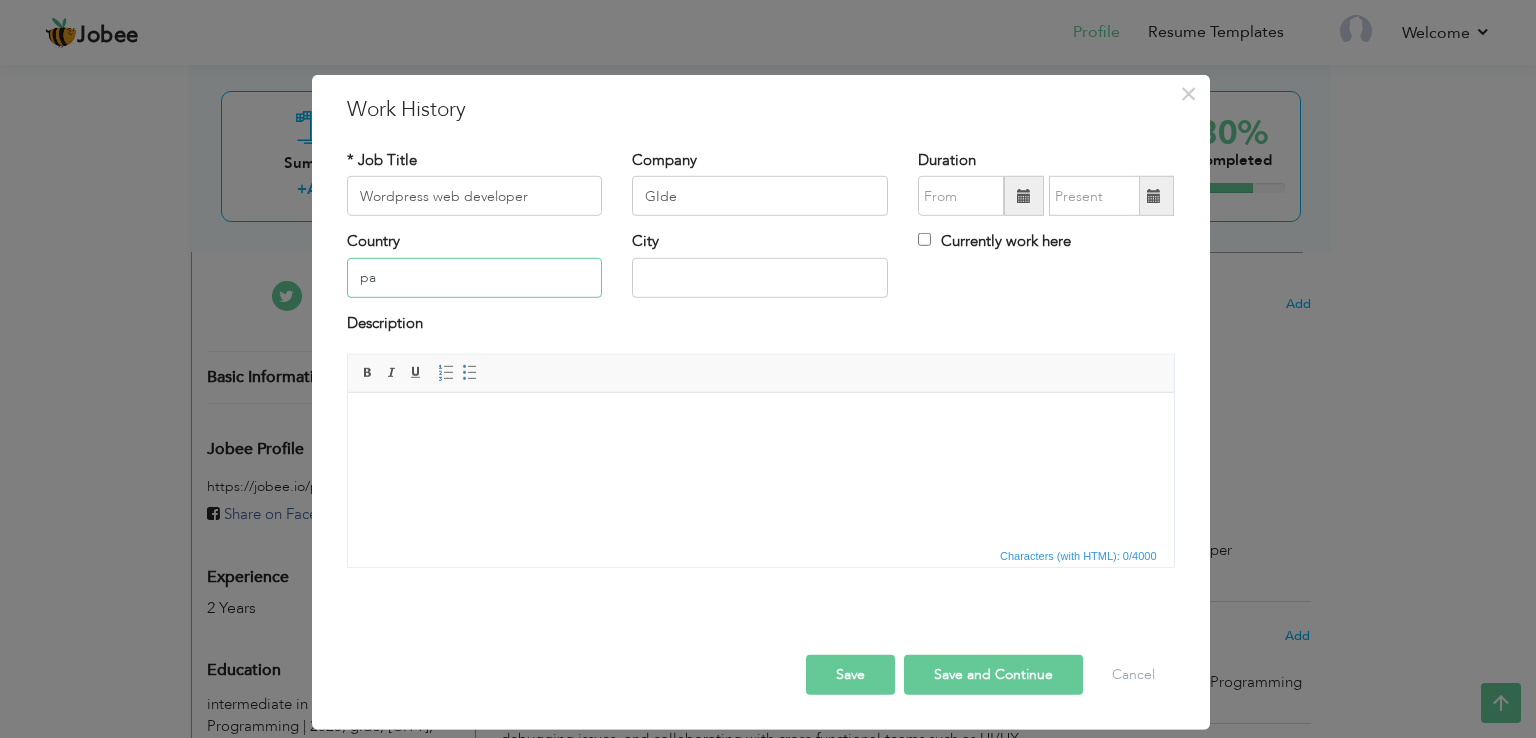 type on "p" 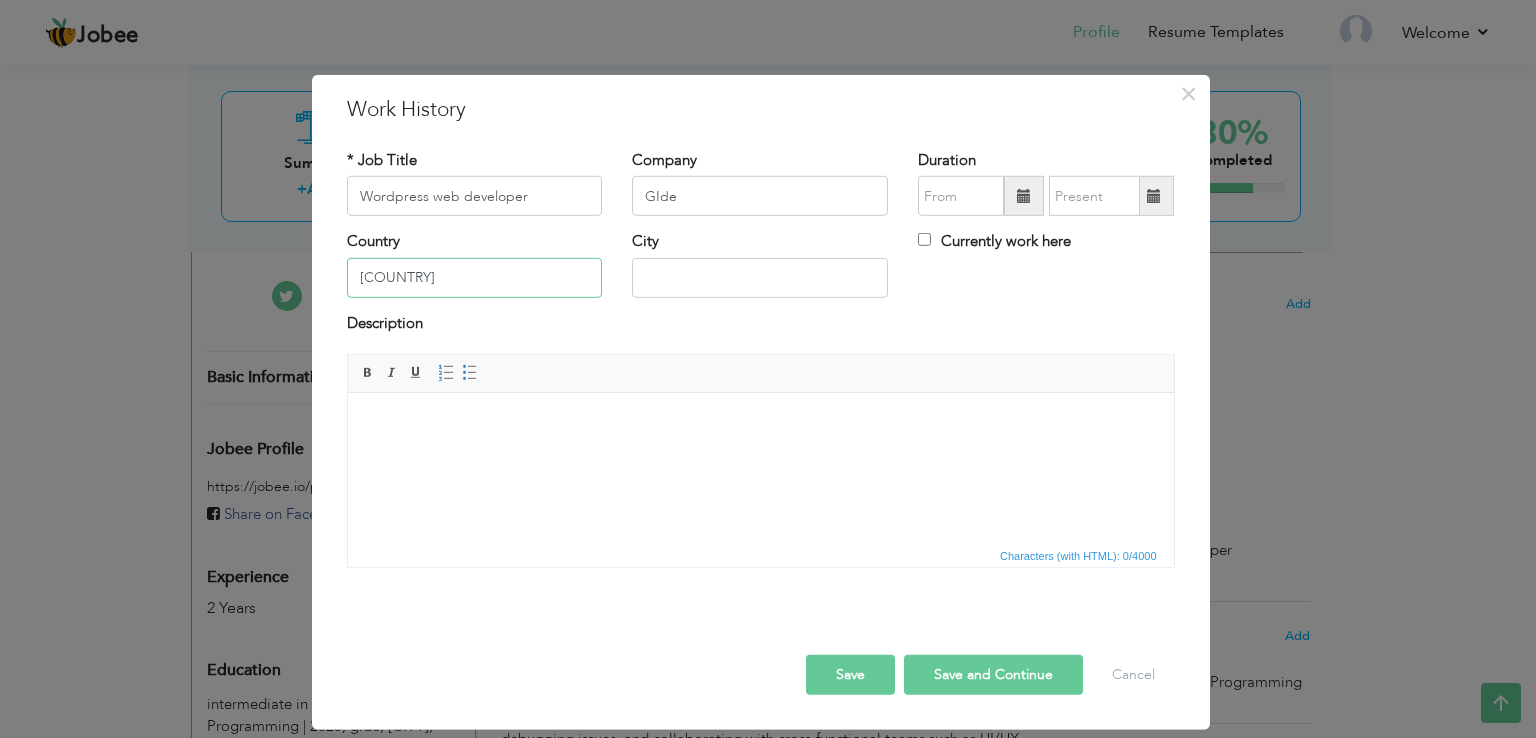 type on "Pakistab" 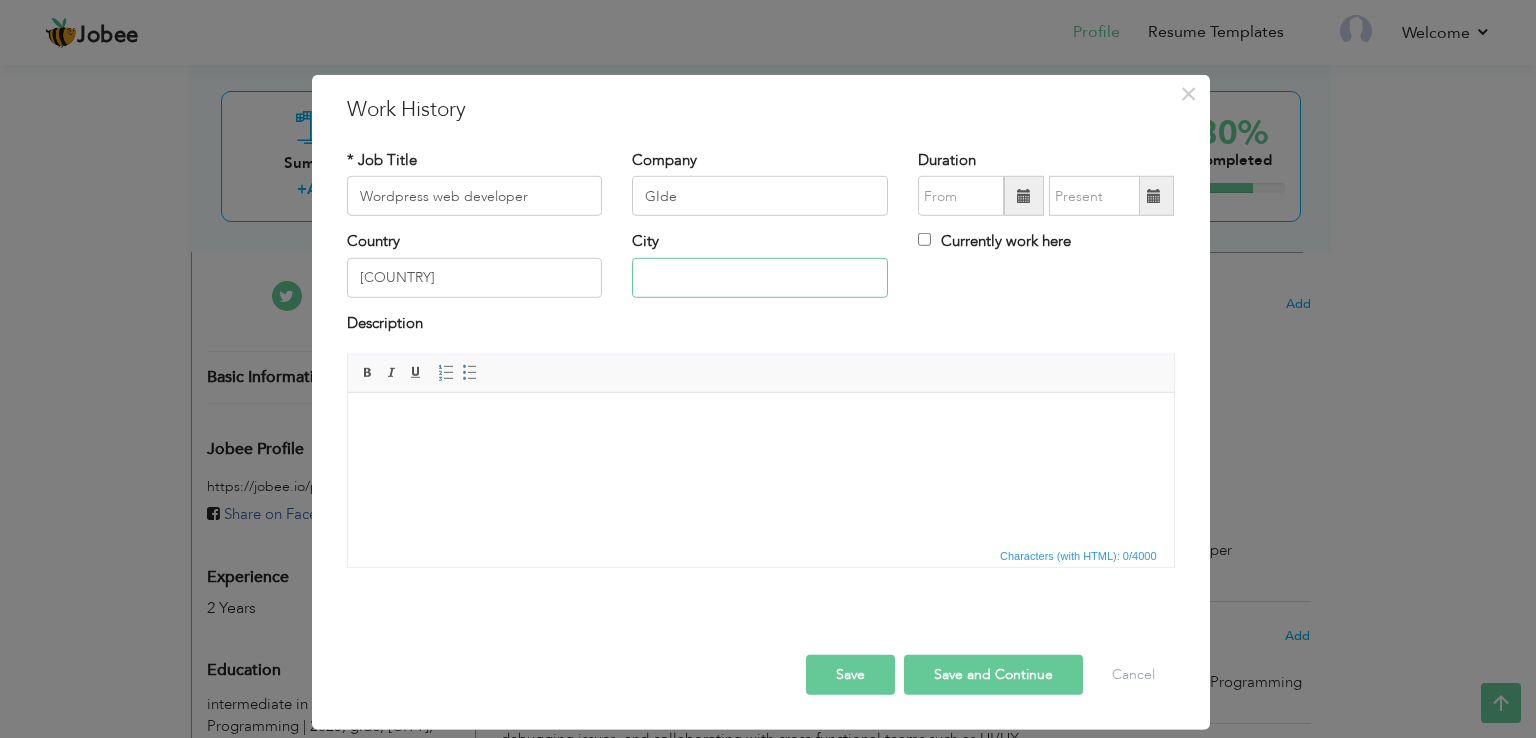 click at bounding box center (760, 278) 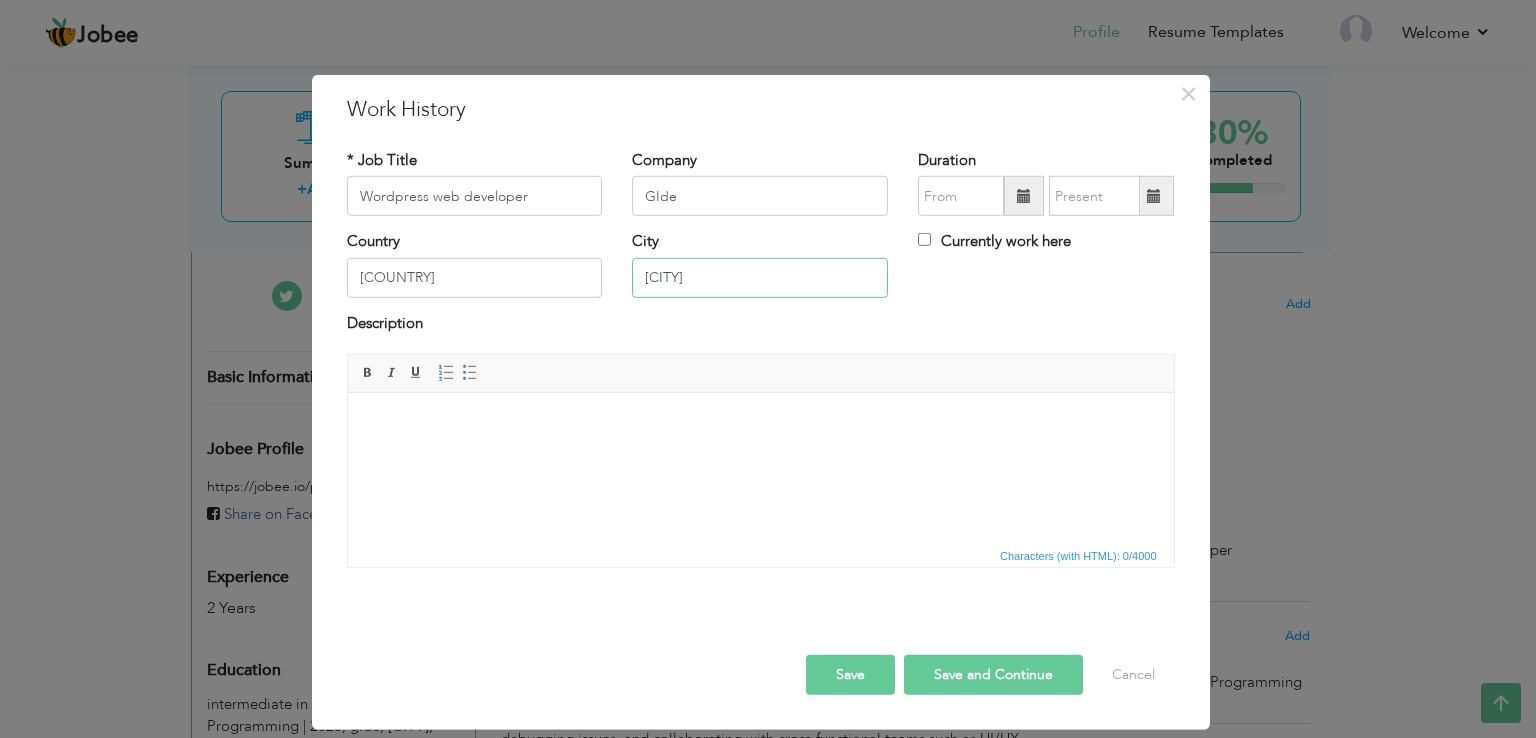 click on "Lahoe" at bounding box center [760, 278] 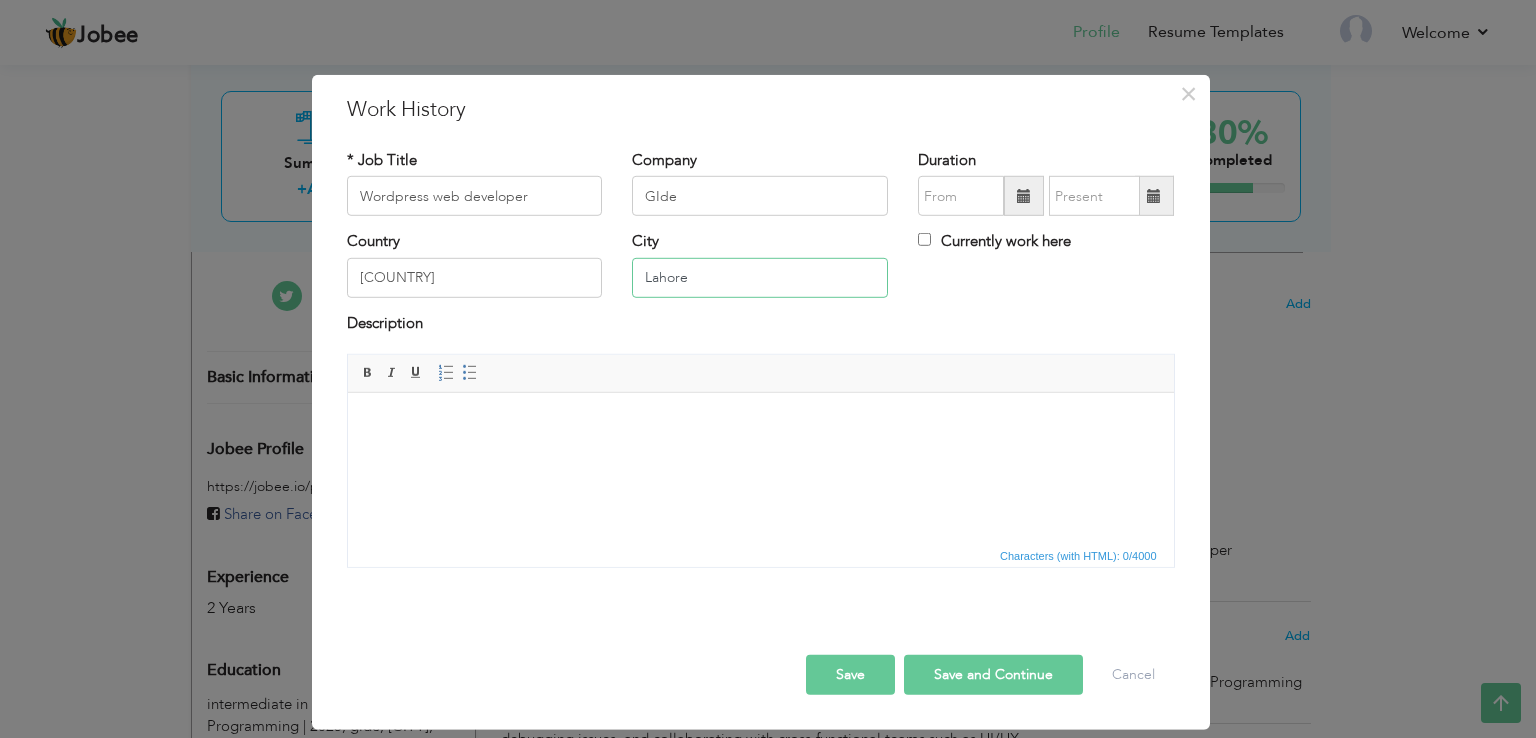 type on "Lahore" 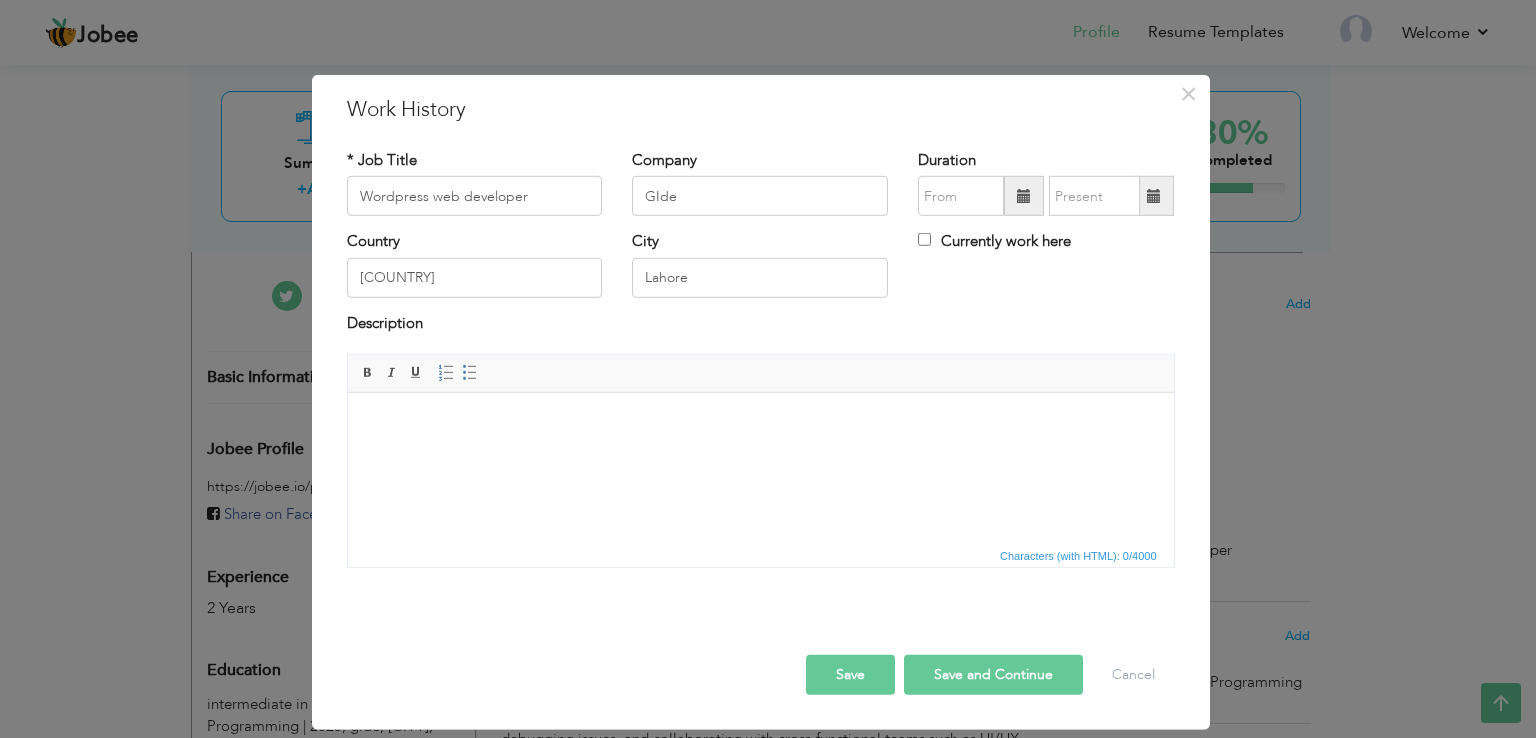 click at bounding box center (760, 423) 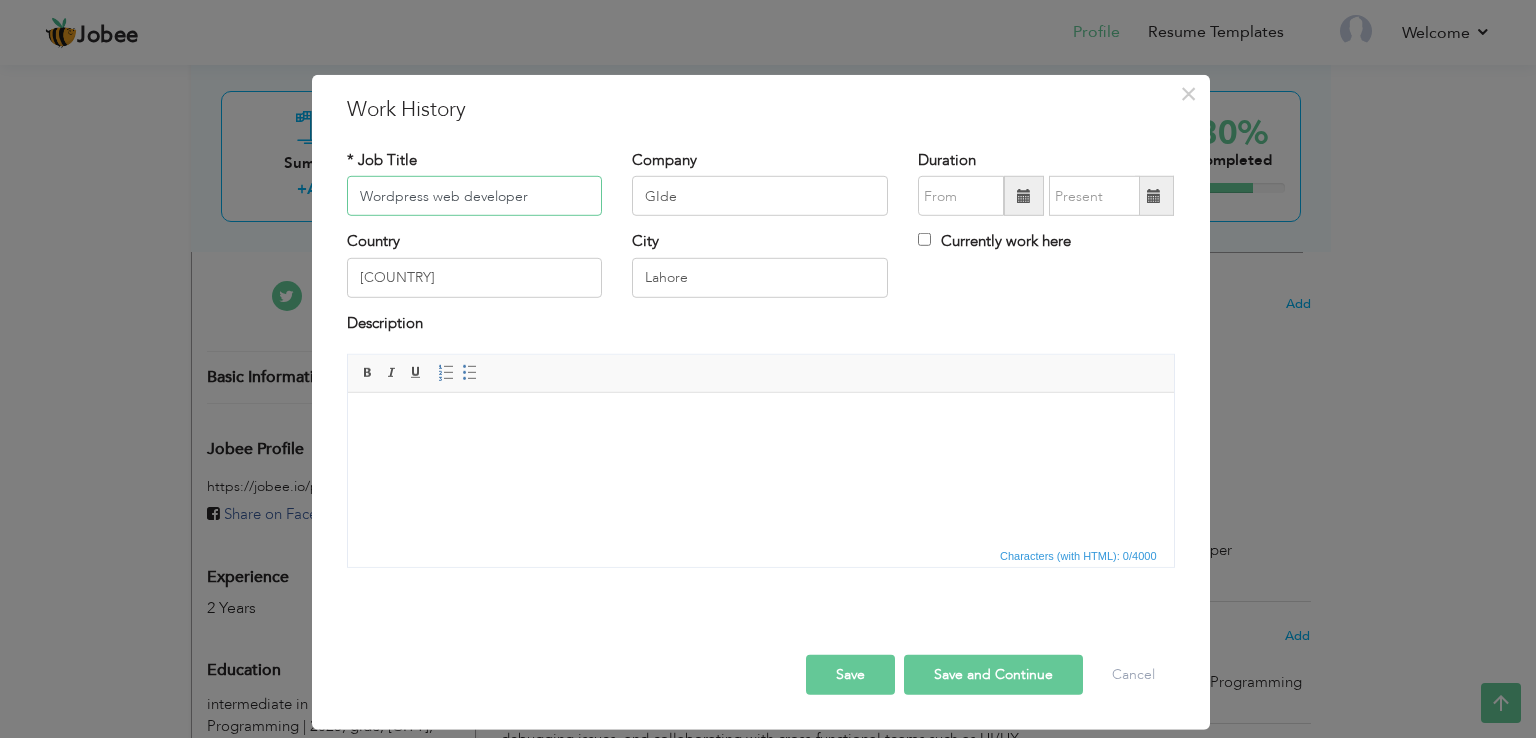drag, startPoint x: 524, startPoint y: 190, endPoint x: 340, endPoint y: 209, distance: 184.97838 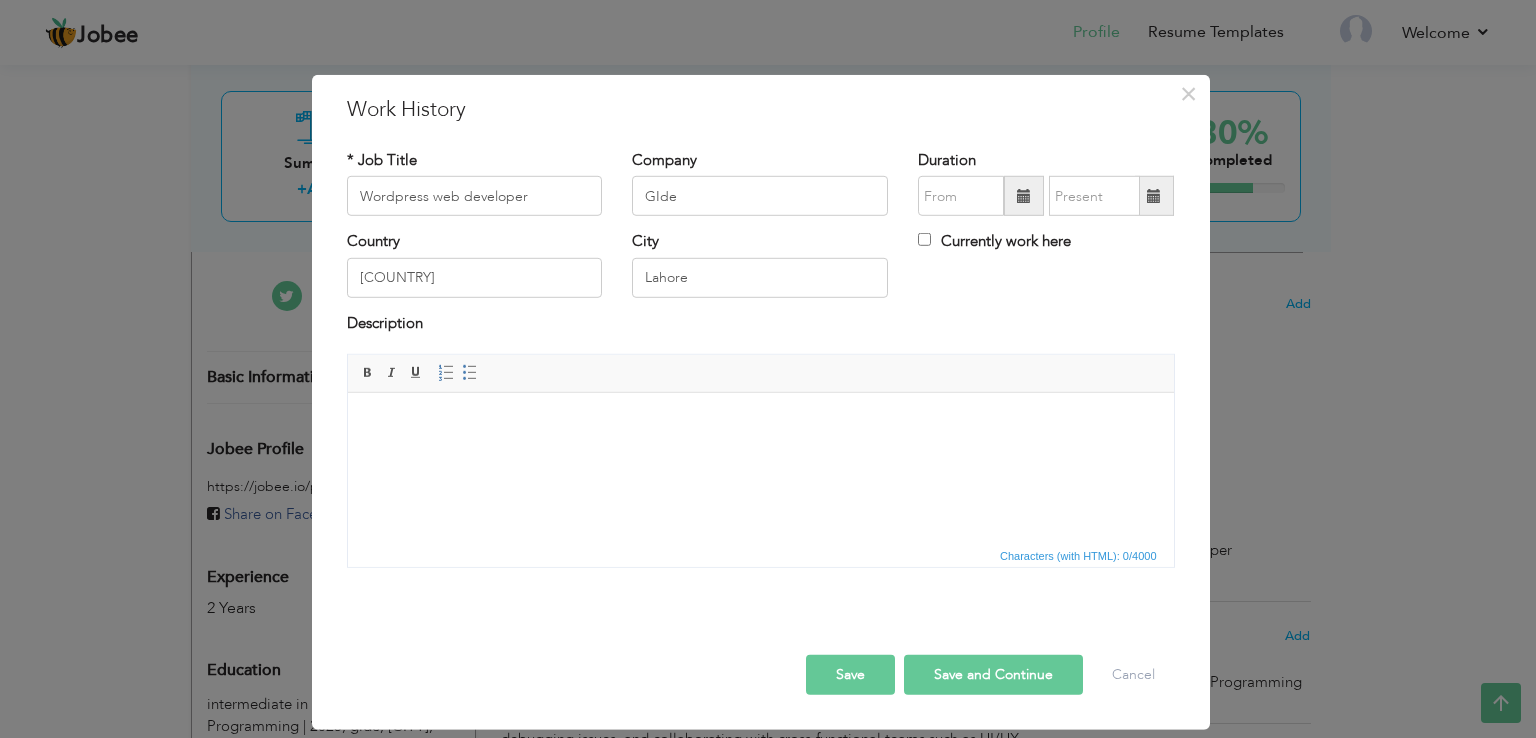 click at bounding box center (760, 423) 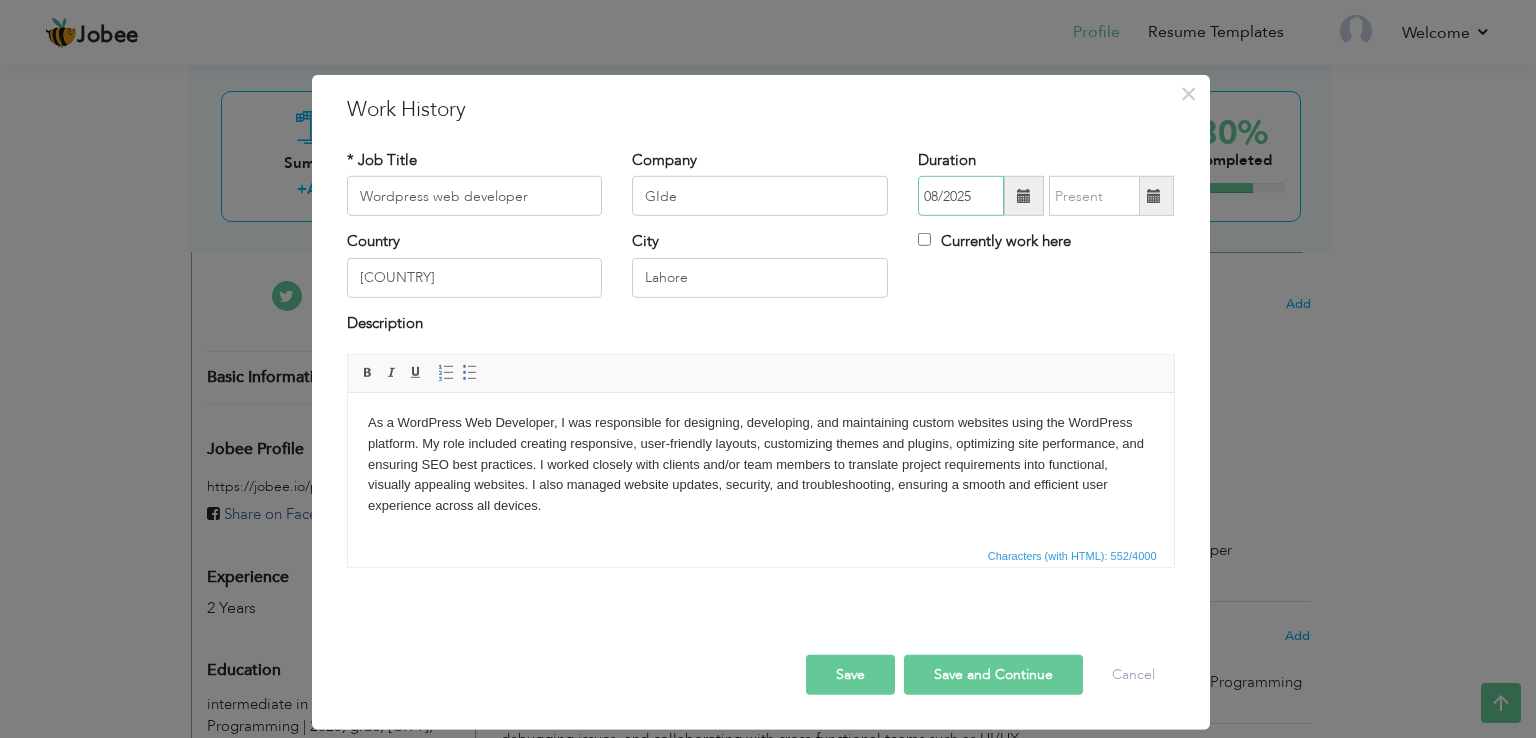 click on "08/2025" at bounding box center (961, 196) 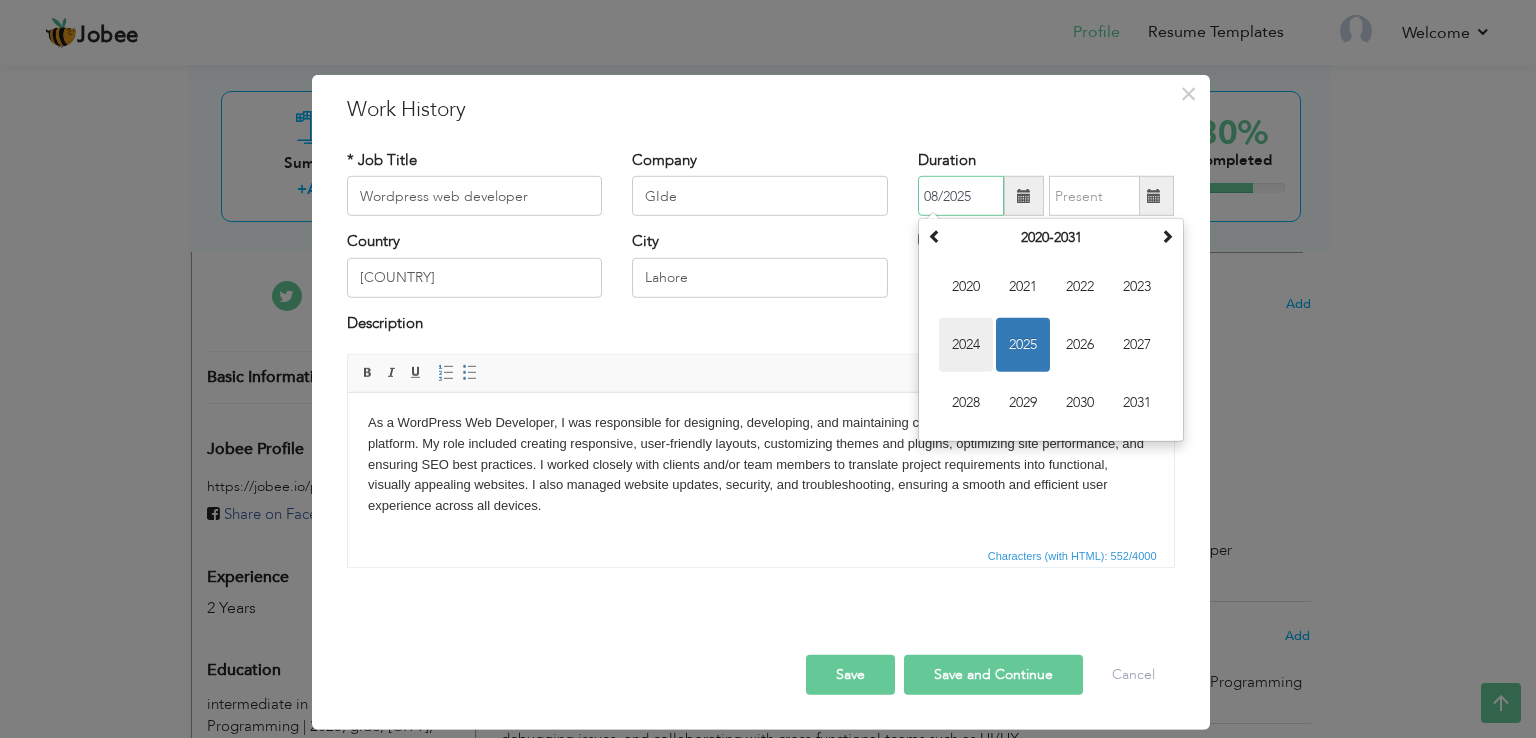 click on "2024" at bounding box center [966, 345] 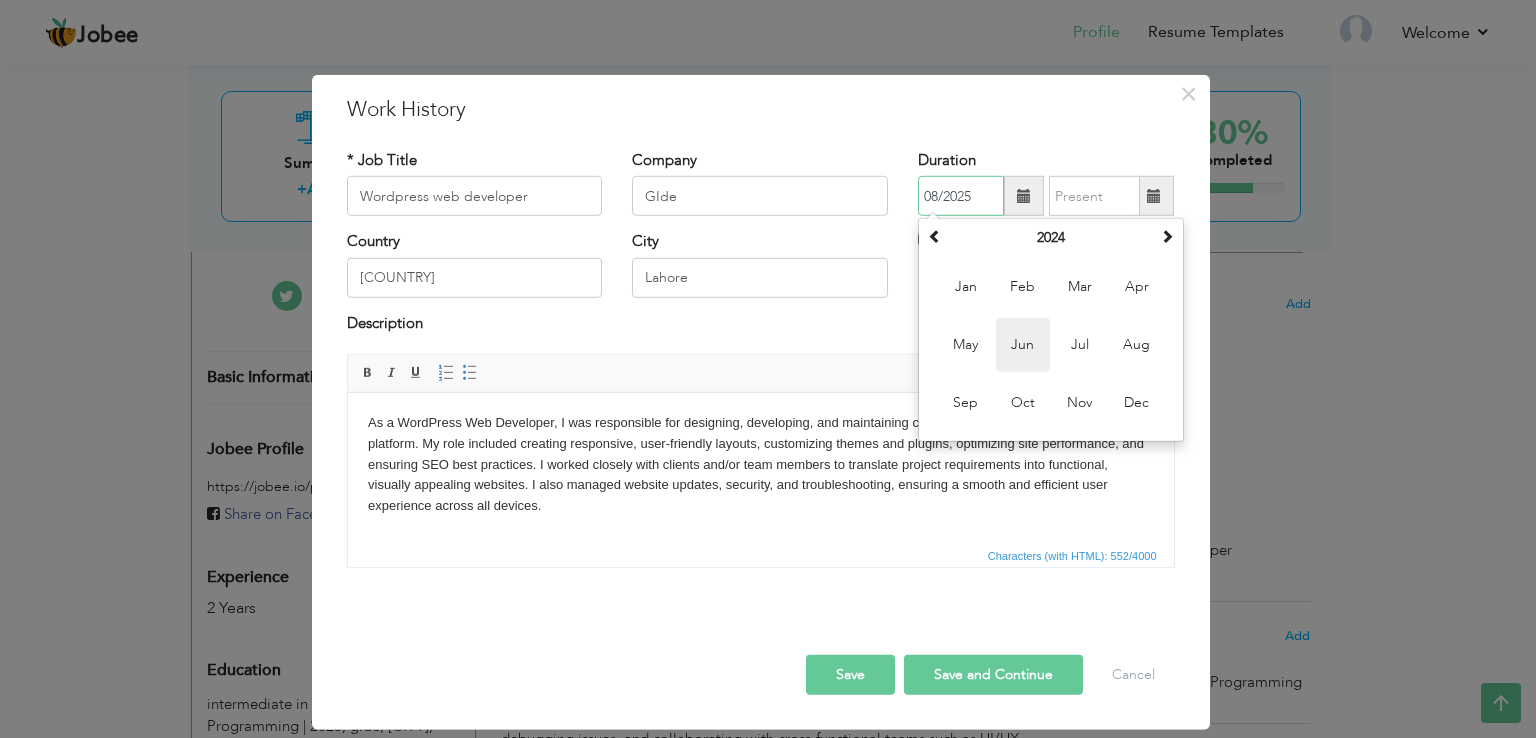 click on "Jun" at bounding box center [1023, 345] 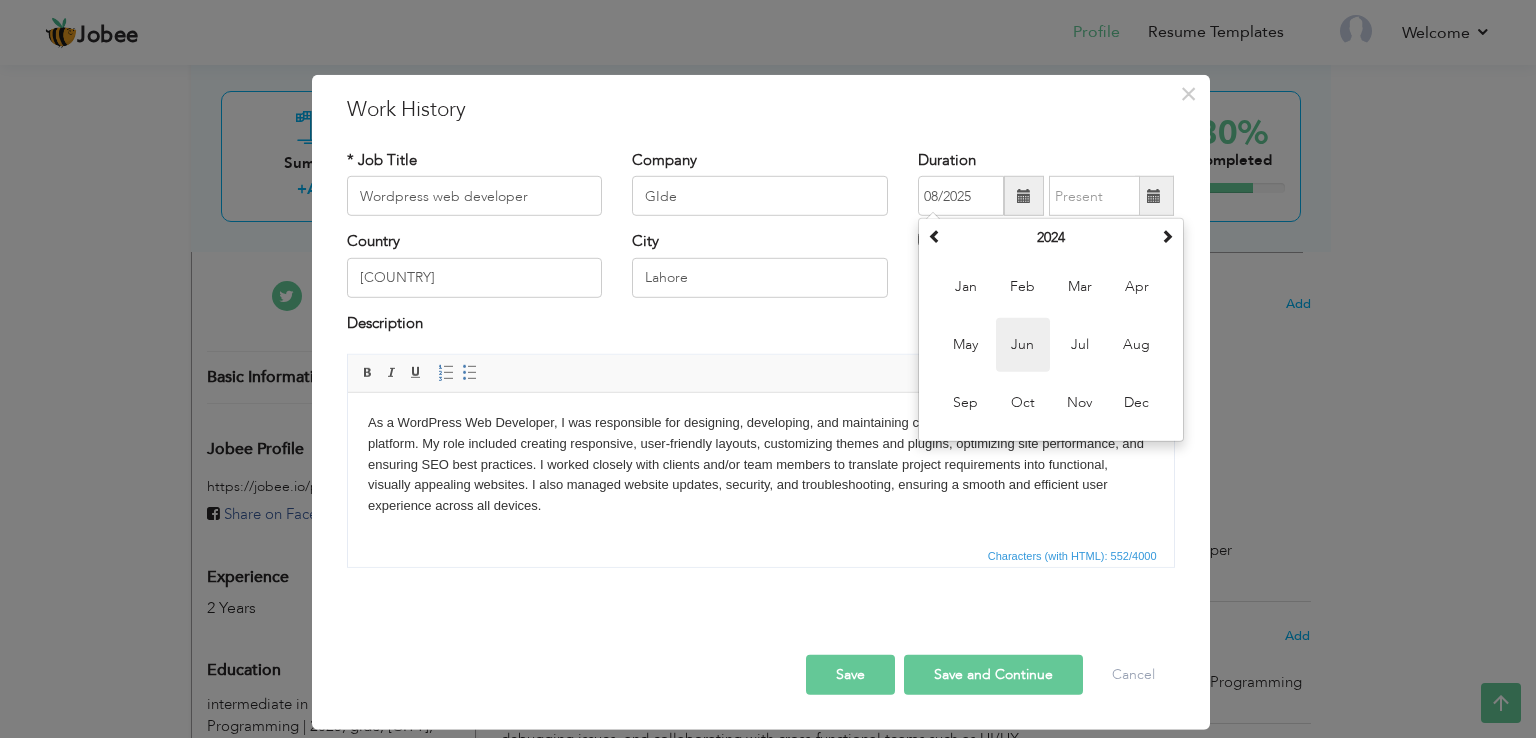 type on "06/2024" 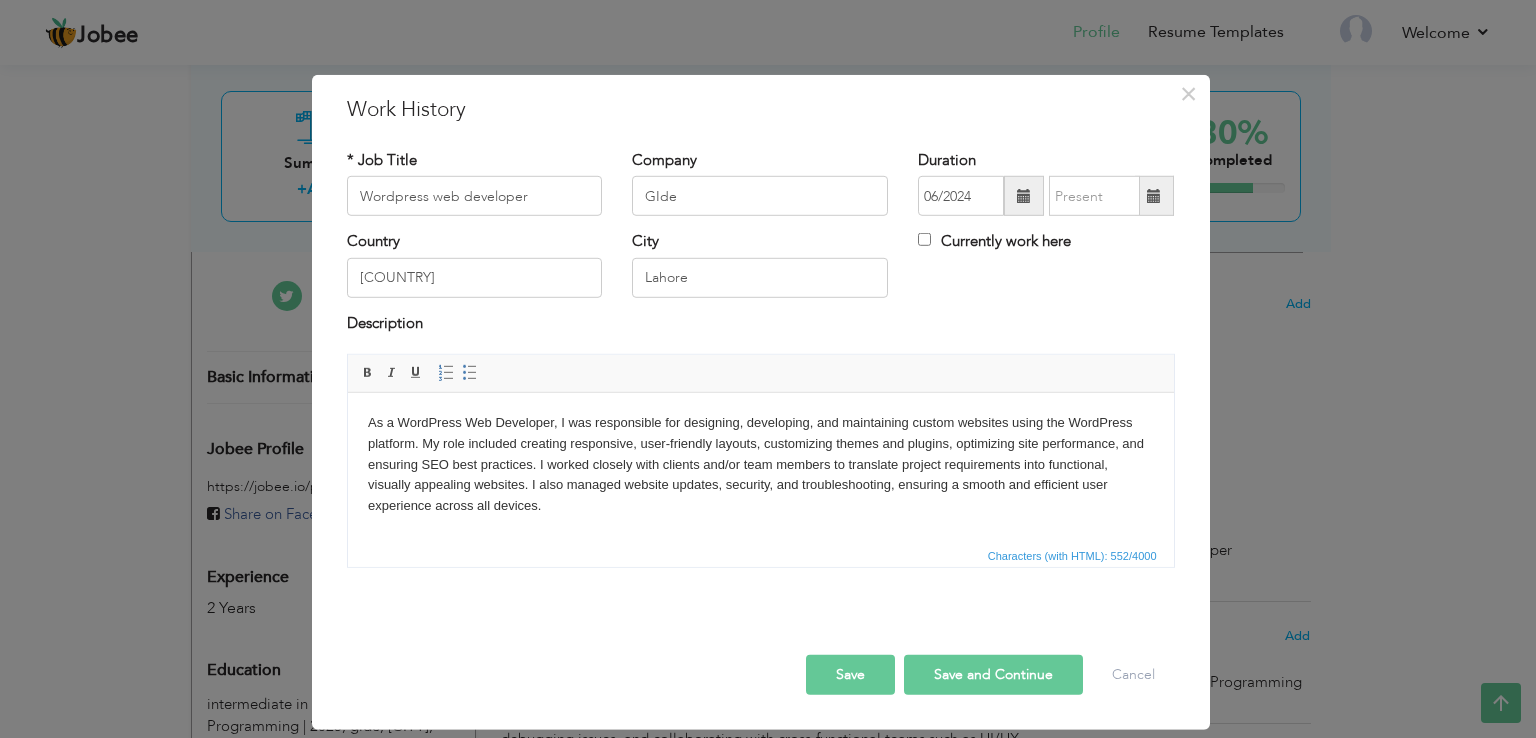 click on "Save" at bounding box center [850, 675] 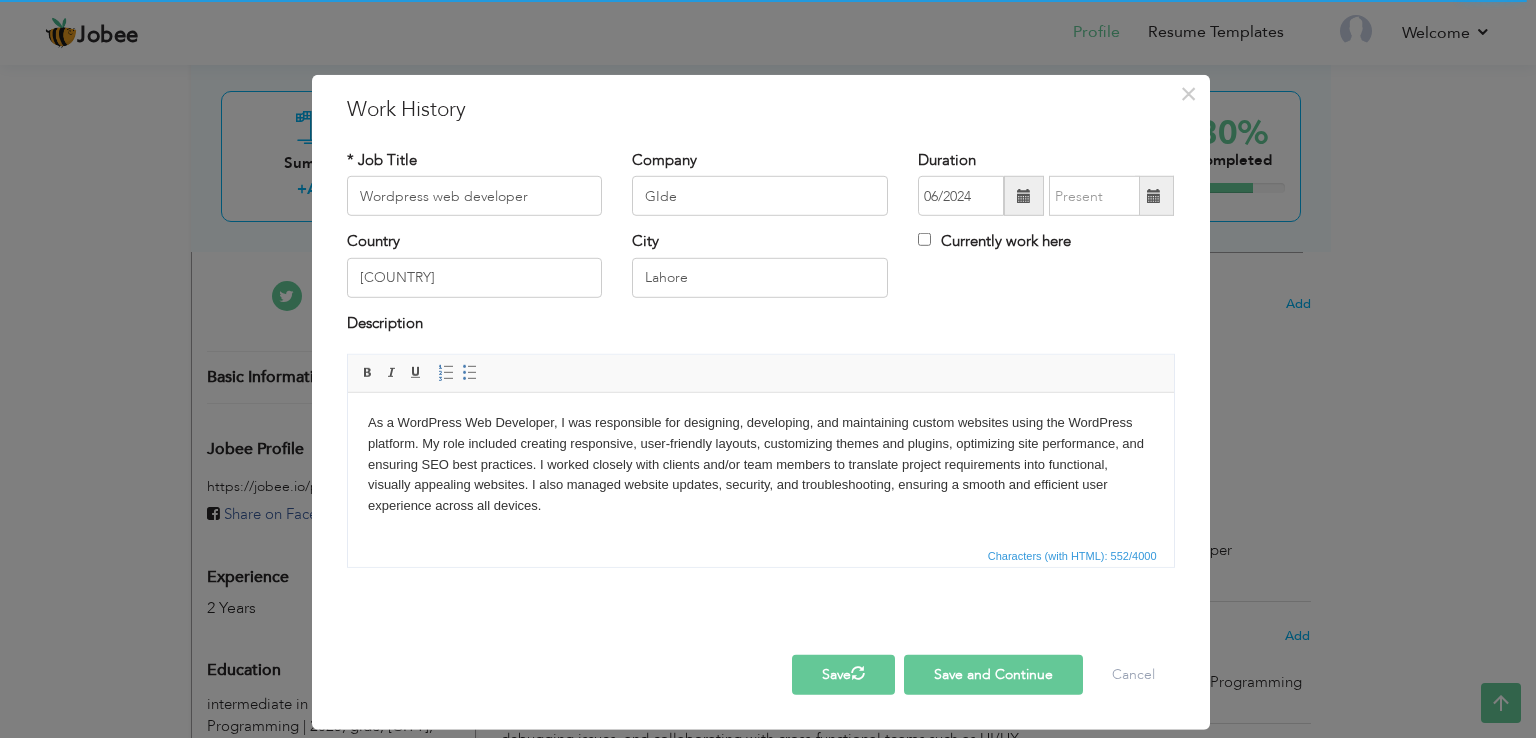 click on "As a WordPress Web Developer, I was responsible for designing, developing, and maintaining custom websites using the WordPress platform. My role included creating responsive, user-friendly layouts, customizing themes and plugins, optimizing site performance, and ensuring SEO best practices. I worked closely with clients and/or team members to translate project requirements into functional, visually appealing websites. I also managed website updates, security, and troubleshooting, ensuring a smooth and efficient user experience across all devices." at bounding box center (760, 465) 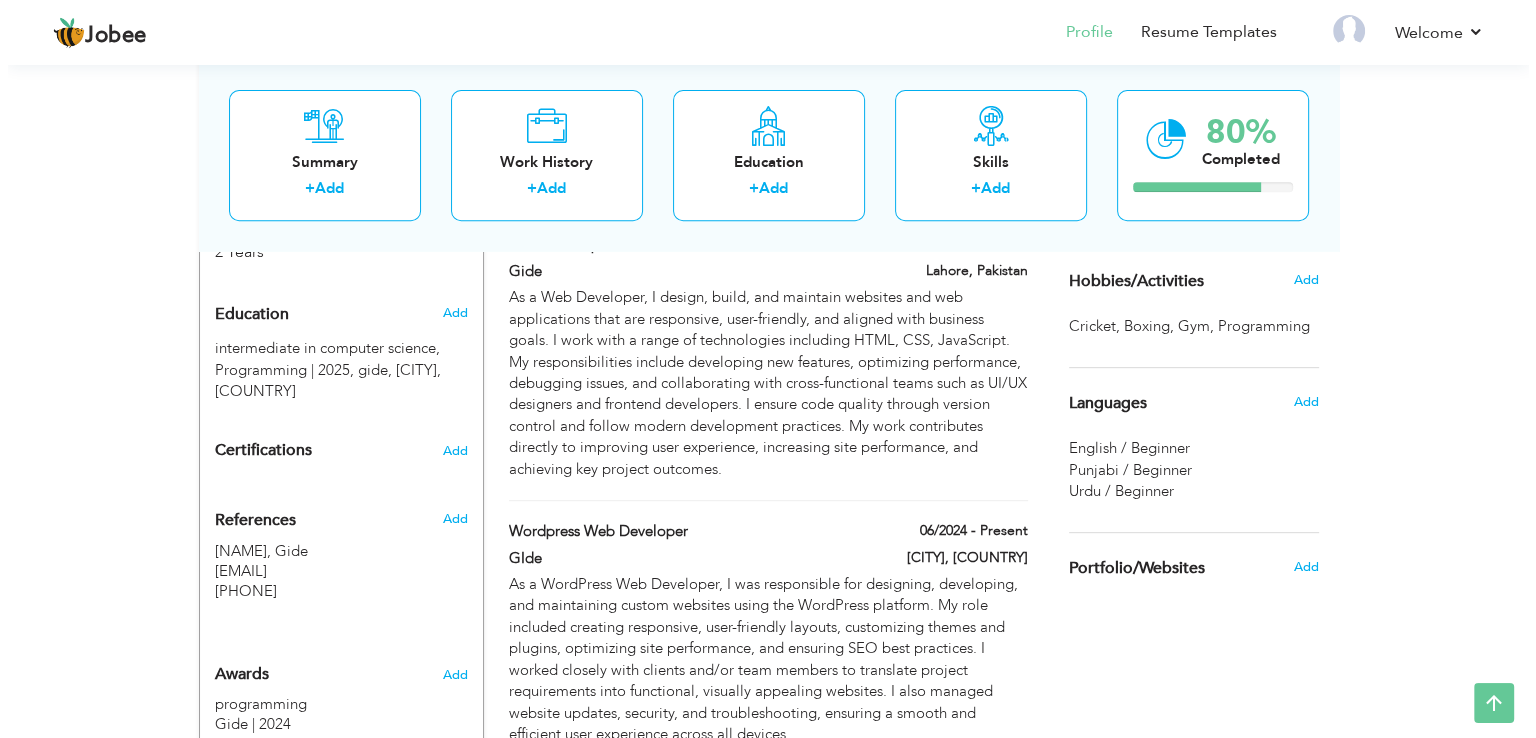 scroll, scrollTop: 836, scrollLeft: 0, axis: vertical 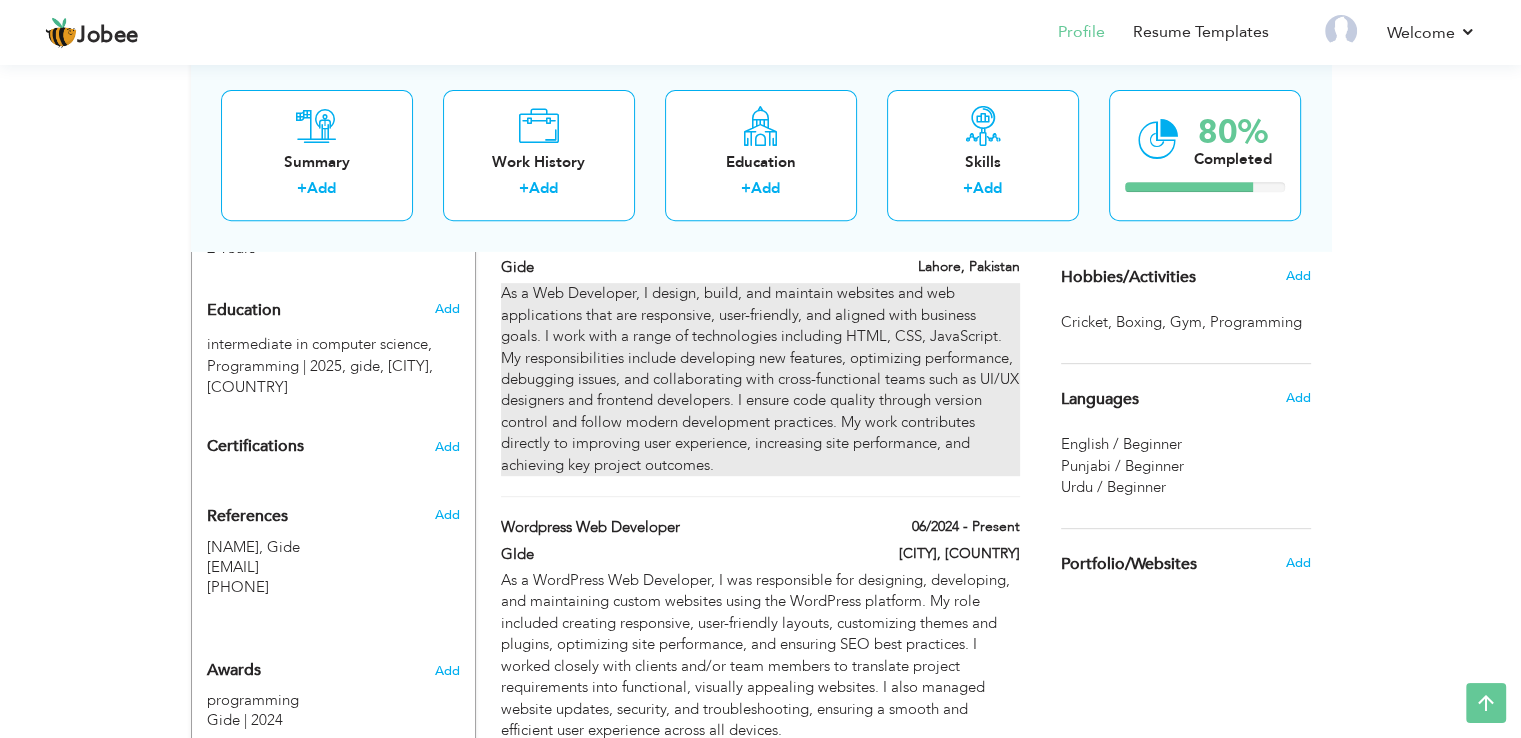 click on "As a Web Developer, I design, build, and maintain websites and web applications that are responsive, user-friendly, and aligned with business goals. I work with a range of technologies including HTML, CSS, JavaScript. My responsibilities include developing new features, optimizing performance, debugging issues, and collaborating with cross-functional teams such as UI/UX designers and frontend developers. I ensure code quality through version control and follow modern development practices. My work contributes directly to improving user experience, increasing site performance, and achieving key project outcomes." at bounding box center [760, 379] 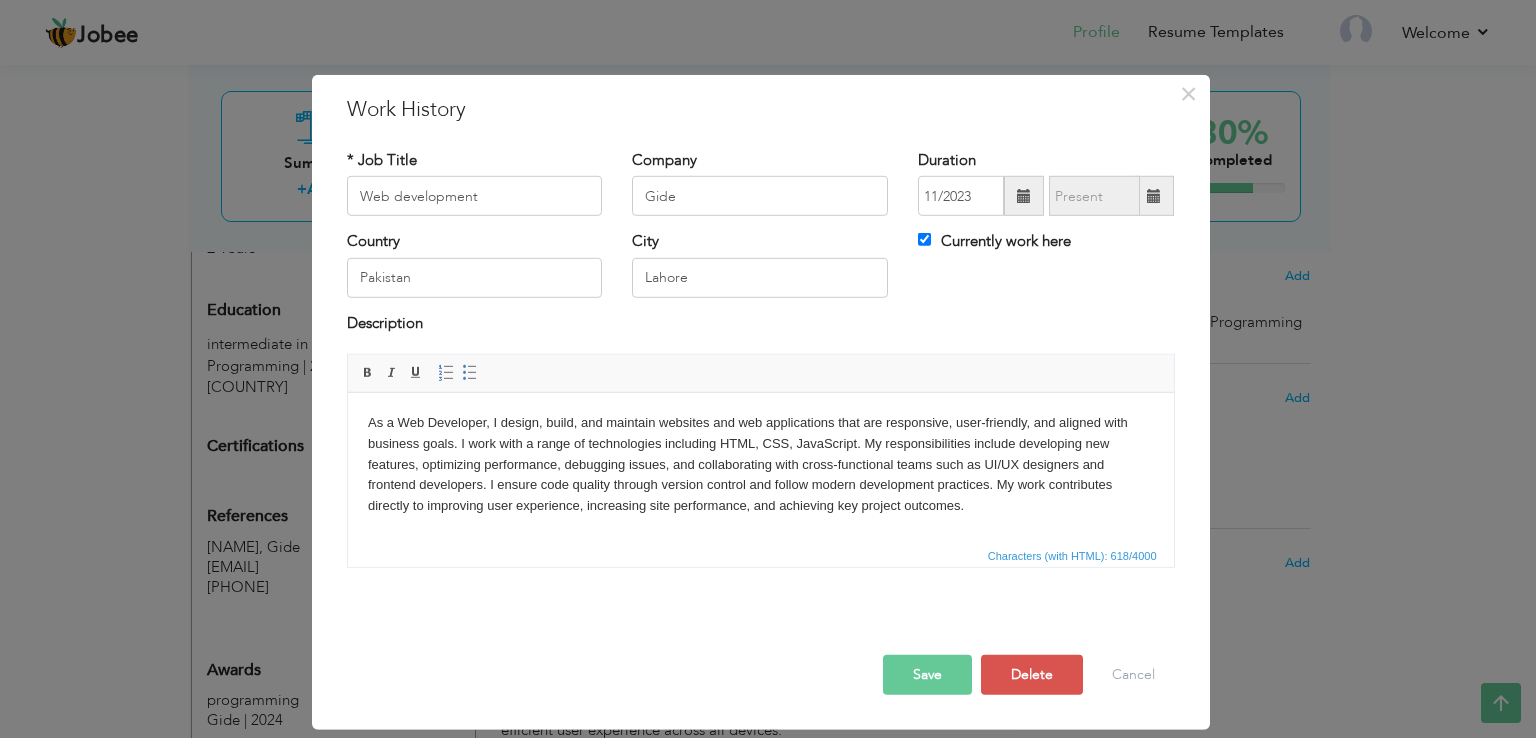 click on "As a Web Developer, I design, build, and maintain websites and web applications that are responsive, user-friendly, and aligned with business goals. I work with a range of technologies including HTML, CSS, JavaScript. My responsibilities include developing new features, optimizing performance, debugging issues, and collaborating with cross-functional teams such as UI/UX designers and frontend developers. I ensure code quality through version control and follow modern development practices. My work contributes directly to improving user experience, increasing site performance, and achieving key project outcomes." at bounding box center [760, 465] 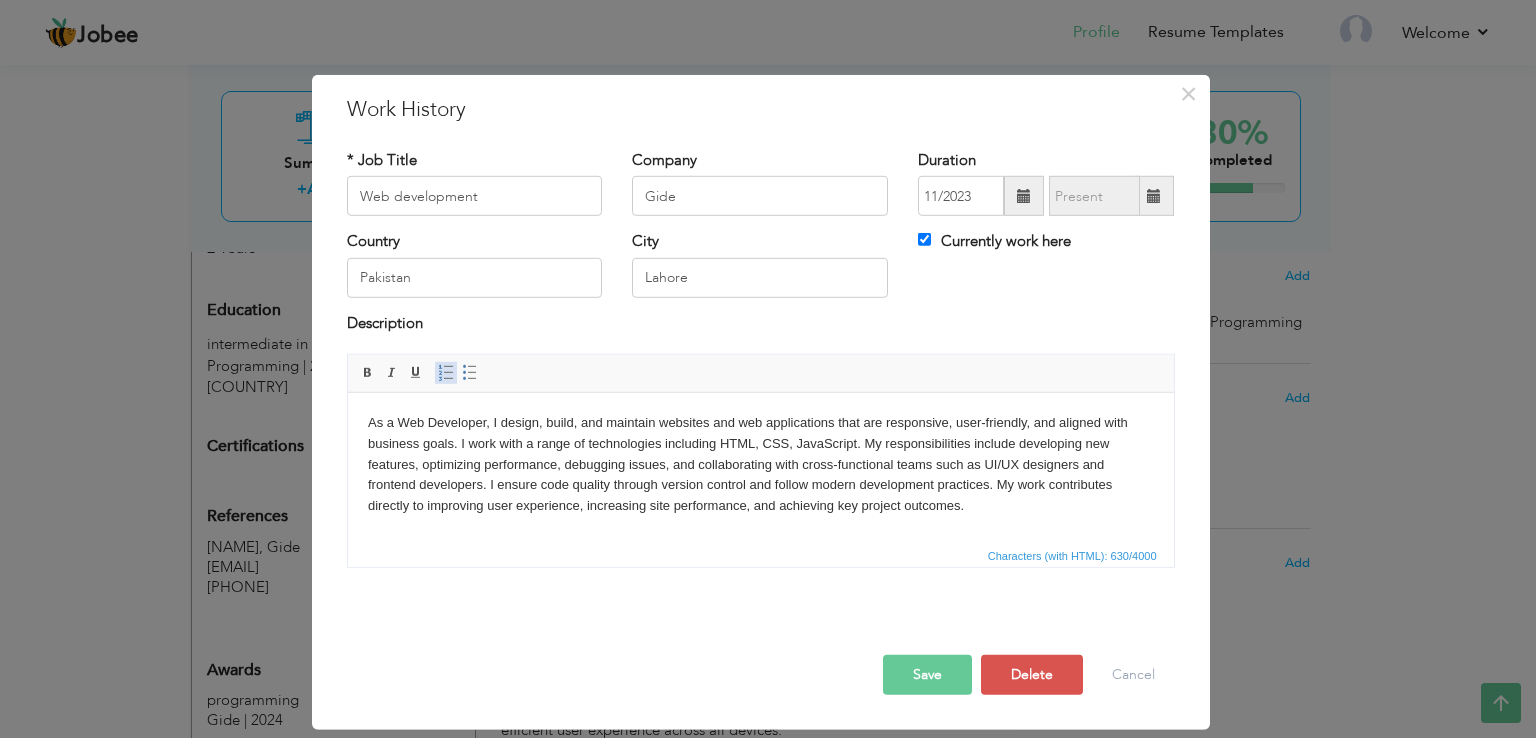 type 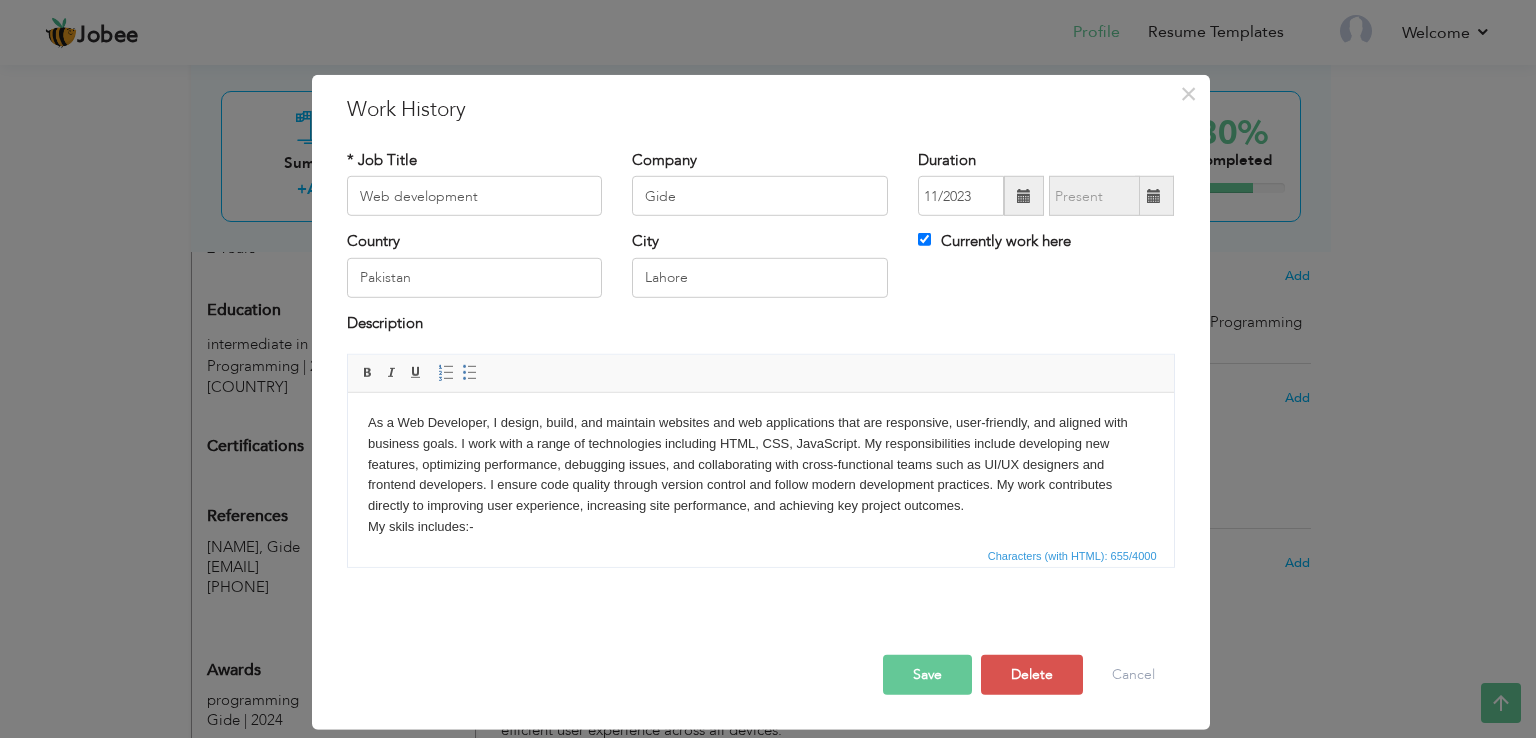 scroll, scrollTop: 12, scrollLeft: 0, axis: vertical 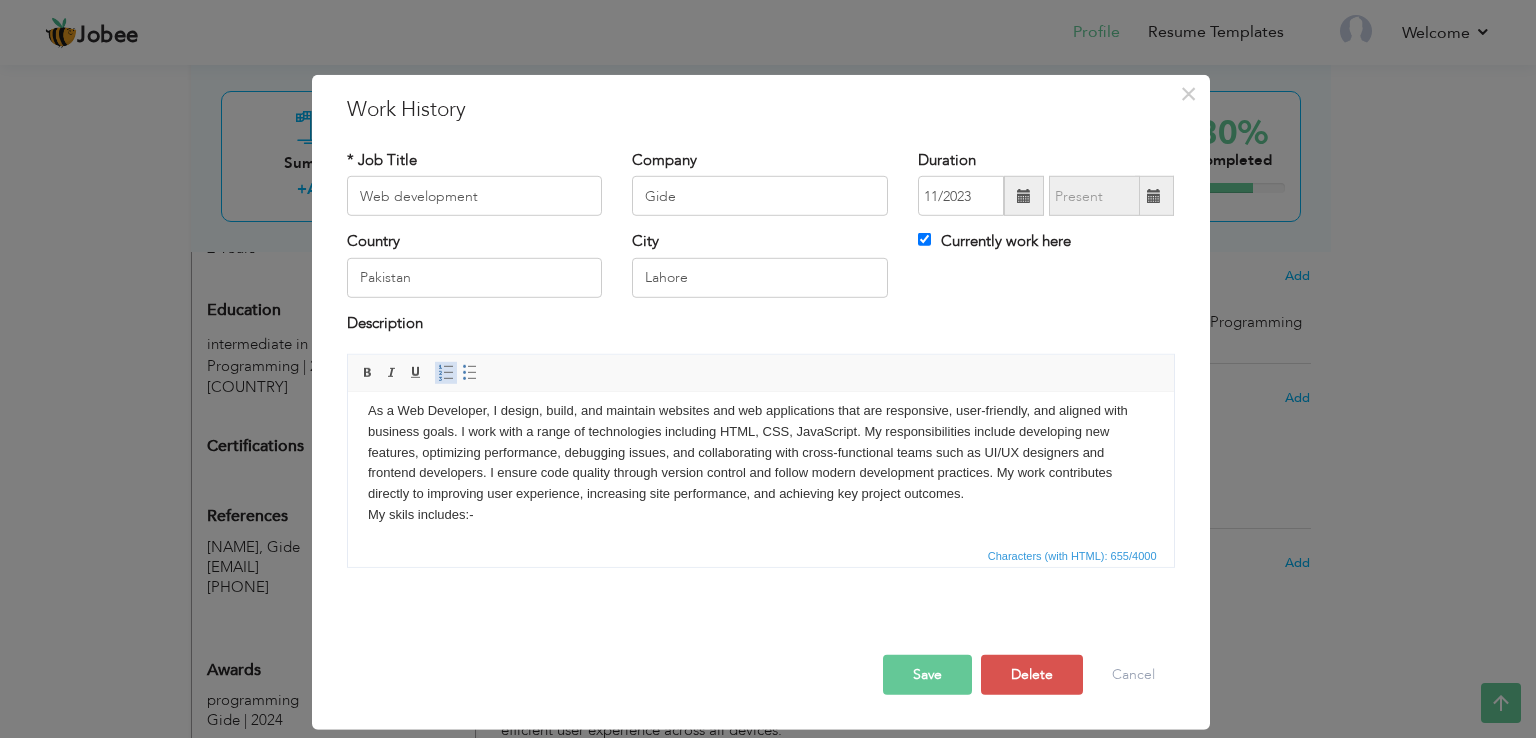 click at bounding box center [446, 373] 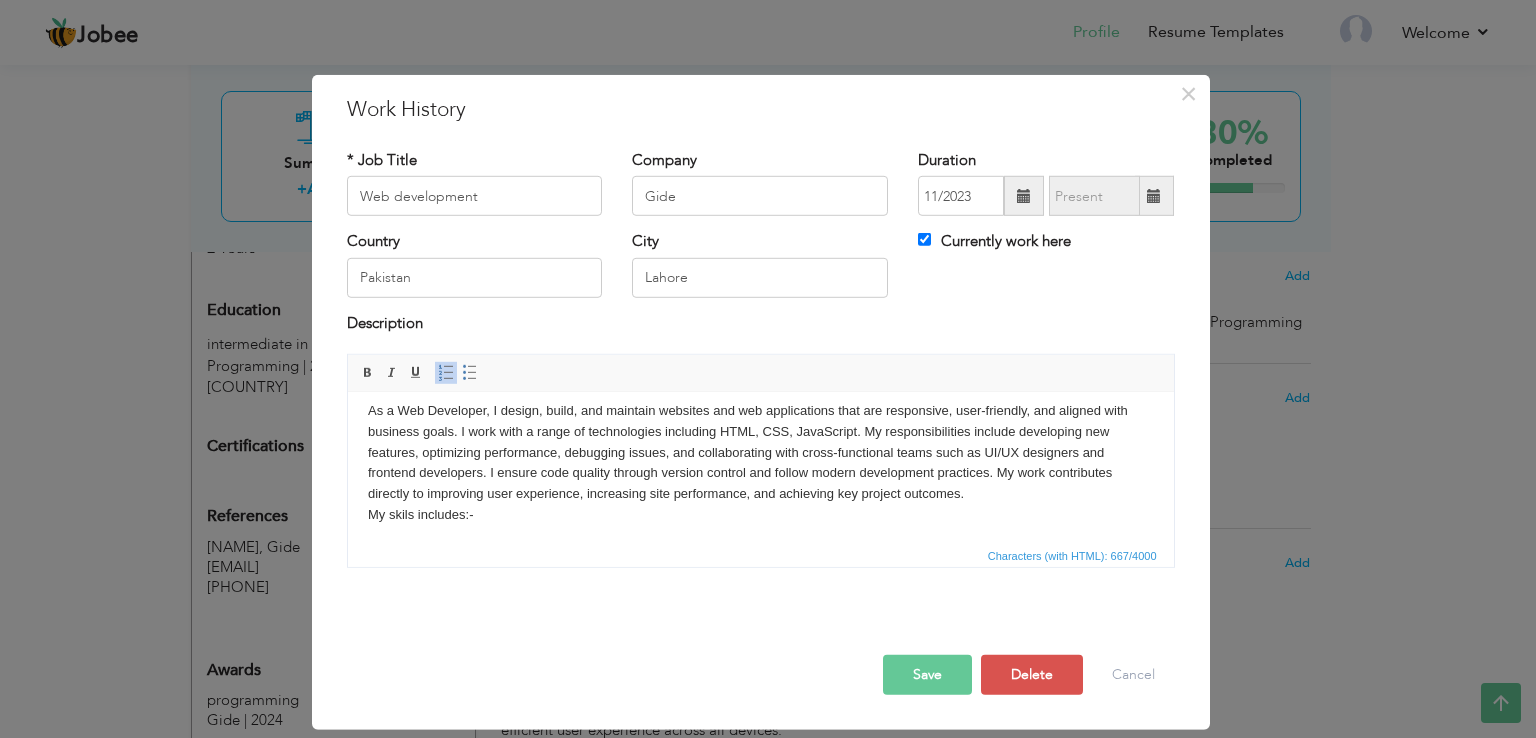 click on "As a Web Developer, I design, build, and maintain websites and web applications that are responsive, user-friendly, and aligned with business goals. I work with a range of technologies including HTML, CSS, JavaScript. My responsibilities include developing new features, optimizing performance, debugging issues, and collaborating with cross-functional teams such as UI/UX designers and frontend developers. I ensure code quality through version control and follow modern development practices. My work contributes directly to improving user experience, increasing site performance, and achieving key project outcomes. My skils includes:-" at bounding box center (760, 480) 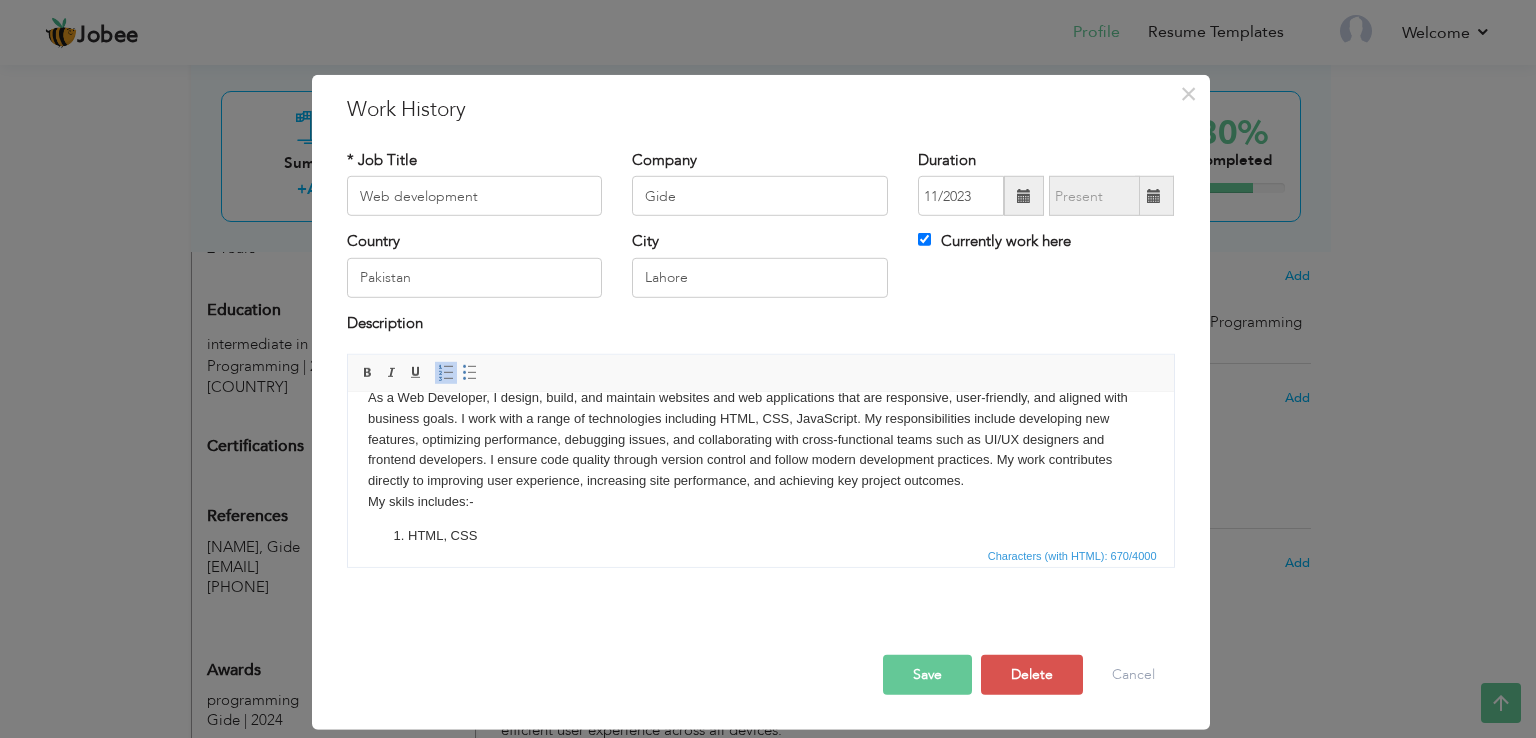 scroll, scrollTop: 45, scrollLeft: 0, axis: vertical 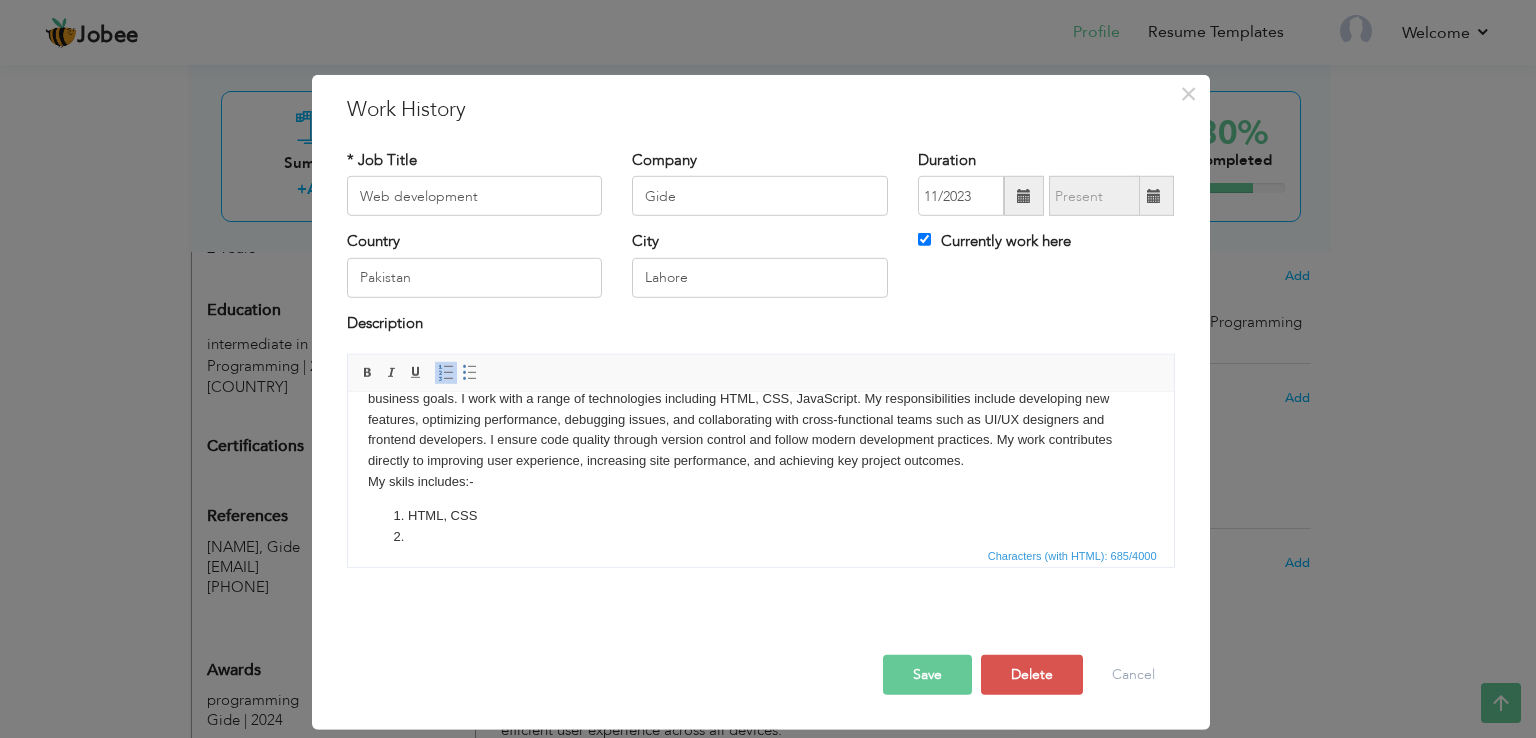 click on "HTML, CSS" at bounding box center [760, 516] 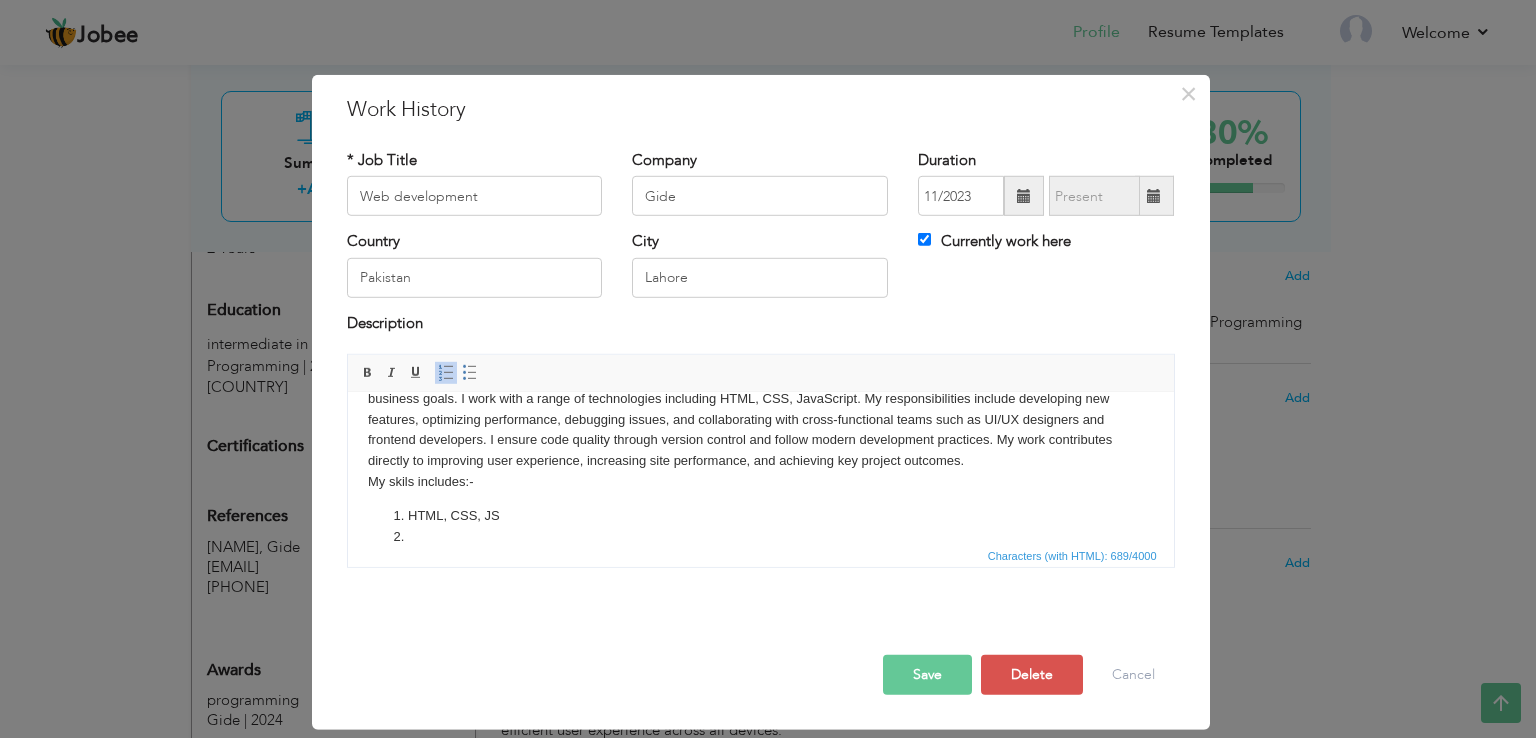 click at bounding box center [760, 537] 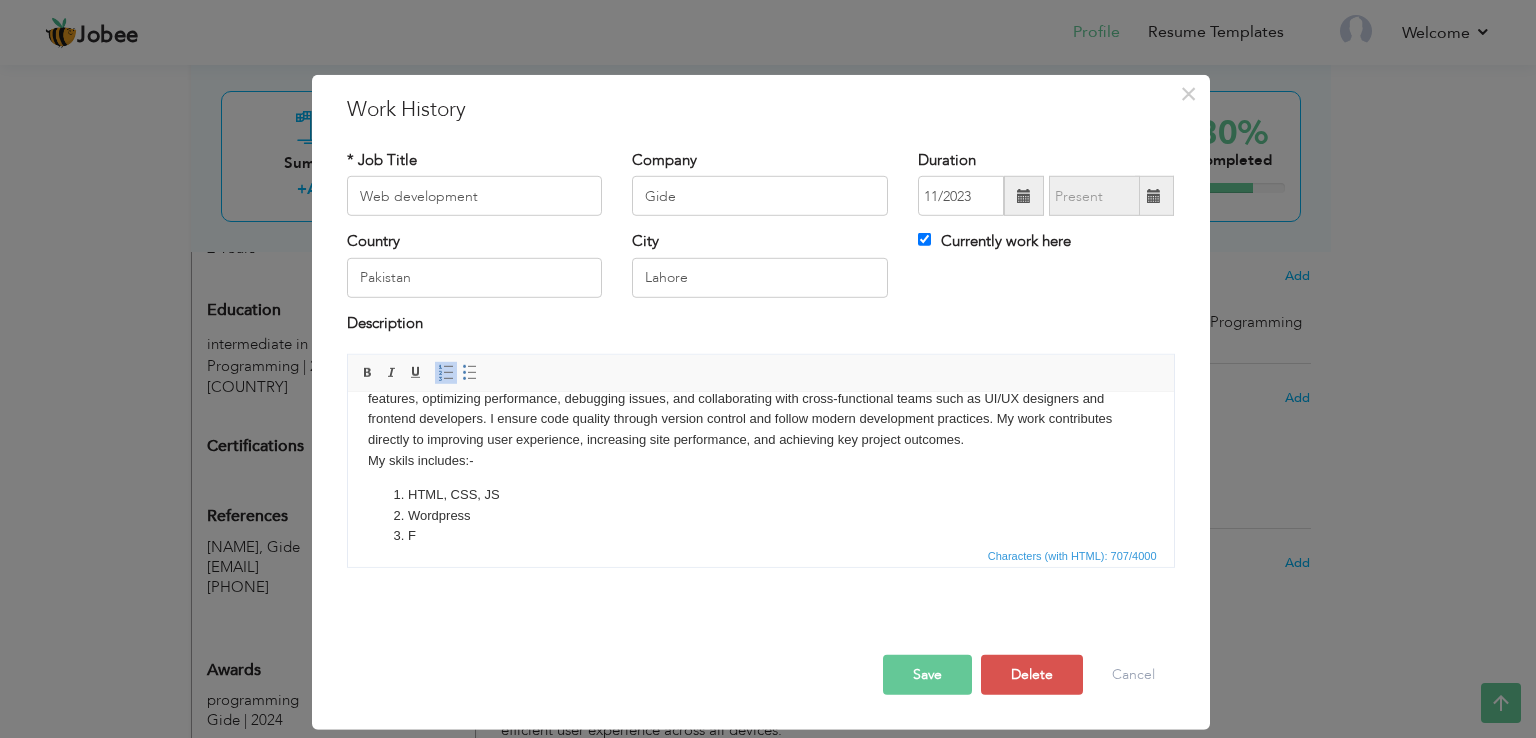 scroll, scrollTop: 67, scrollLeft: 0, axis: vertical 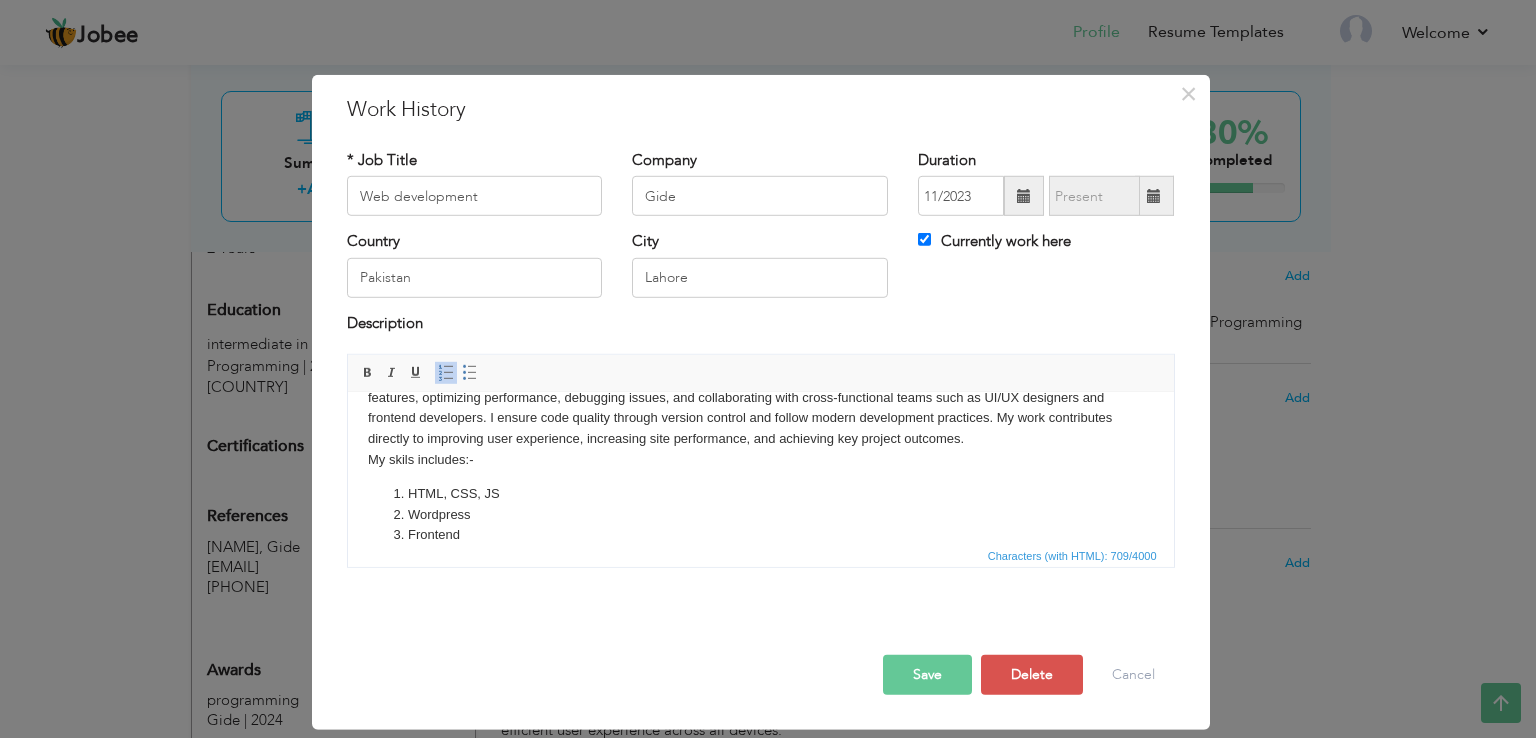 click on "Characters (with HTML): 709/4000" at bounding box center (761, 555) 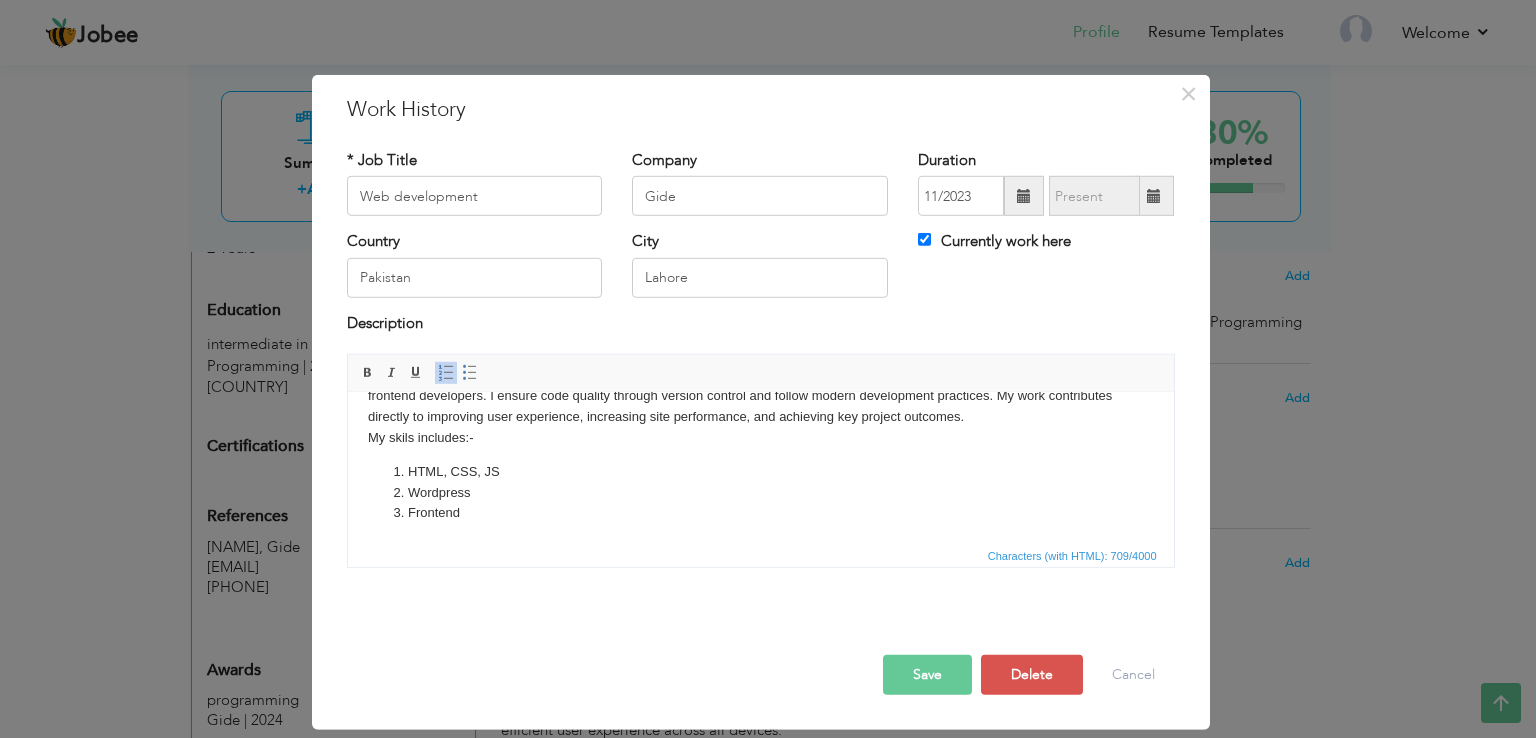click on "Save" at bounding box center (927, 675) 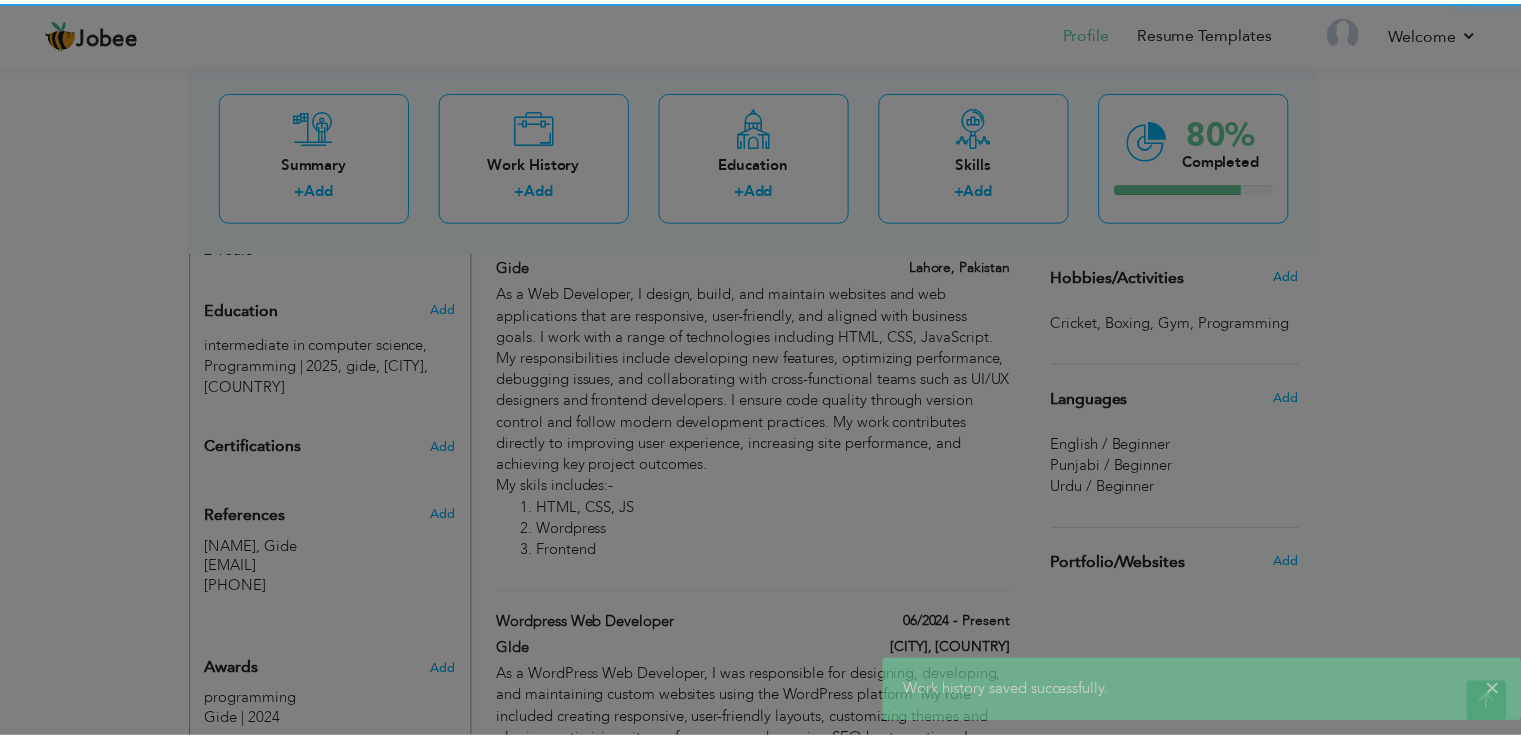 scroll, scrollTop: 0, scrollLeft: 0, axis: both 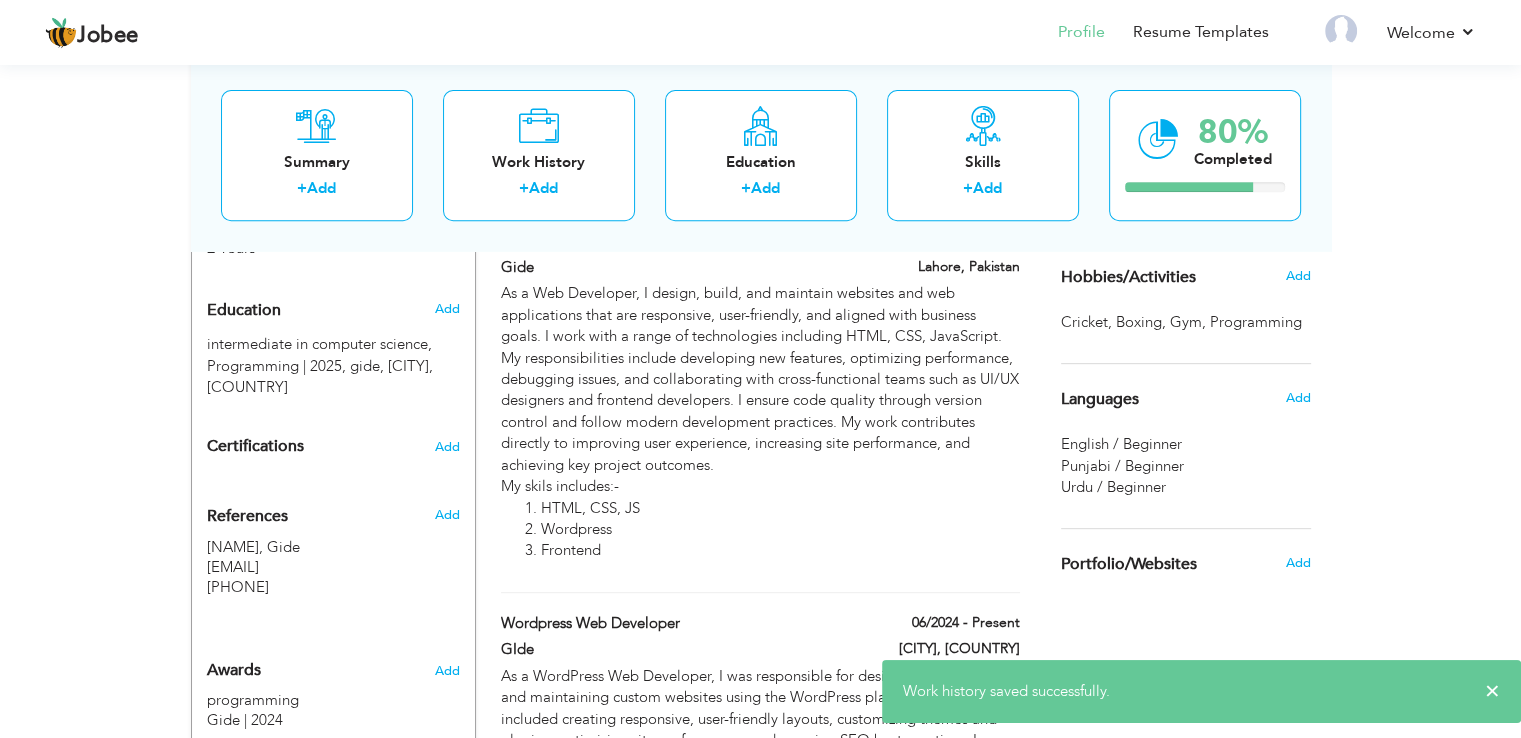 click on "View Resume
Export PDF
Profile
Summary
Public Link
Experience
Education
Awards
Work Histroy
Projects
Certifications
Skills
Preferred Job City" at bounding box center [760, 116] 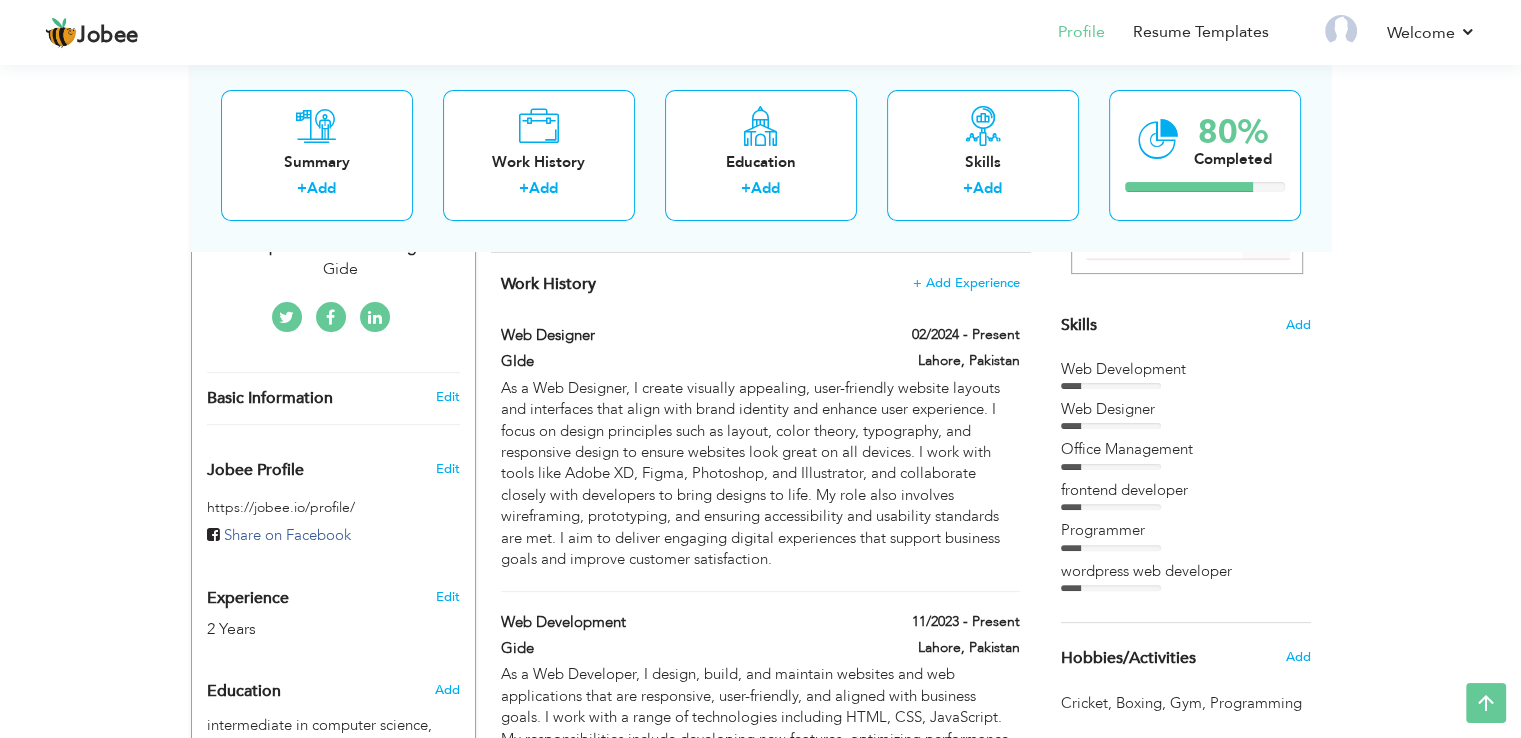 scroll, scrollTop: 426, scrollLeft: 0, axis: vertical 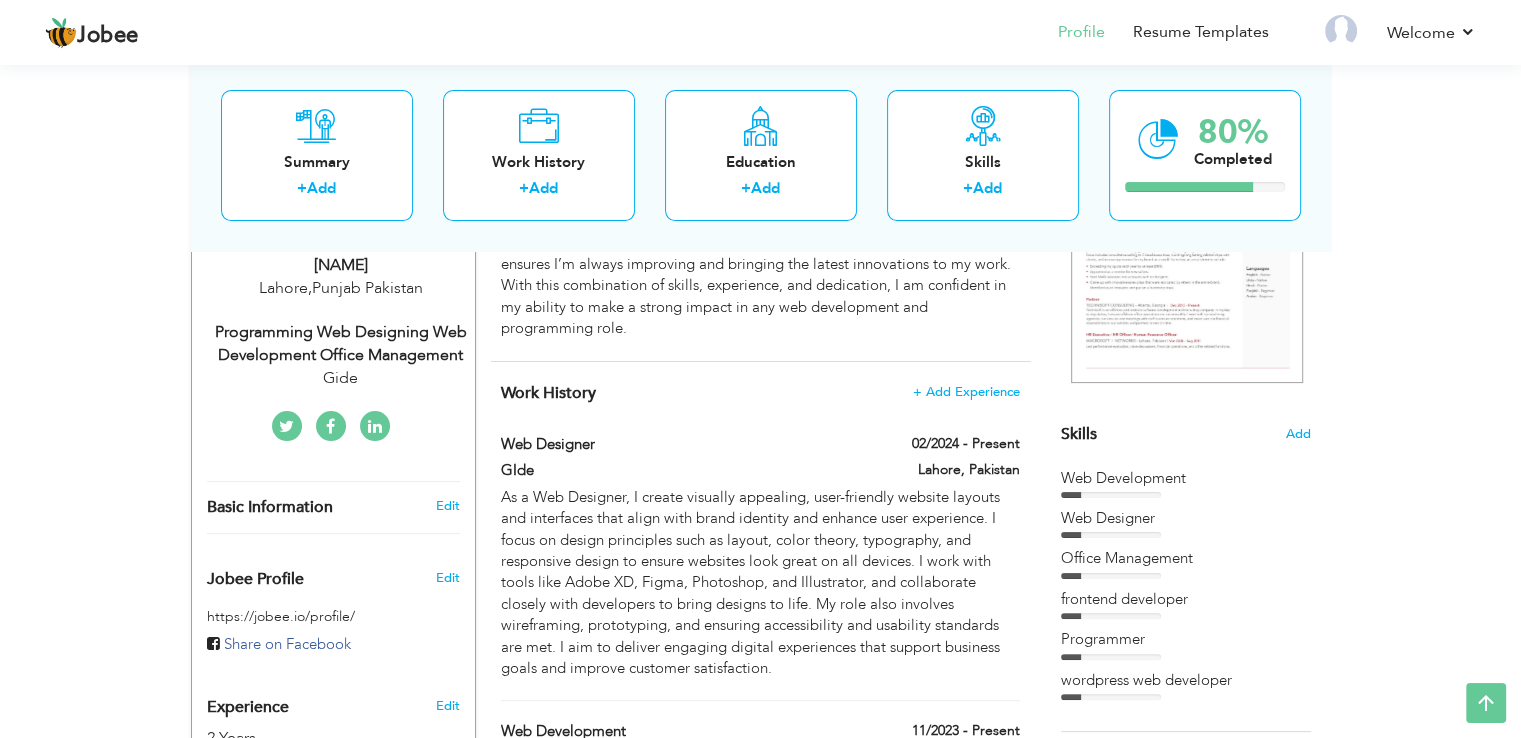 click on "‹ › Previous Next" at bounding box center (1186, 249) 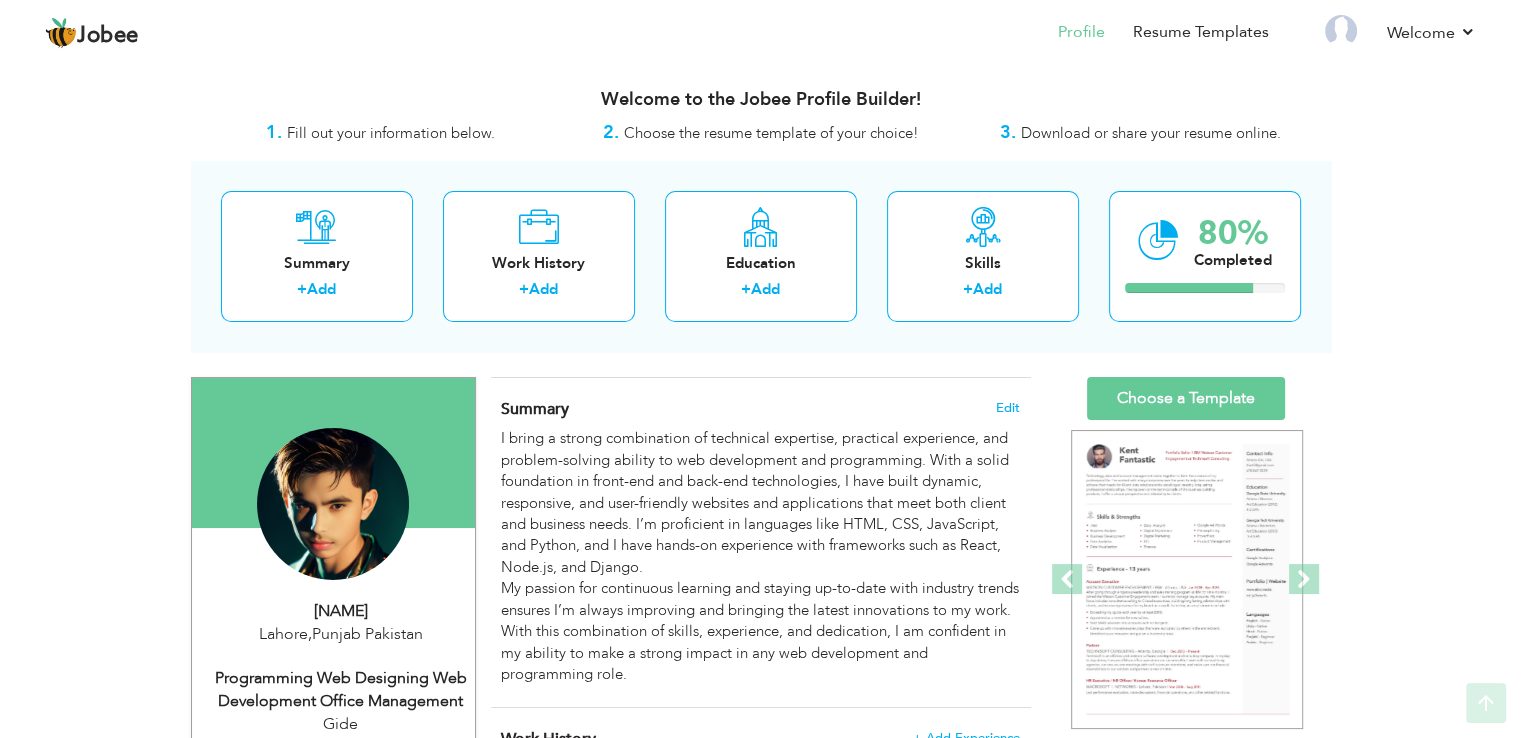 scroll, scrollTop: 0, scrollLeft: 0, axis: both 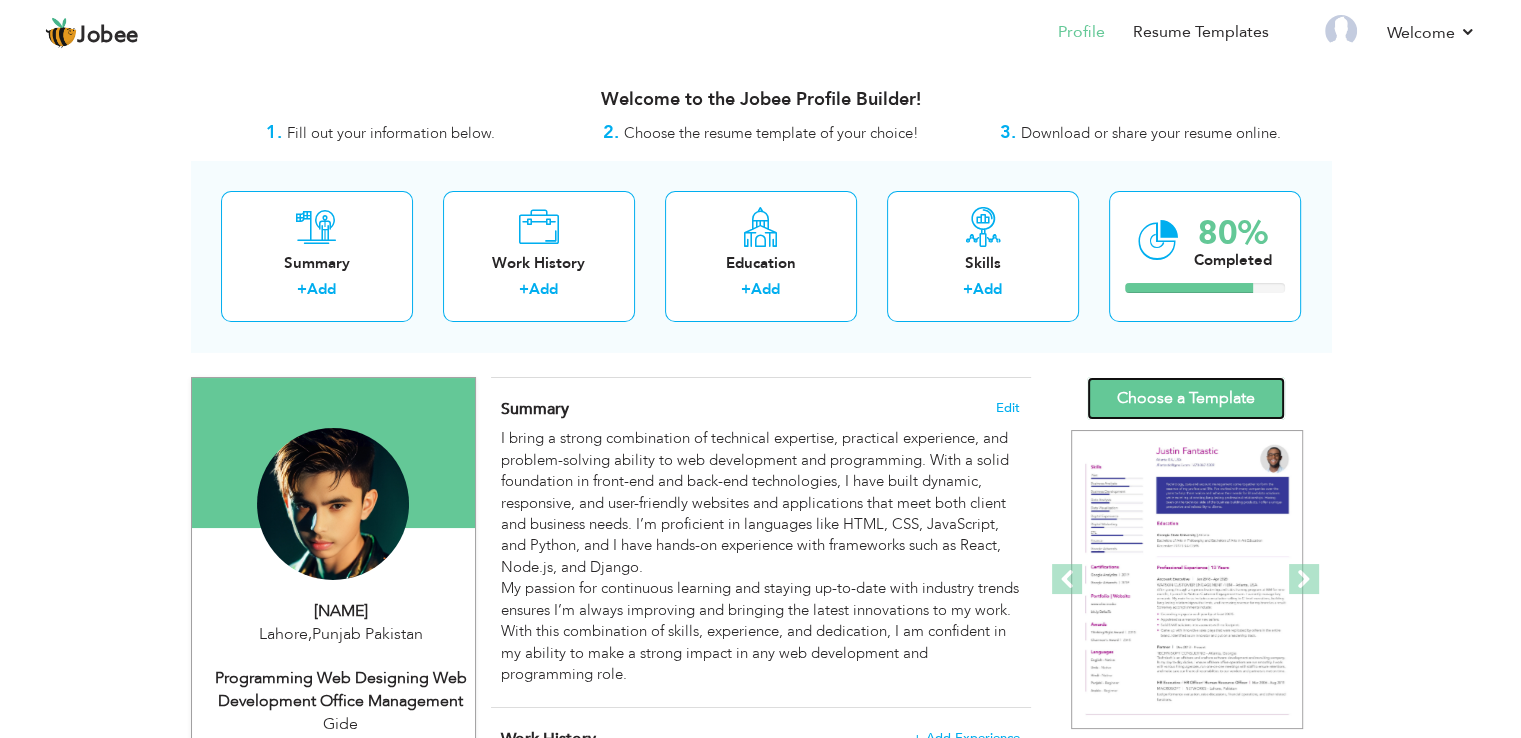 click on "Choose a Template" at bounding box center (1186, 398) 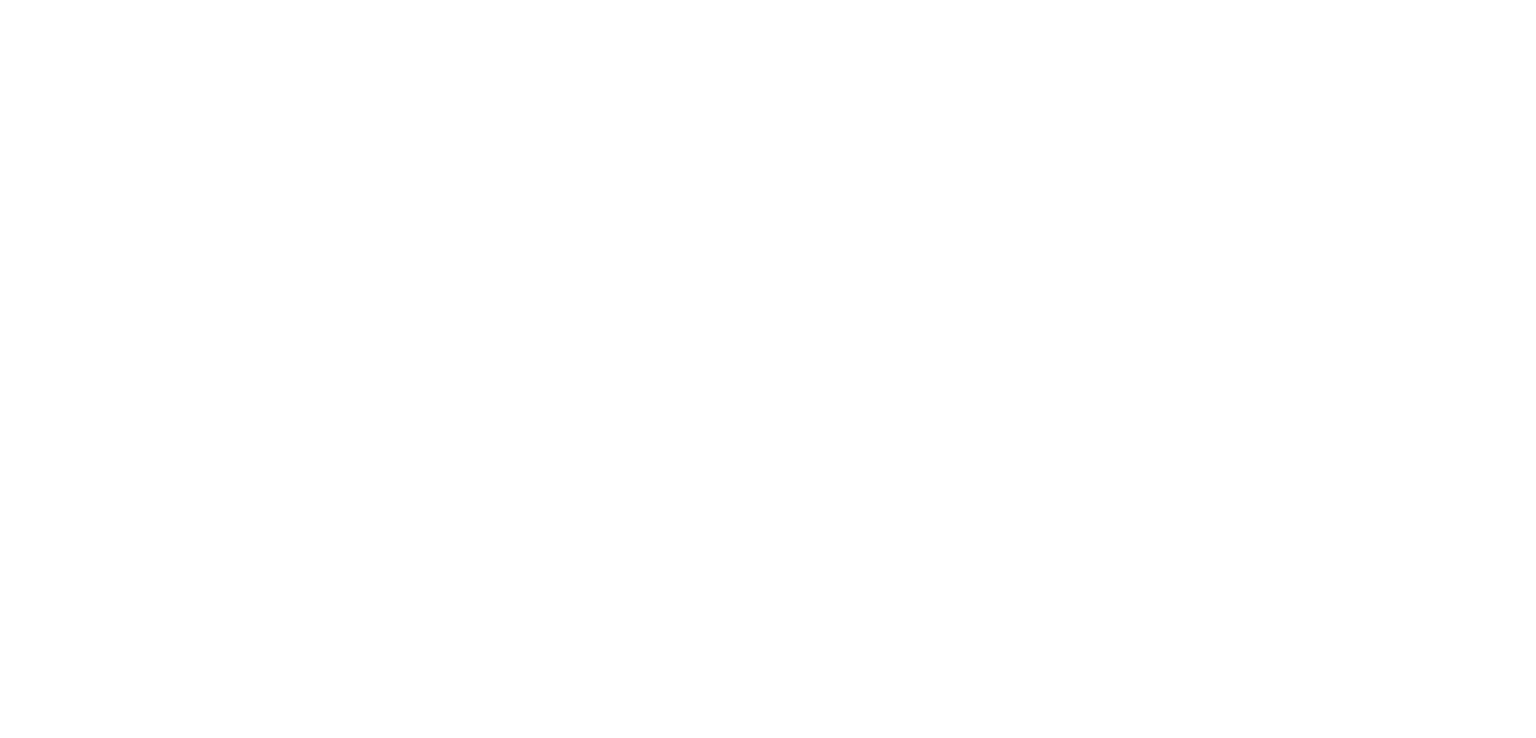 scroll, scrollTop: 0, scrollLeft: 0, axis: both 